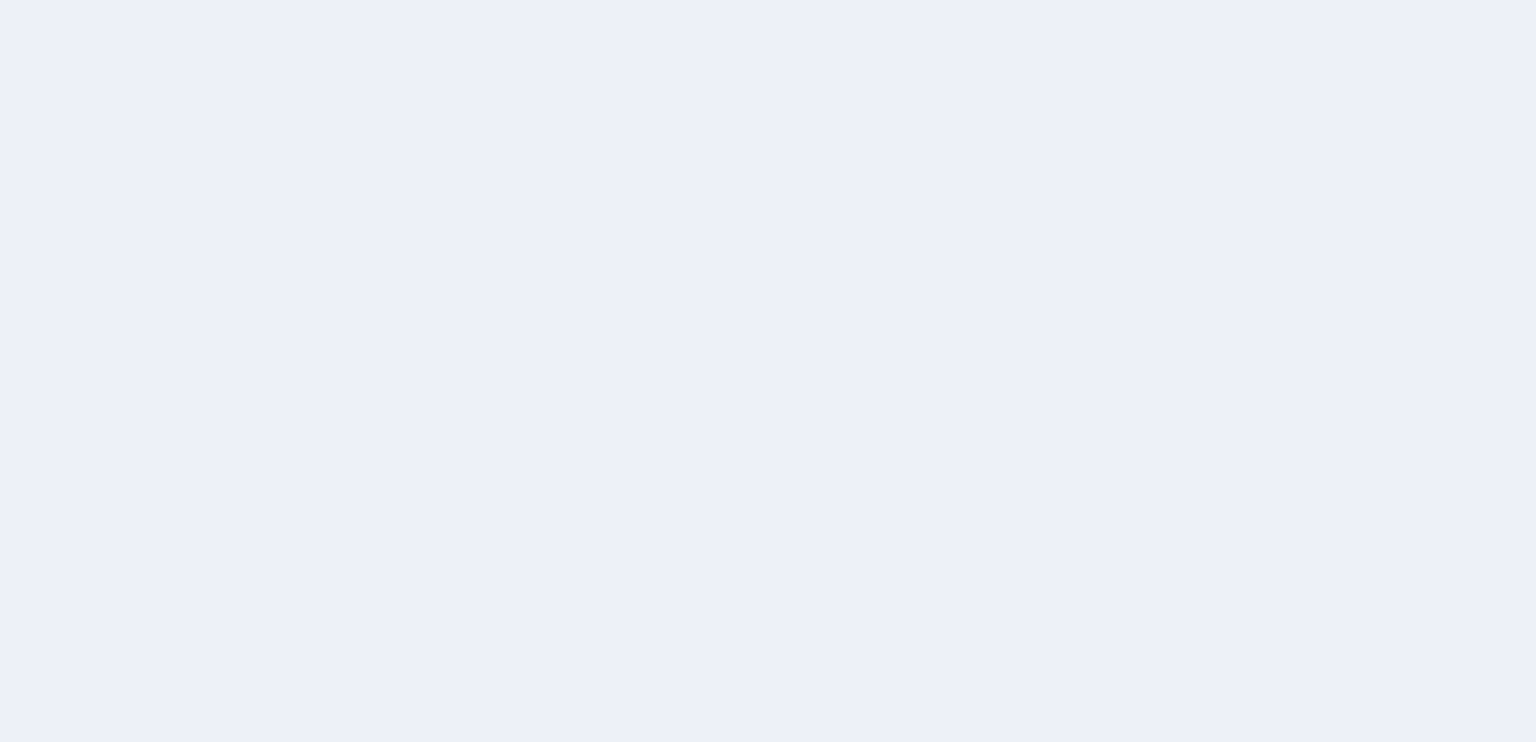 scroll, scrollTop: 0, scrollLeft: 0, axis: both 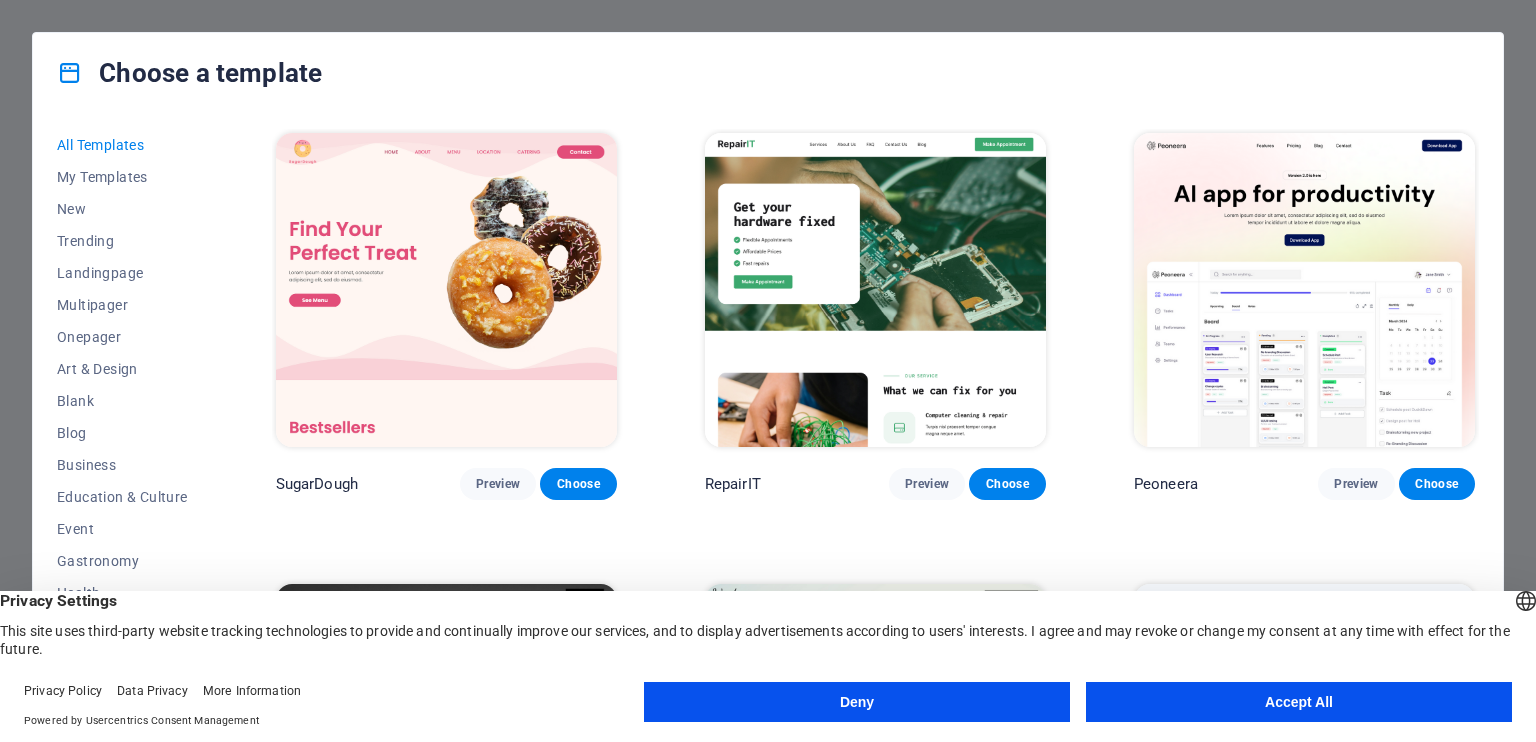 click on "Accept All" at bounding box center (1299, 702) 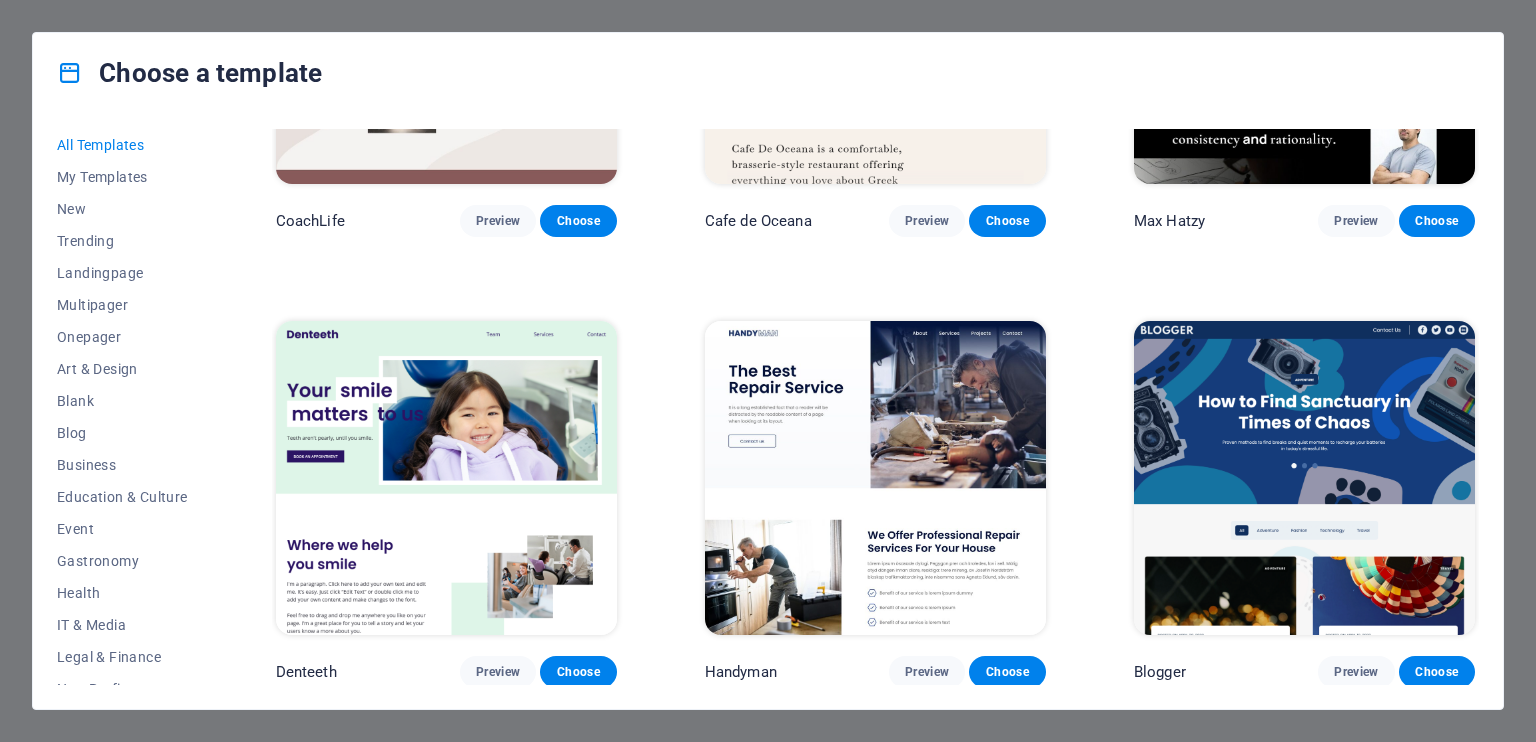 scroll, scrollTop: 5700, scrollLeft: 0, axis: vertical 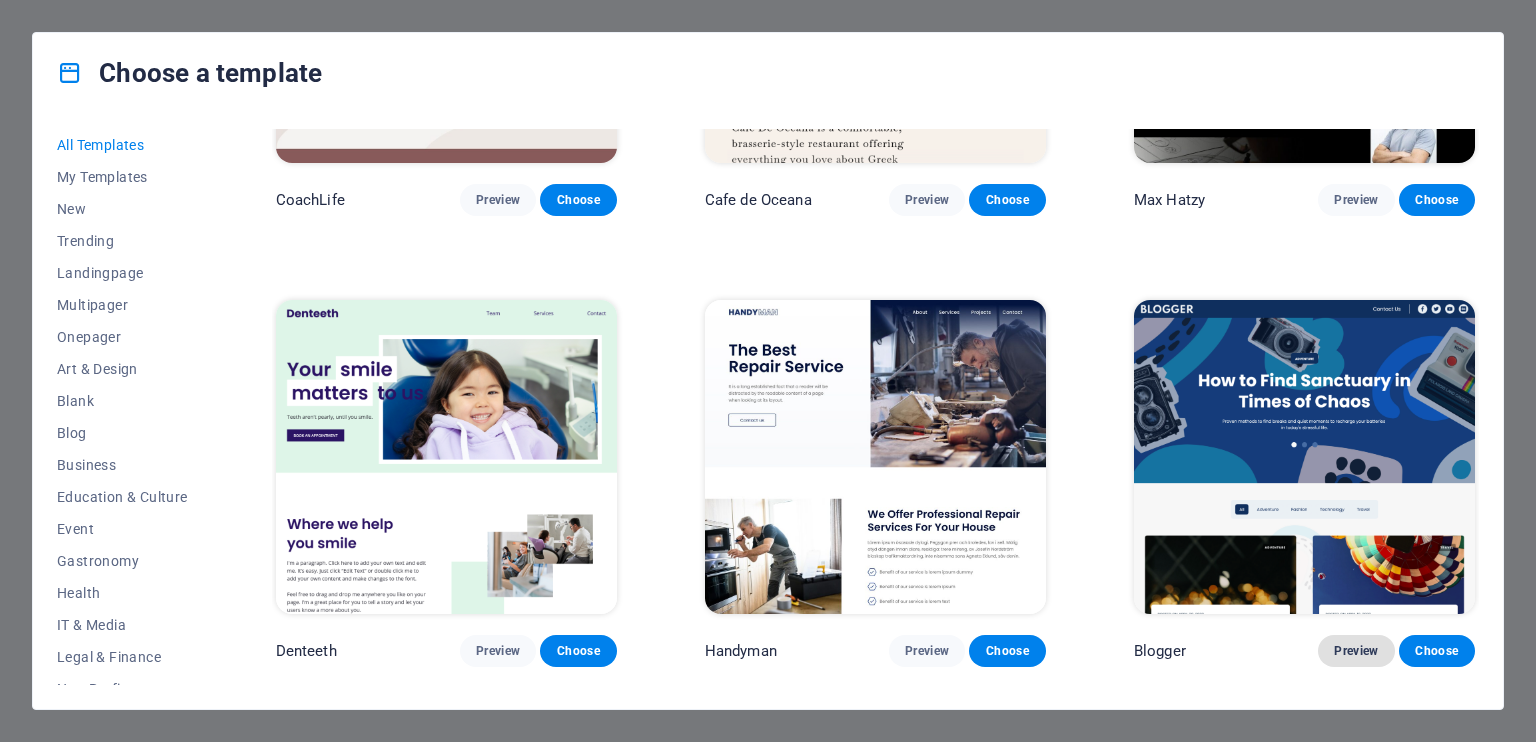 click on "Preview" at bounding box center (1356, 651) 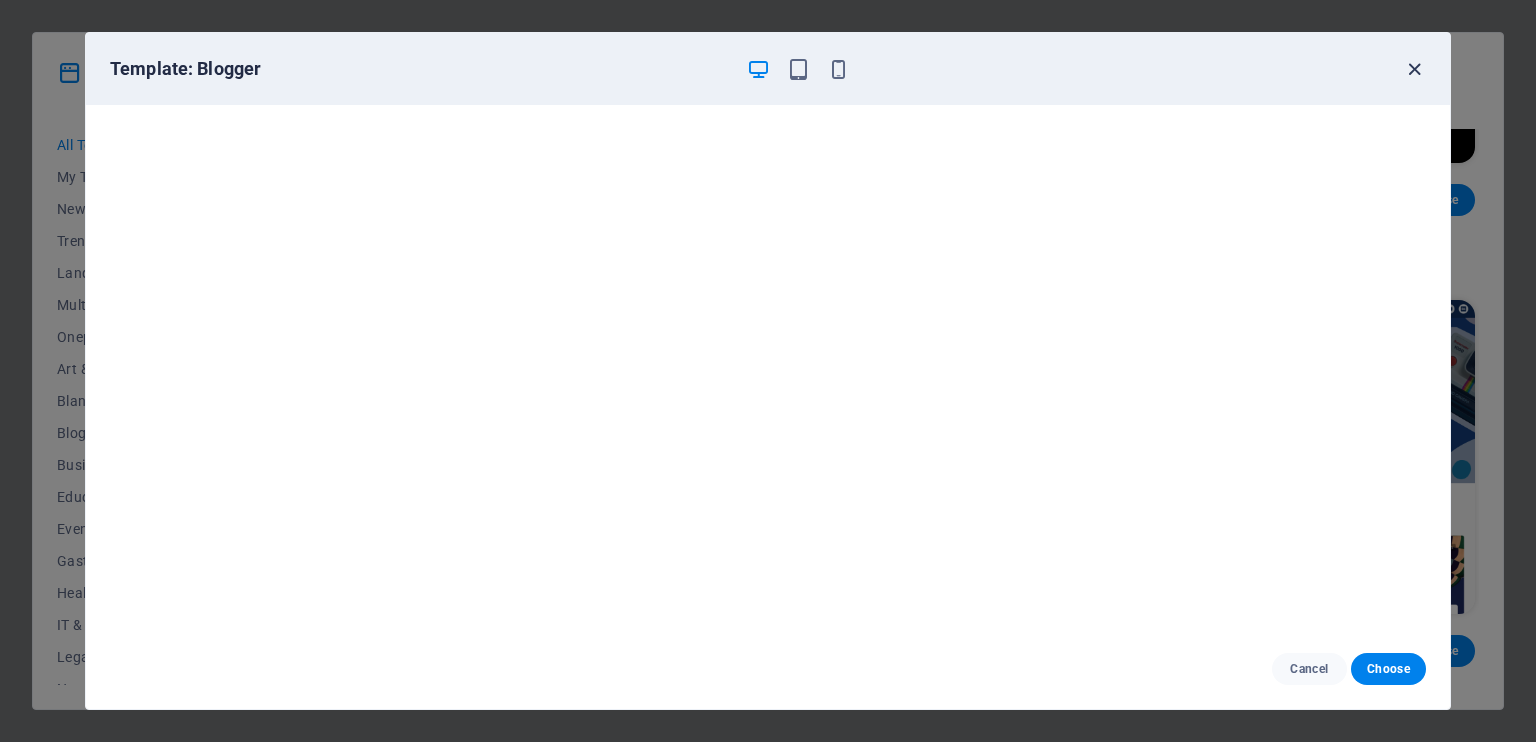 click at bounding box center (1414, 69) 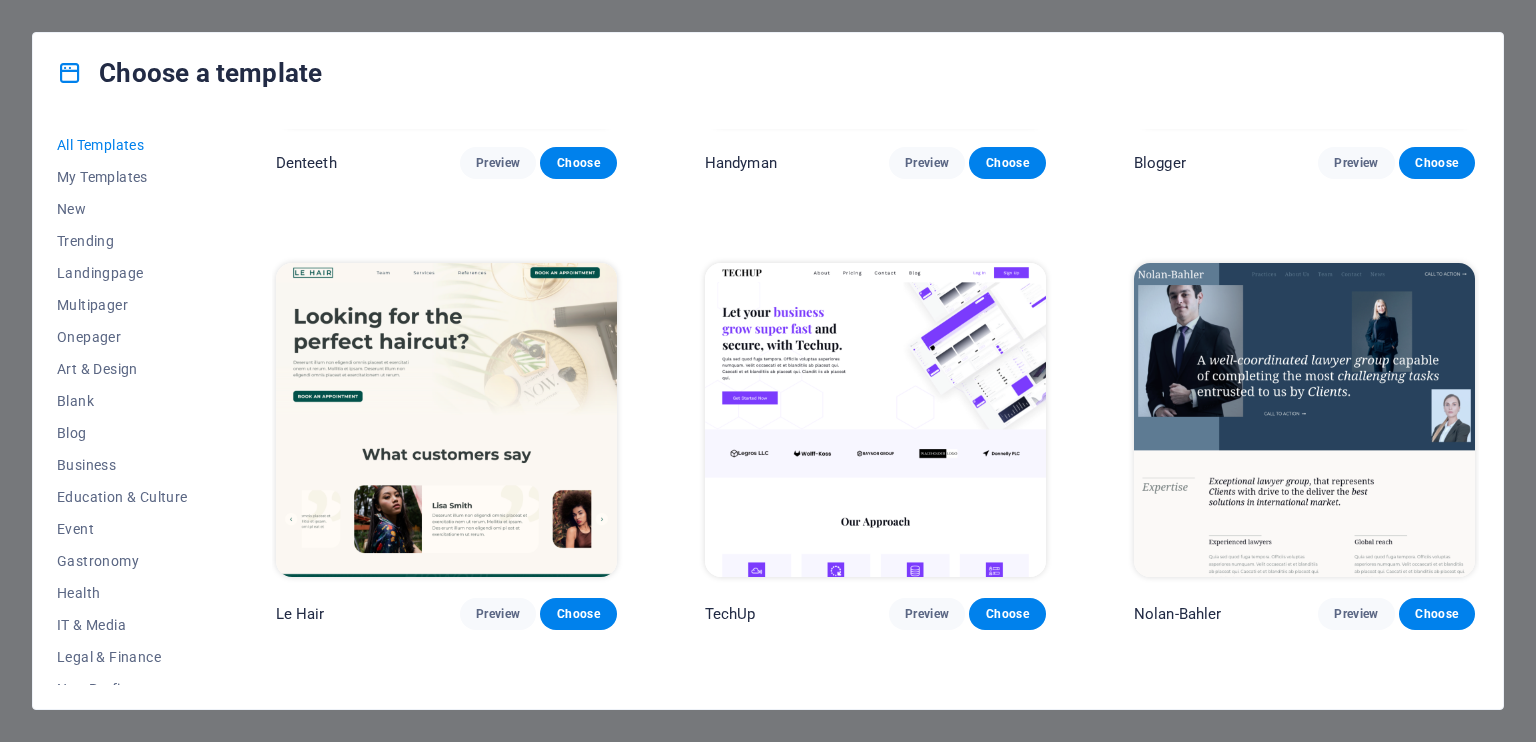 scroll, scrollTop: 6200, scrollLeft: 0, axis: vertical 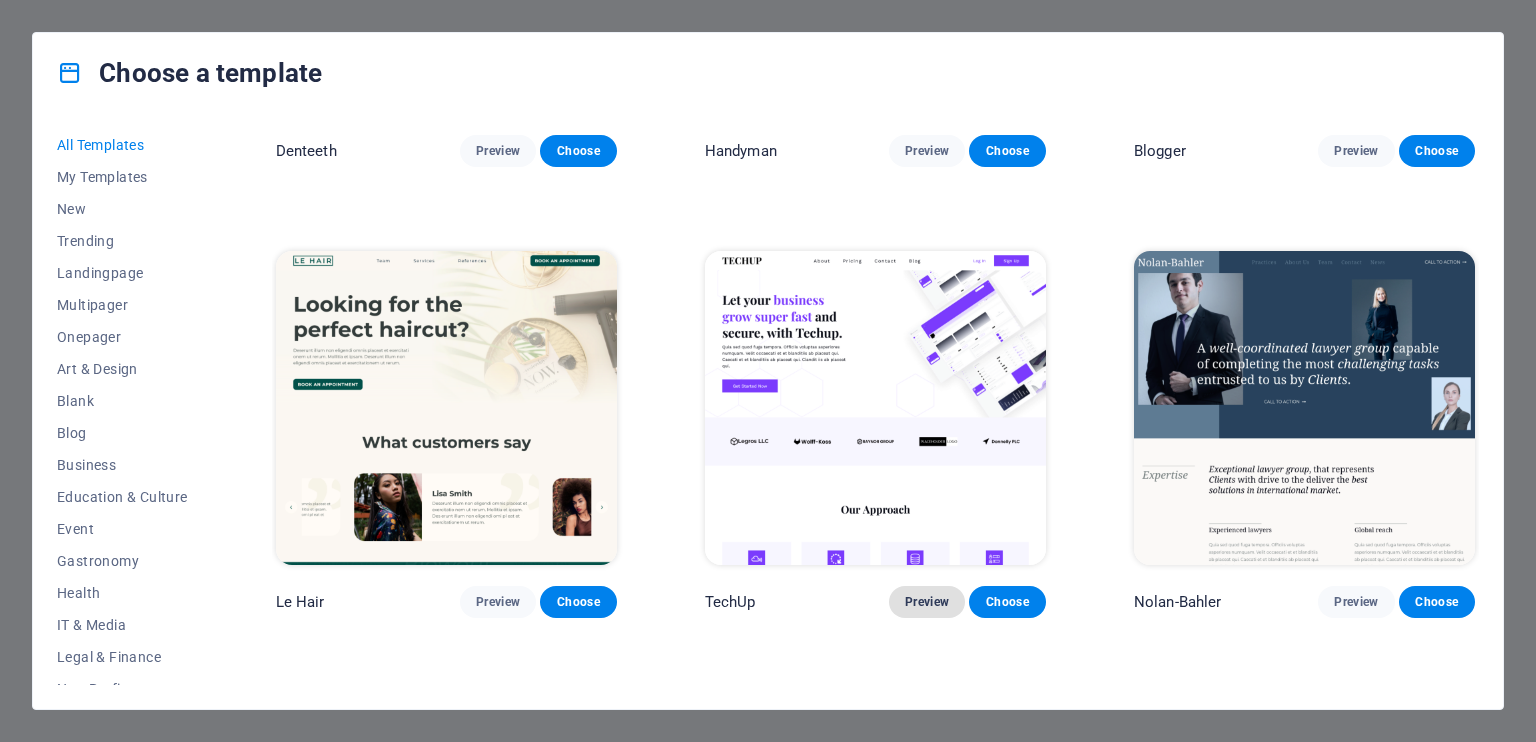 click on "Preview" at bounding box center [927, 602] 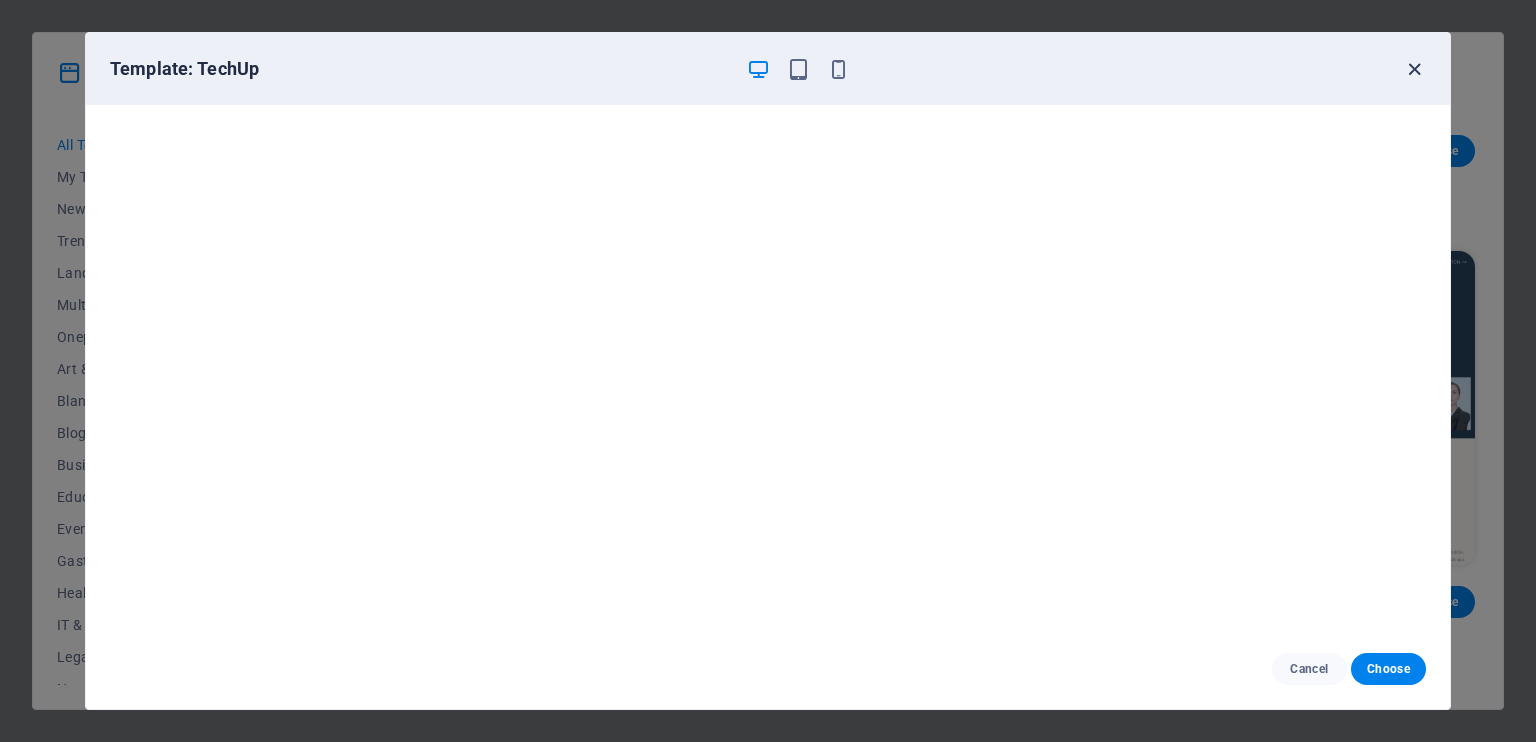 click at bounding box center (1414, 69) 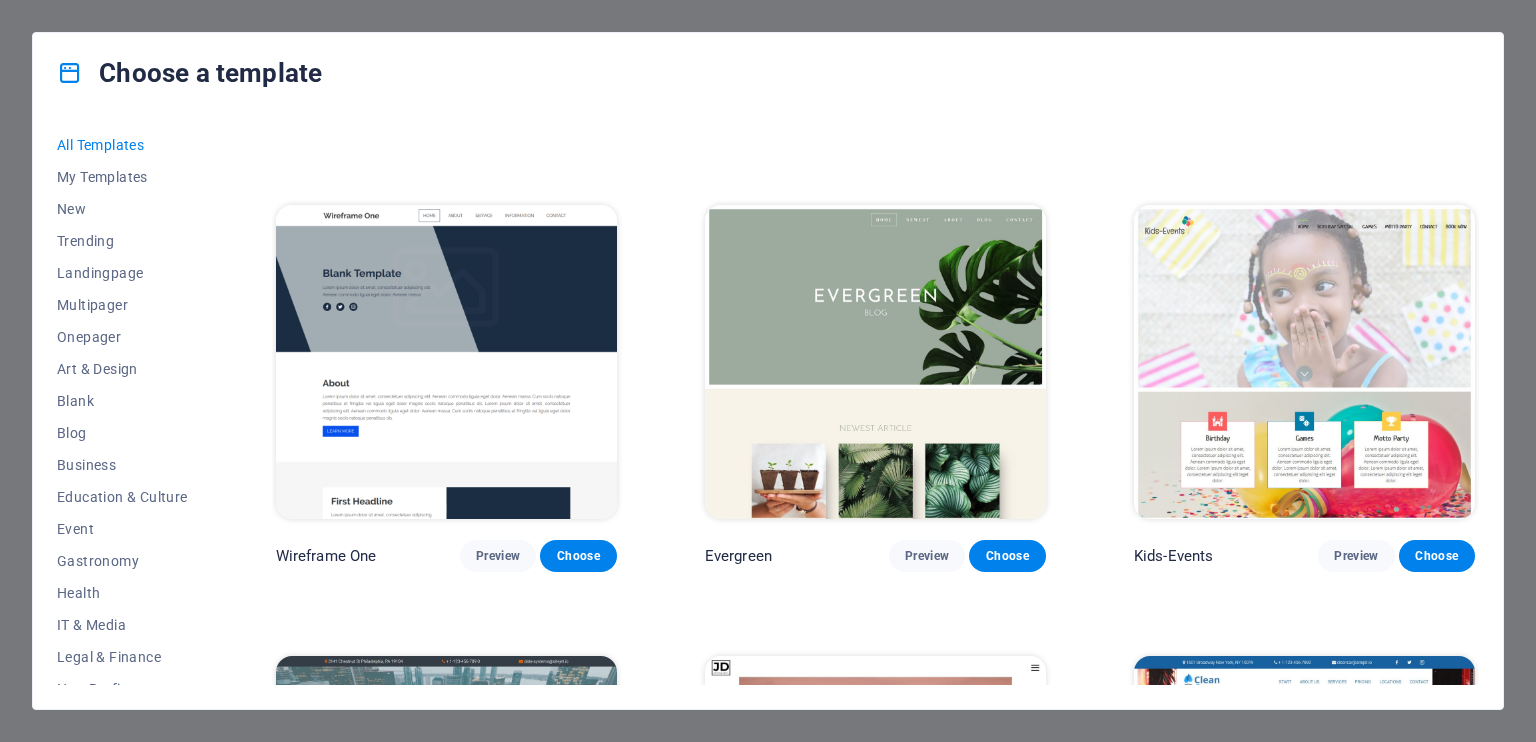 scroll, scrollTop: 7700, scrollLeft: 0, axis: vertical 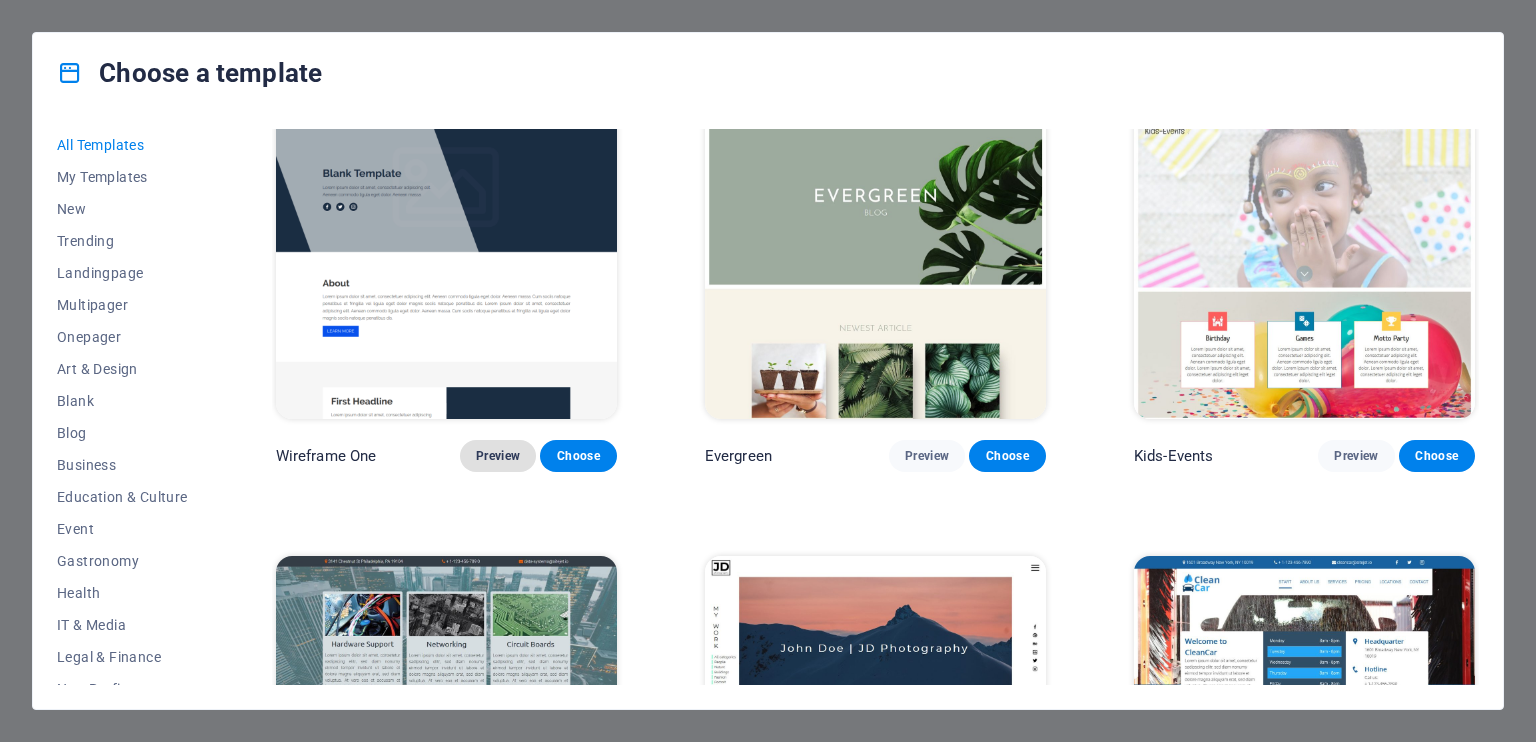 click on "Preview" at bounding box center (498, 456) 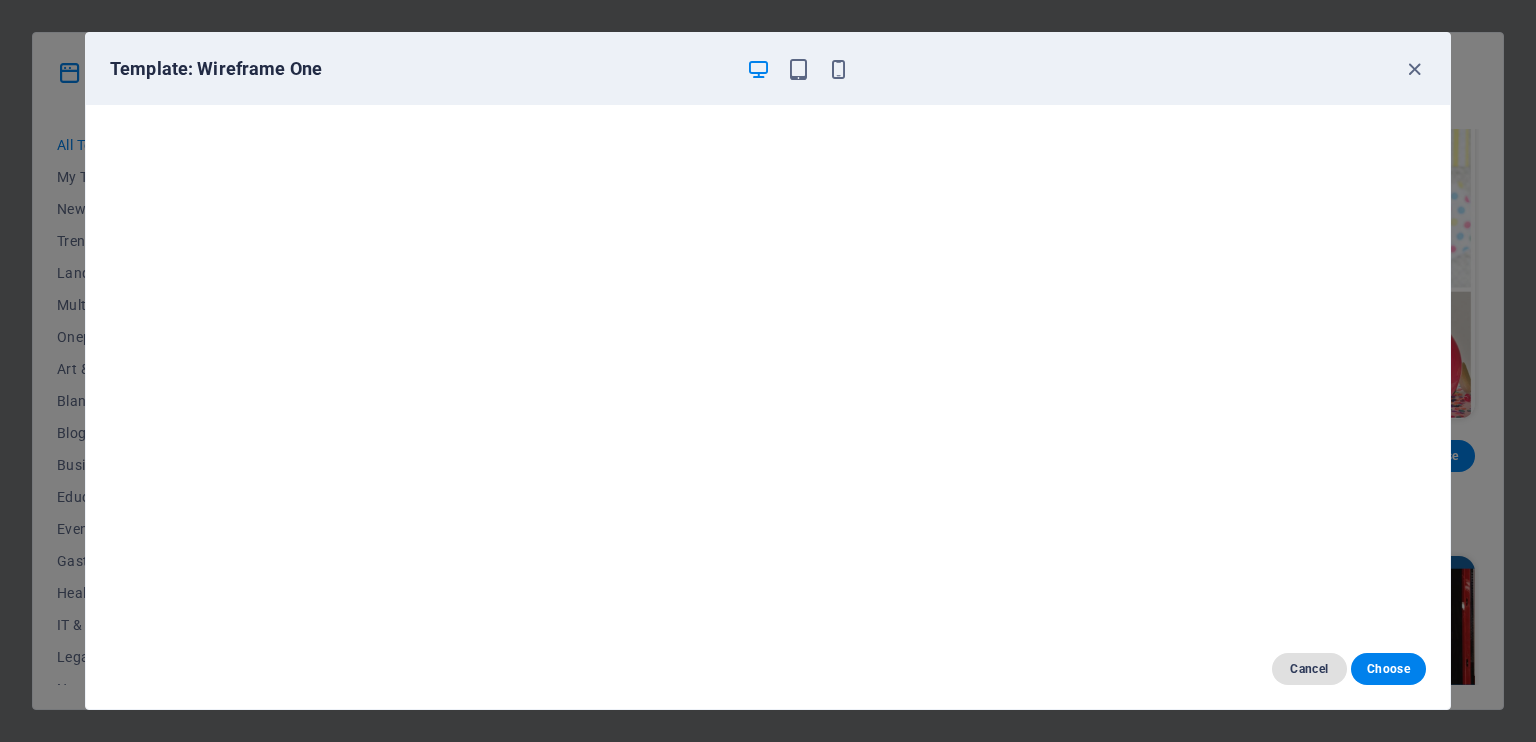 click on "Cancel" at bounding box center [1309, 669] 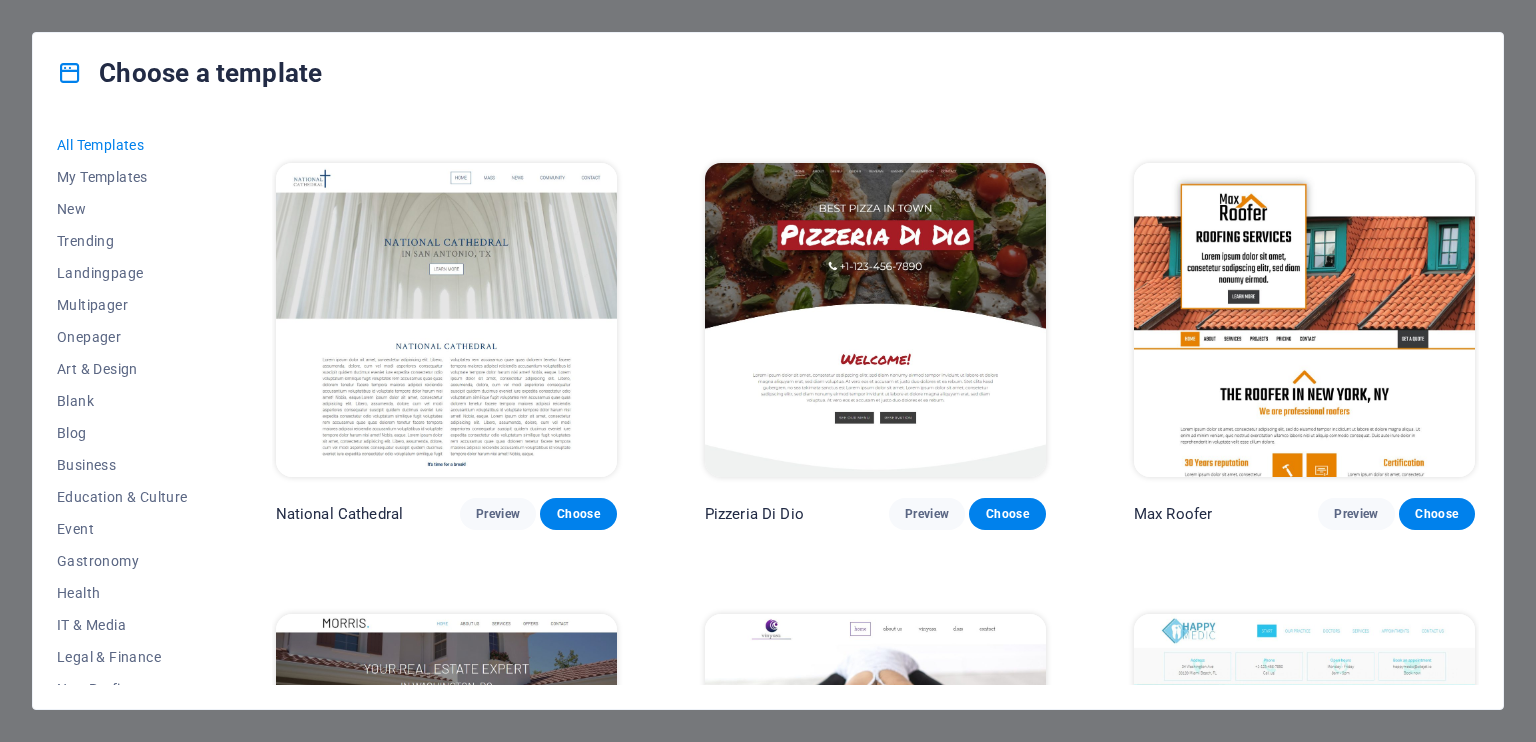 scroll, scrollTop: 9000, scrollLeft: 0, axis: vertical 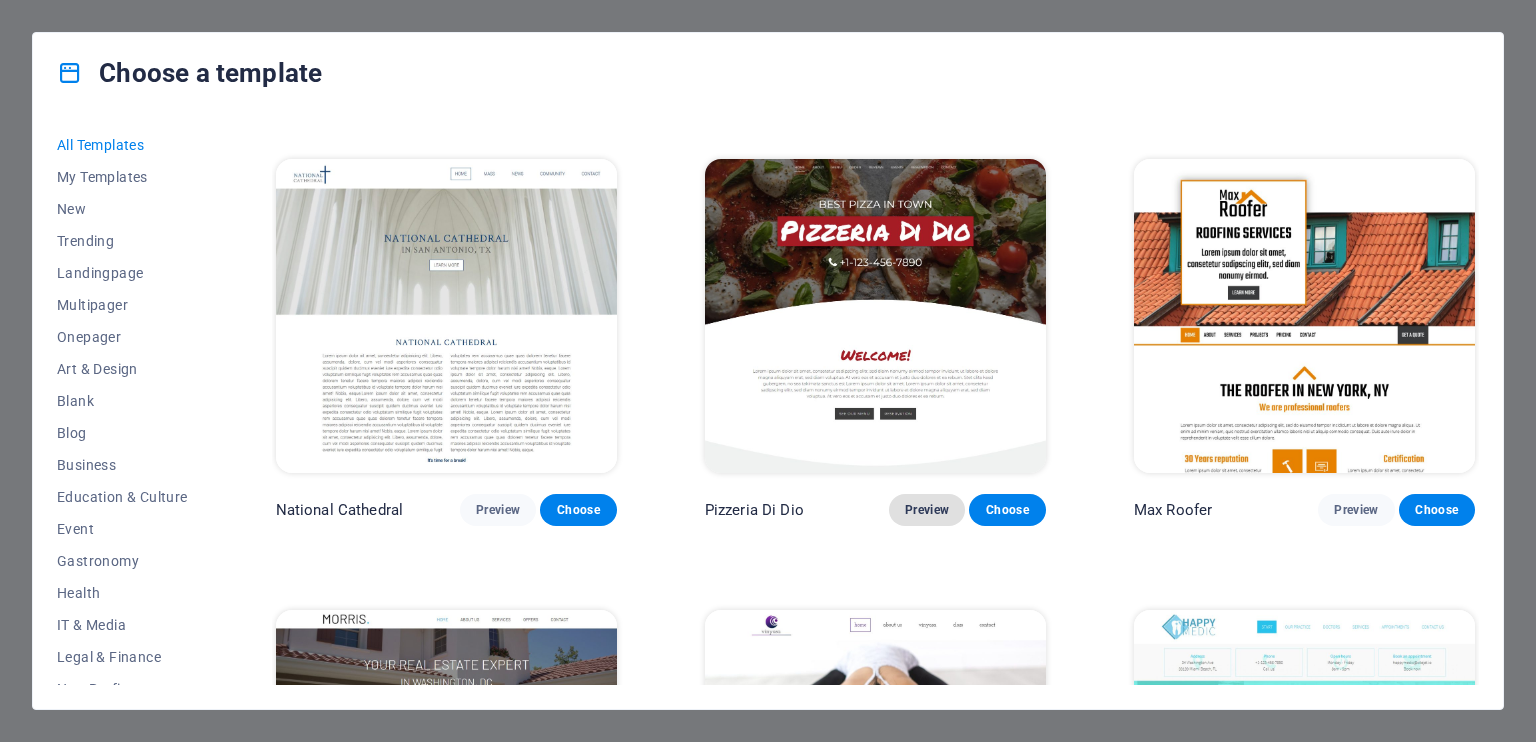 click on "Preview" at bounding box center (927, 510) 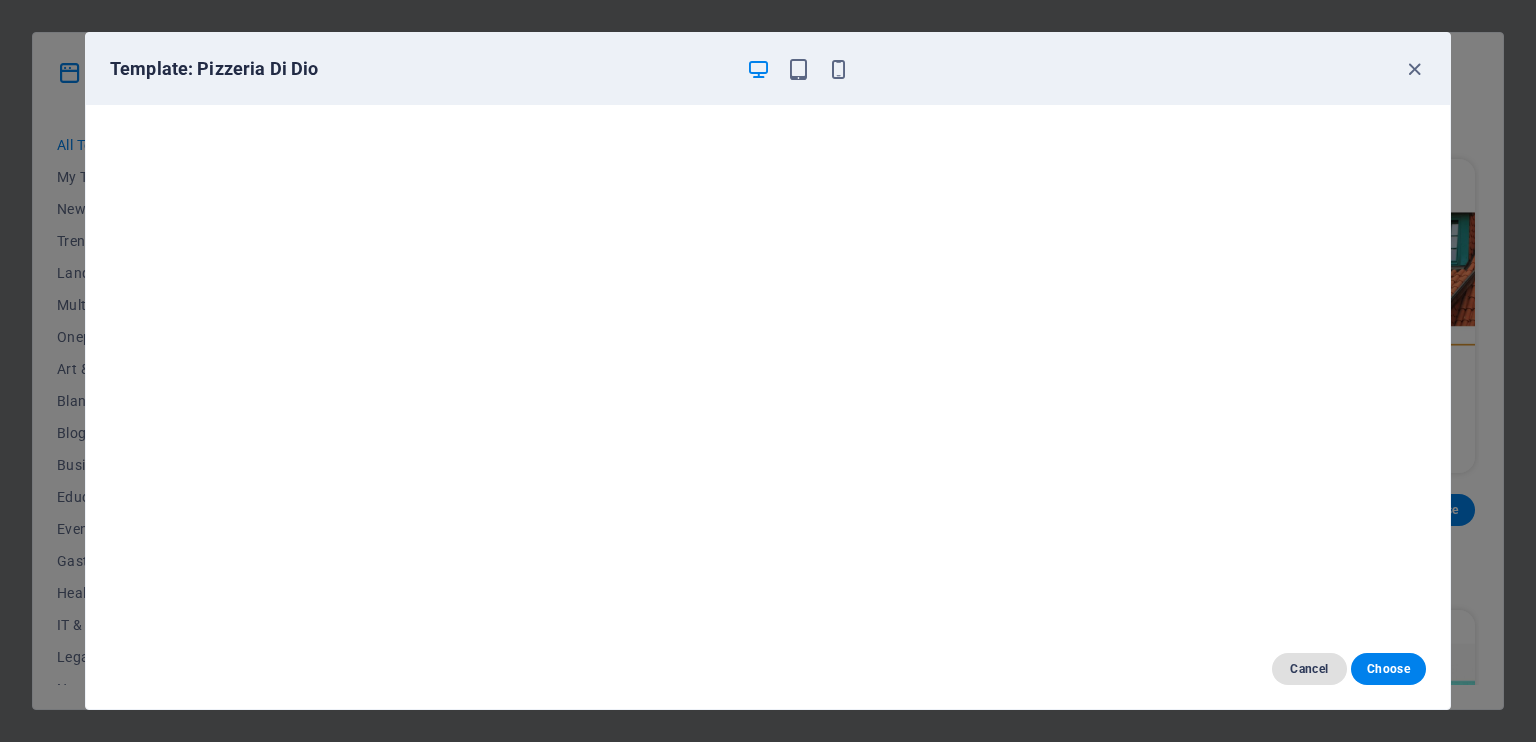 click on "Cancel" at bounding box center [1309, 669] 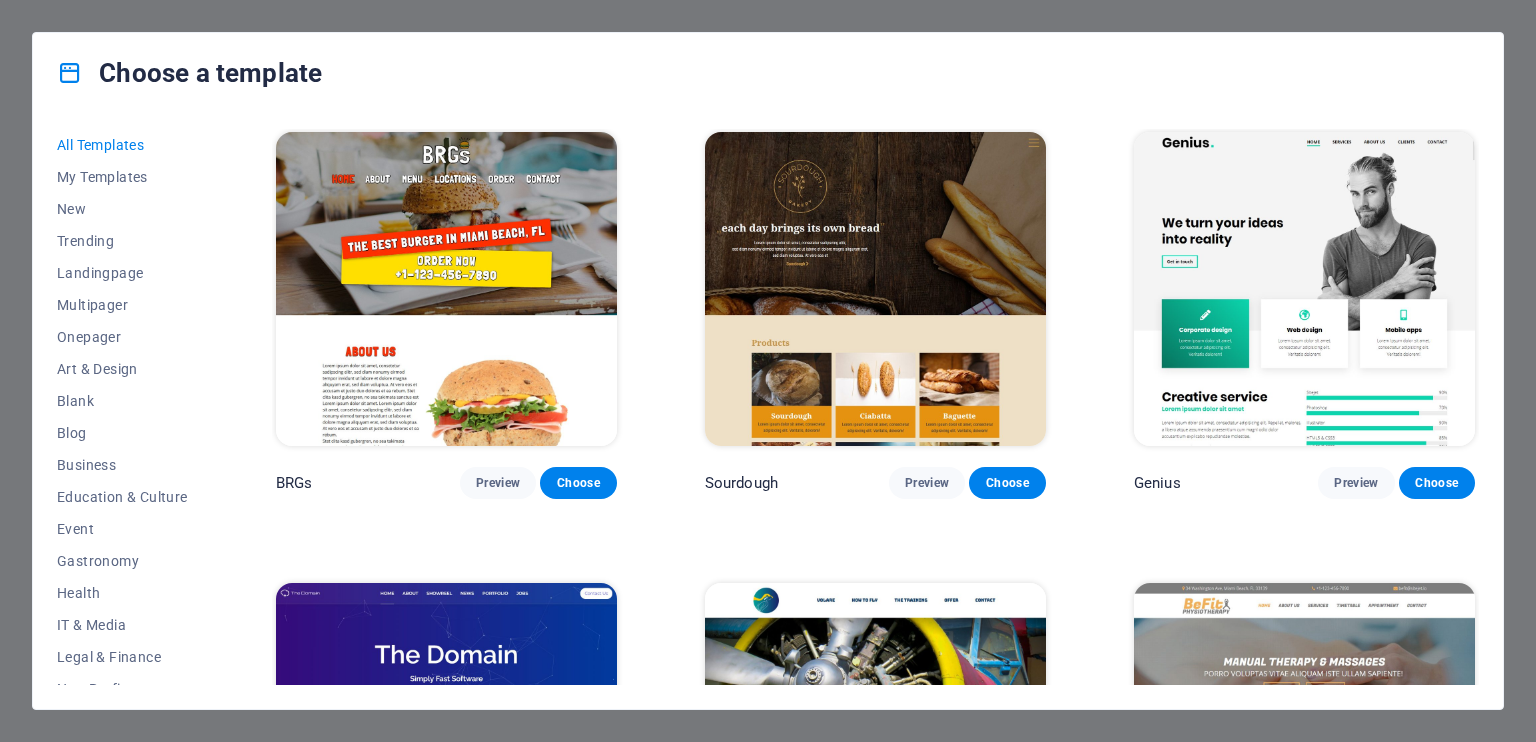 scroll, scrollTop: 10500, scrollLeft: 0, axis: vertical 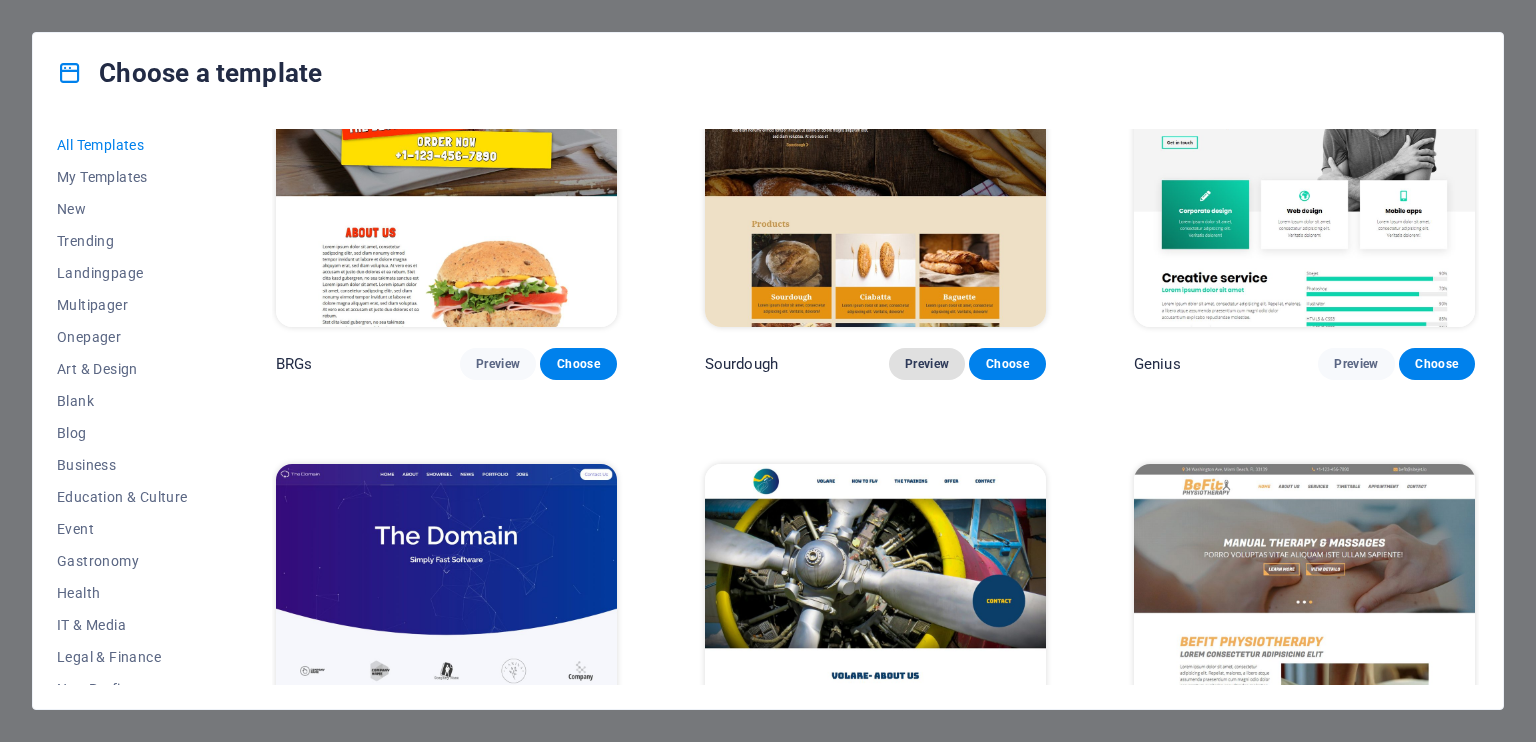 click on "Preview" at bounding box center [927, 364] 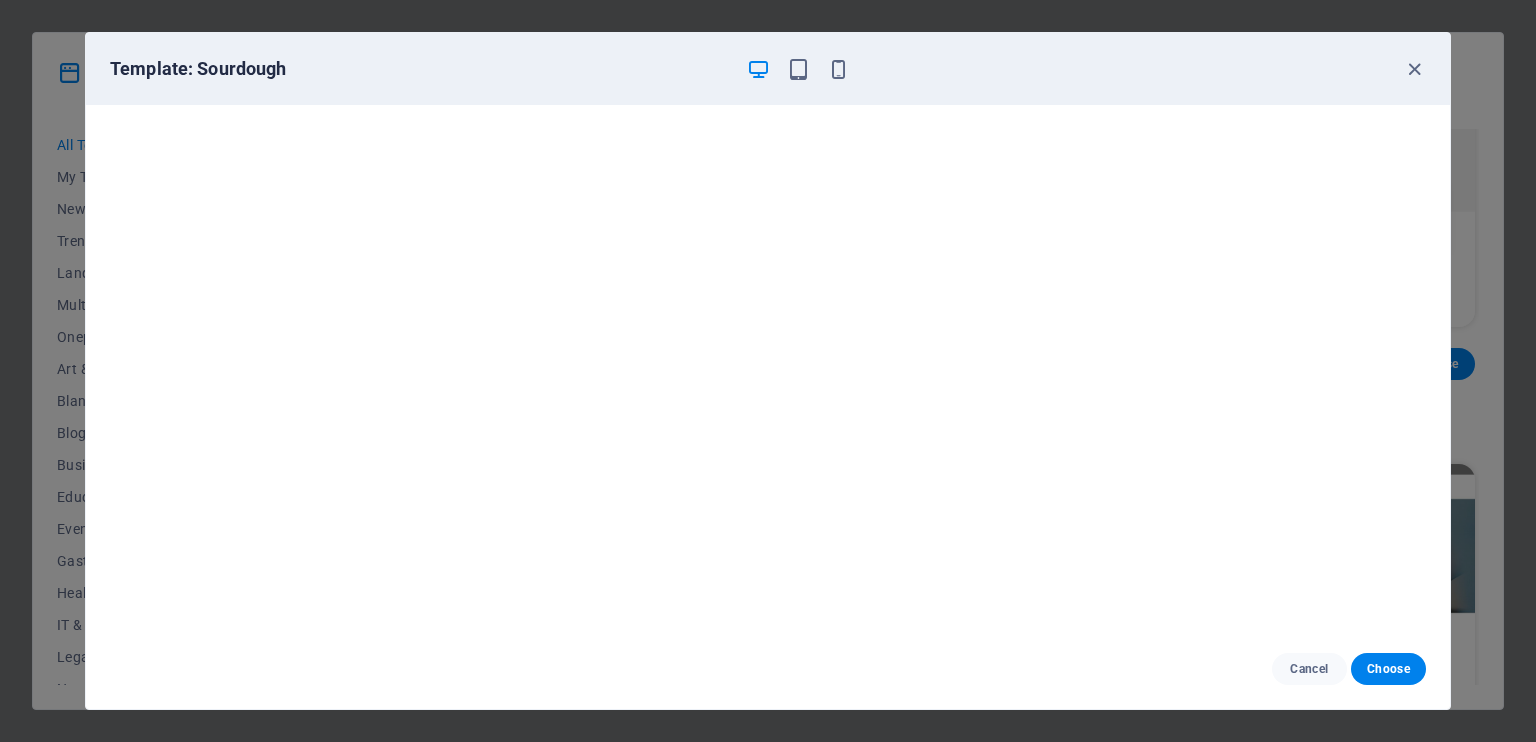 scroll, scrollTop: 5, scrollLeft: 0, axis: vertical 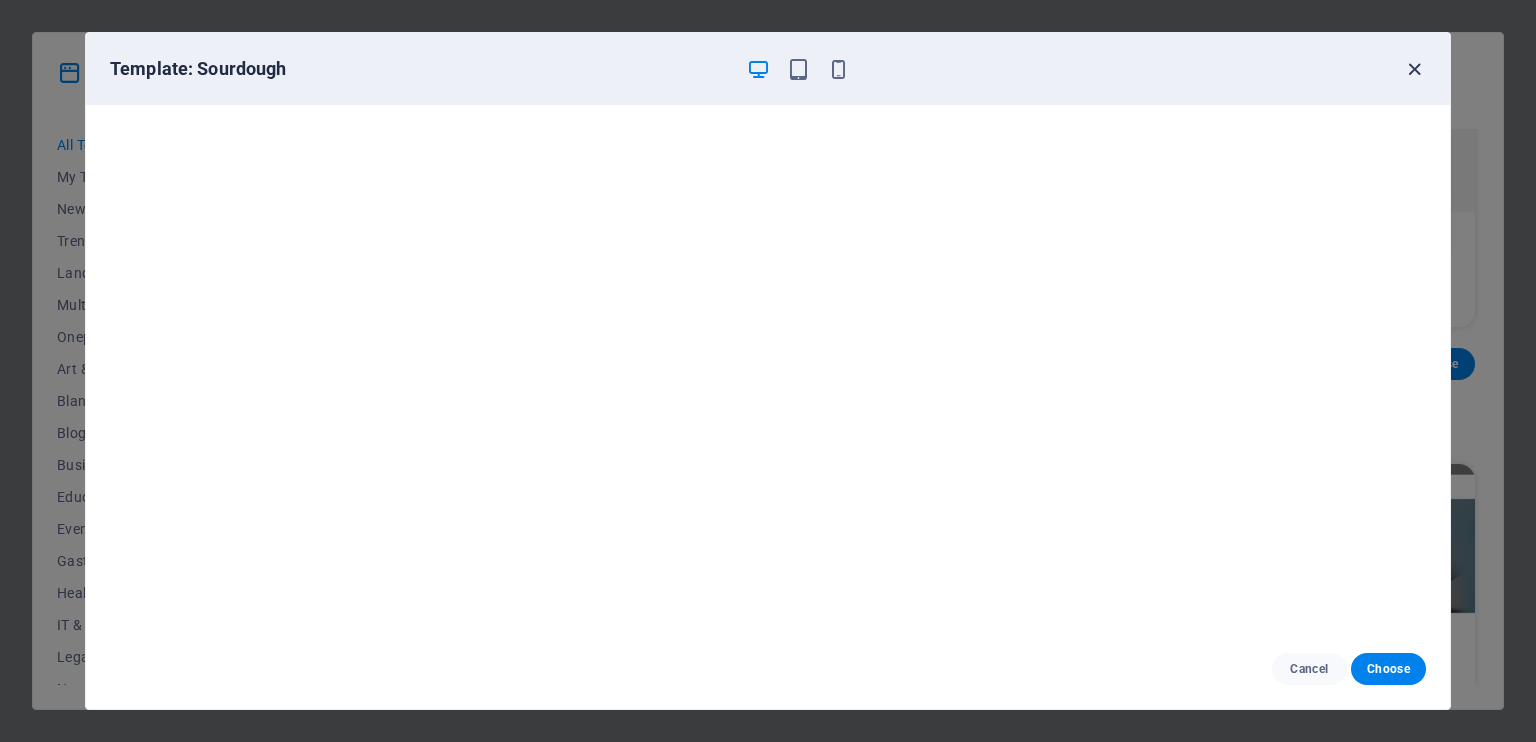 click at bounding box center (1414, 69) 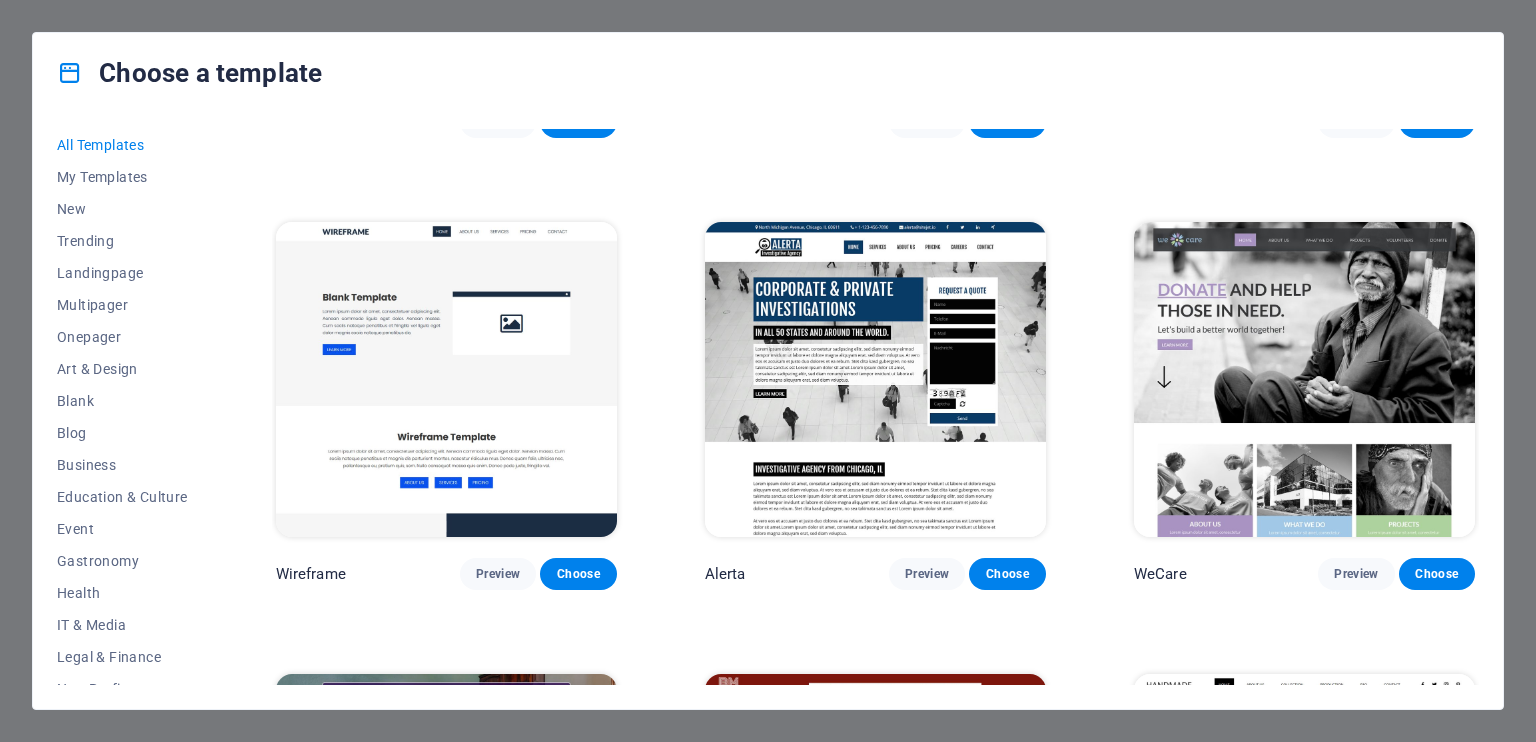 scroll, scrollTop: 11200, scrollLeft: 0, axis: vertical 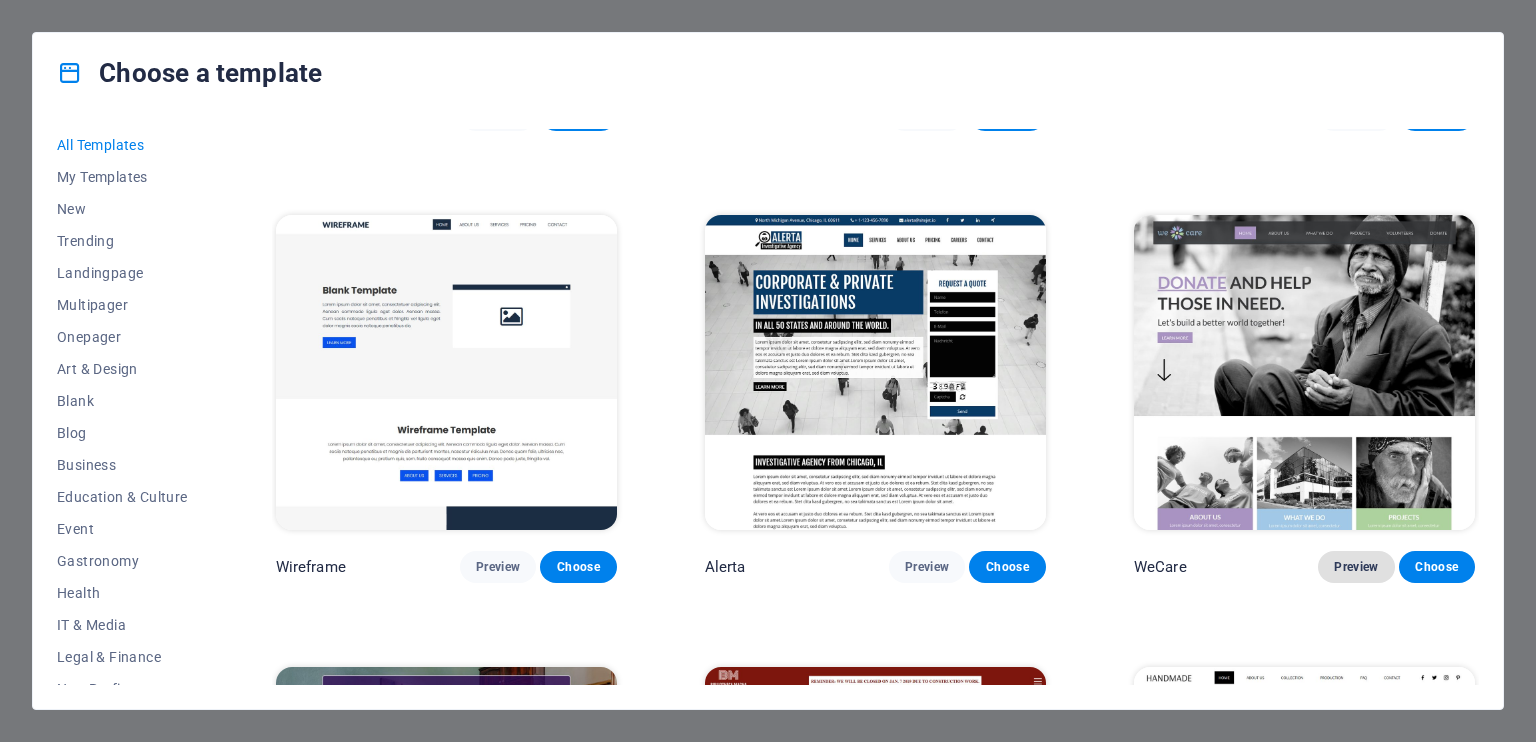 click on "Preview" at bounding box center (1356, 567) 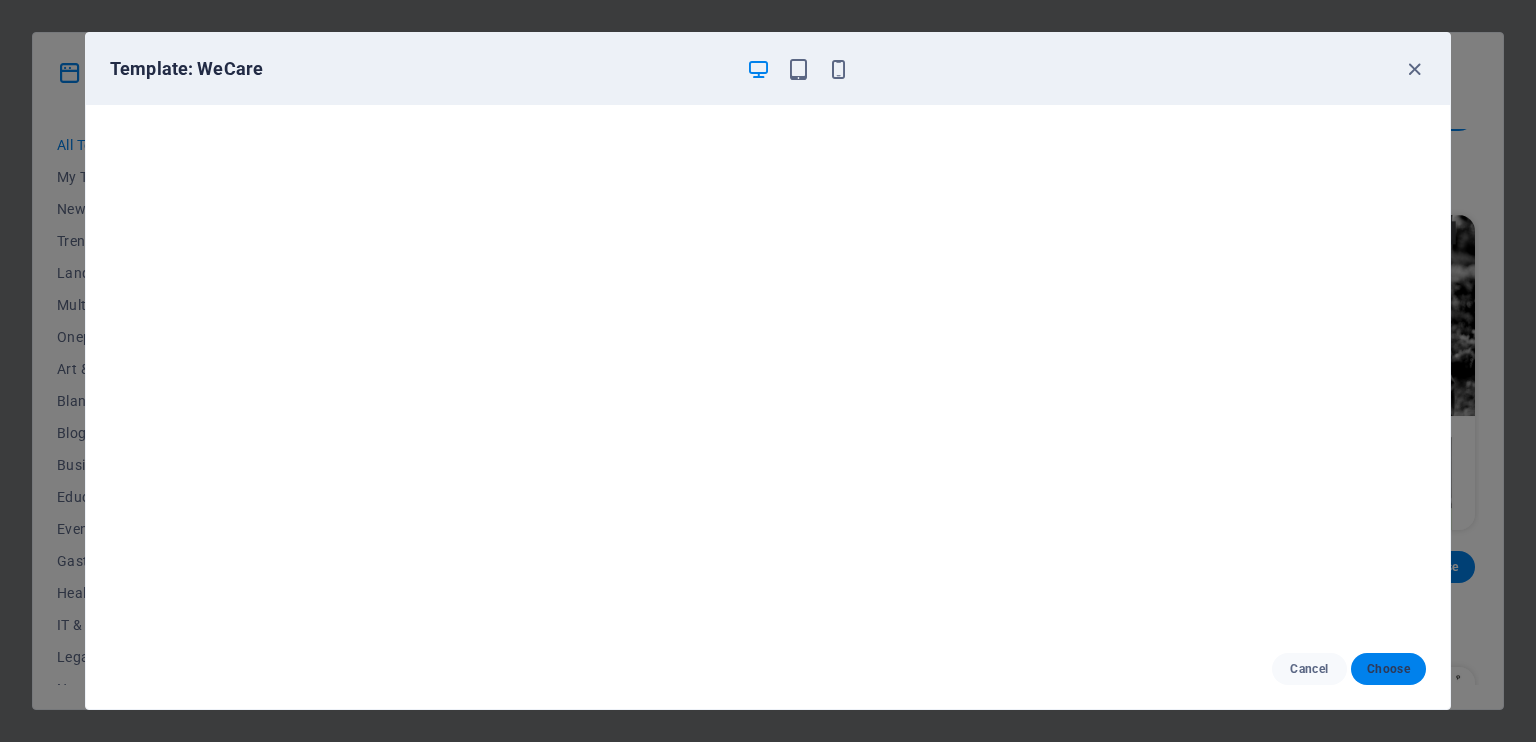 click on "Choose" at bounding box center [1388, 669] 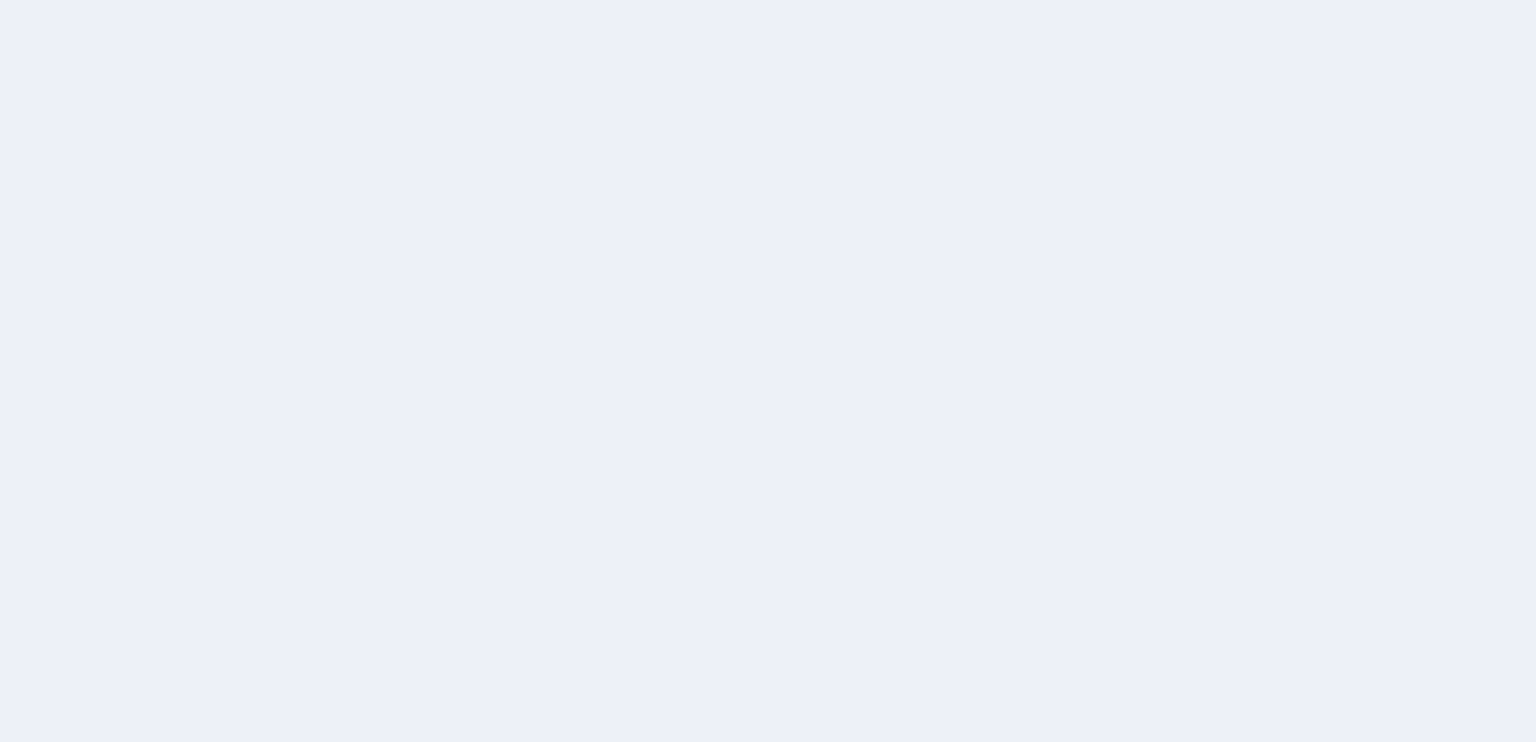 scroll, scrollTop: 0, scrollLeft: 0, axis: both 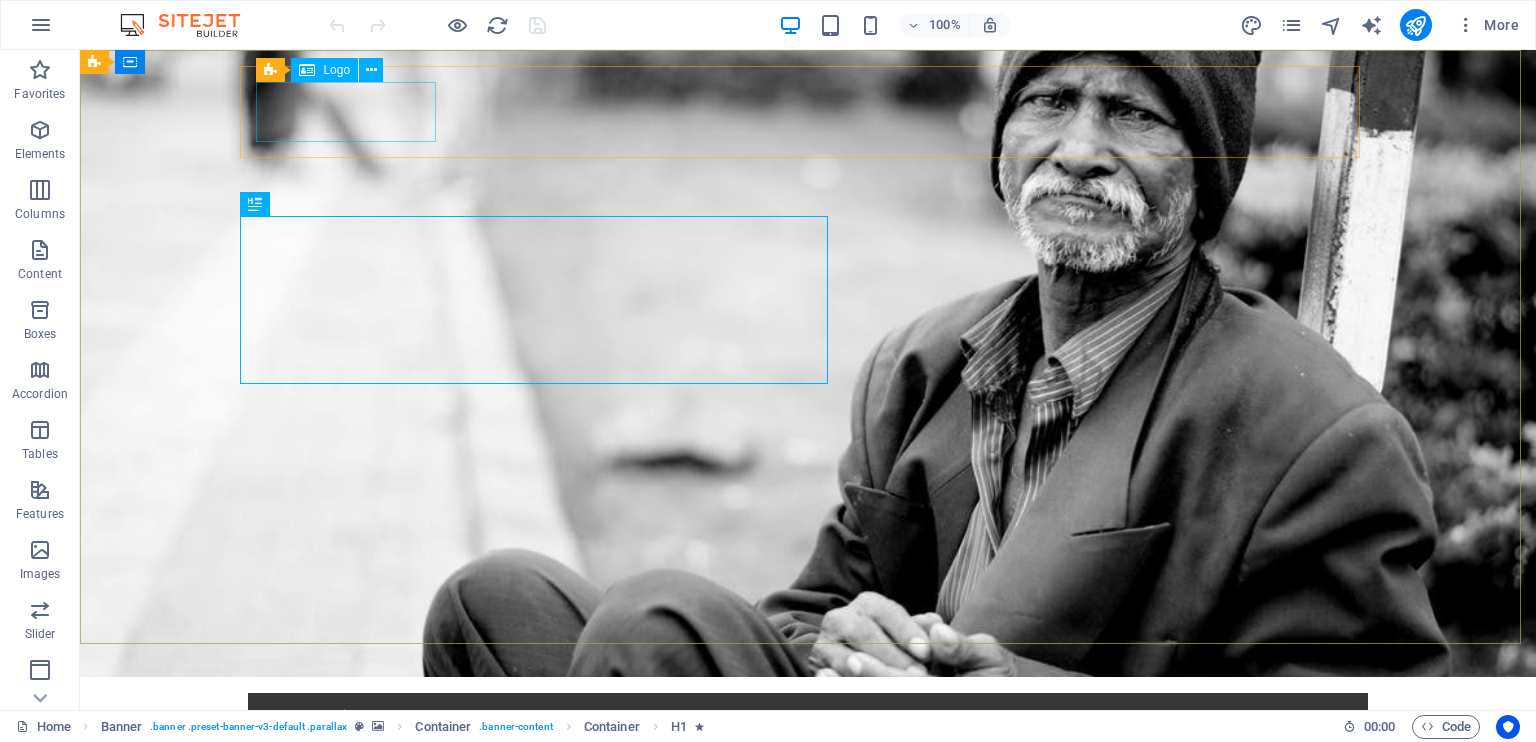 click on "Logo" at bounding box center (336, 70) 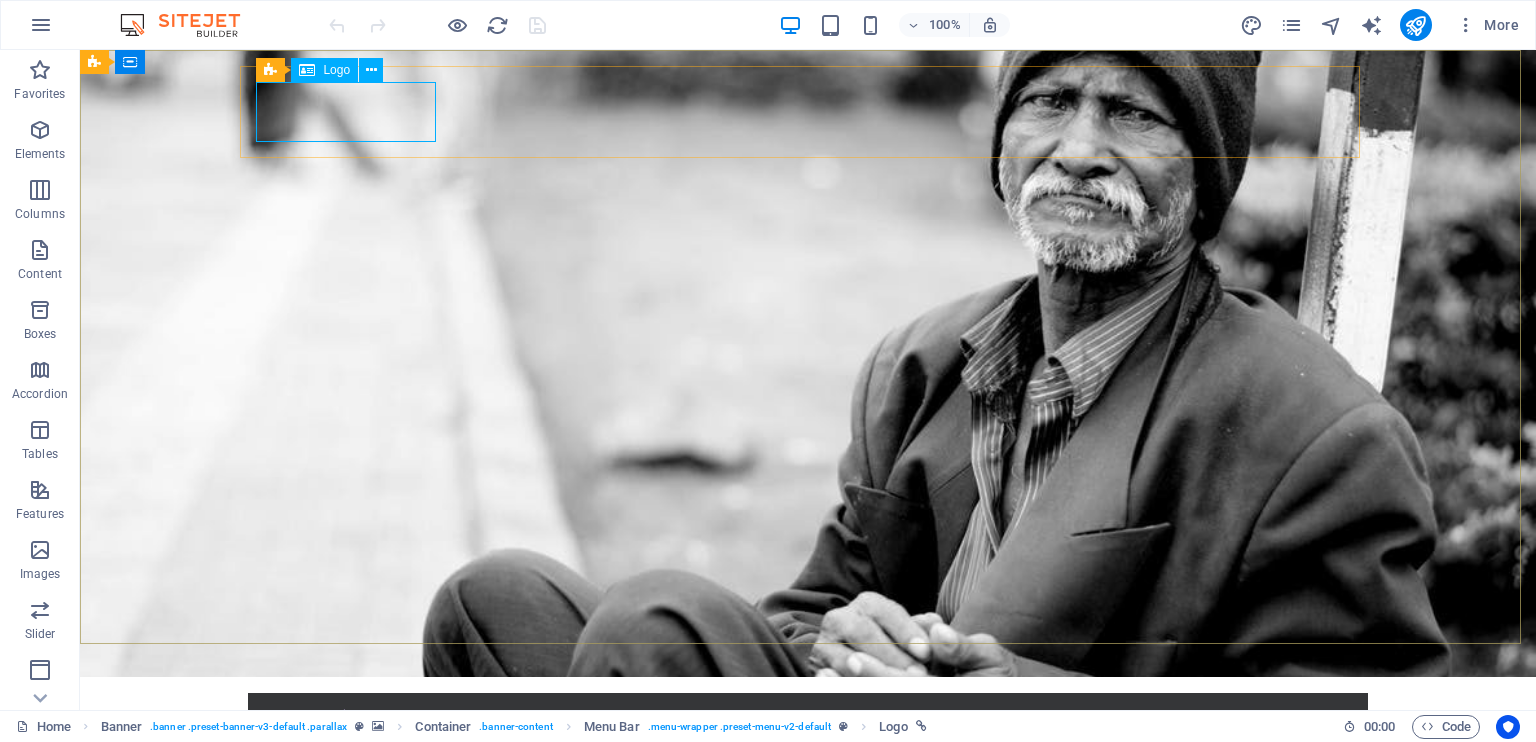 click on "Logo" at bounding box center (336, 70) 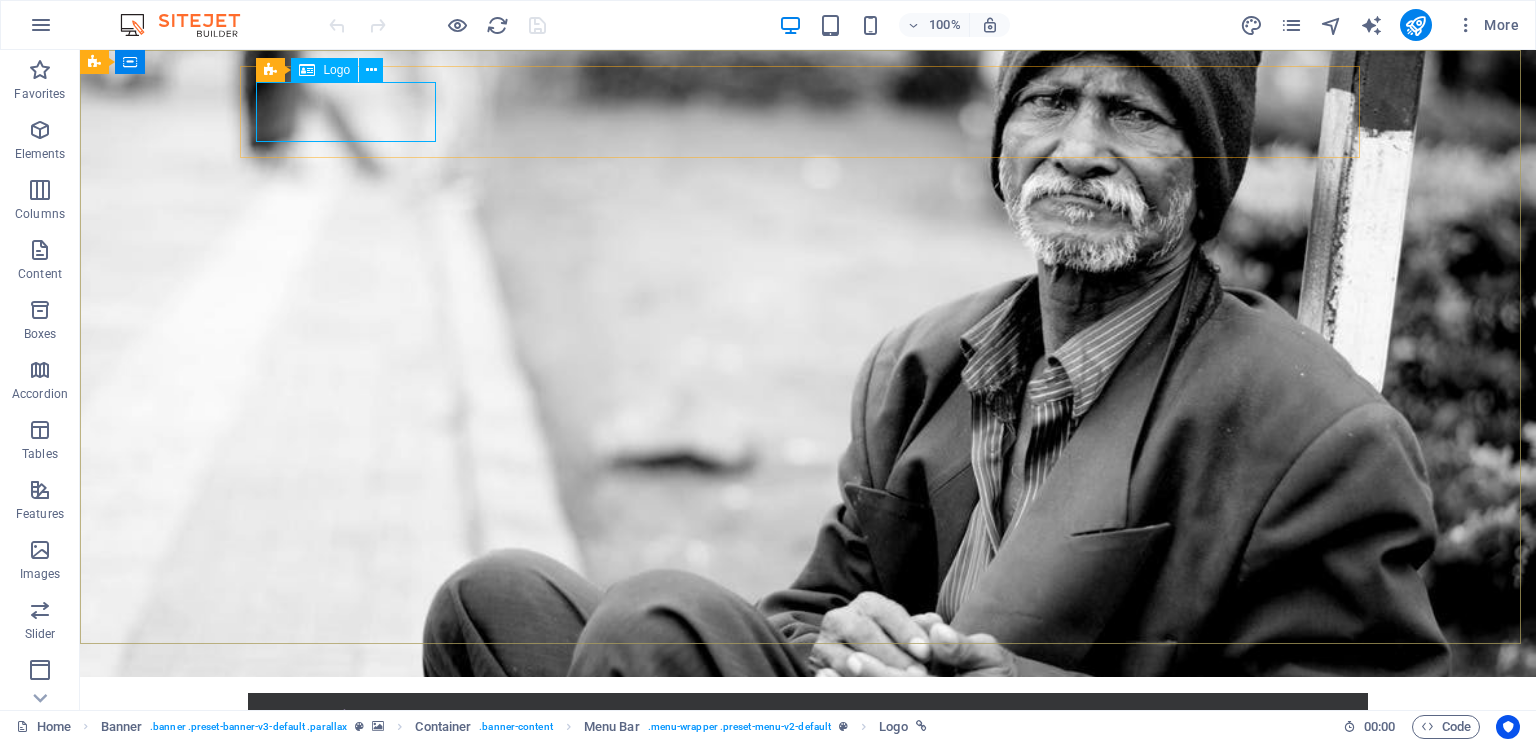 select on "px" 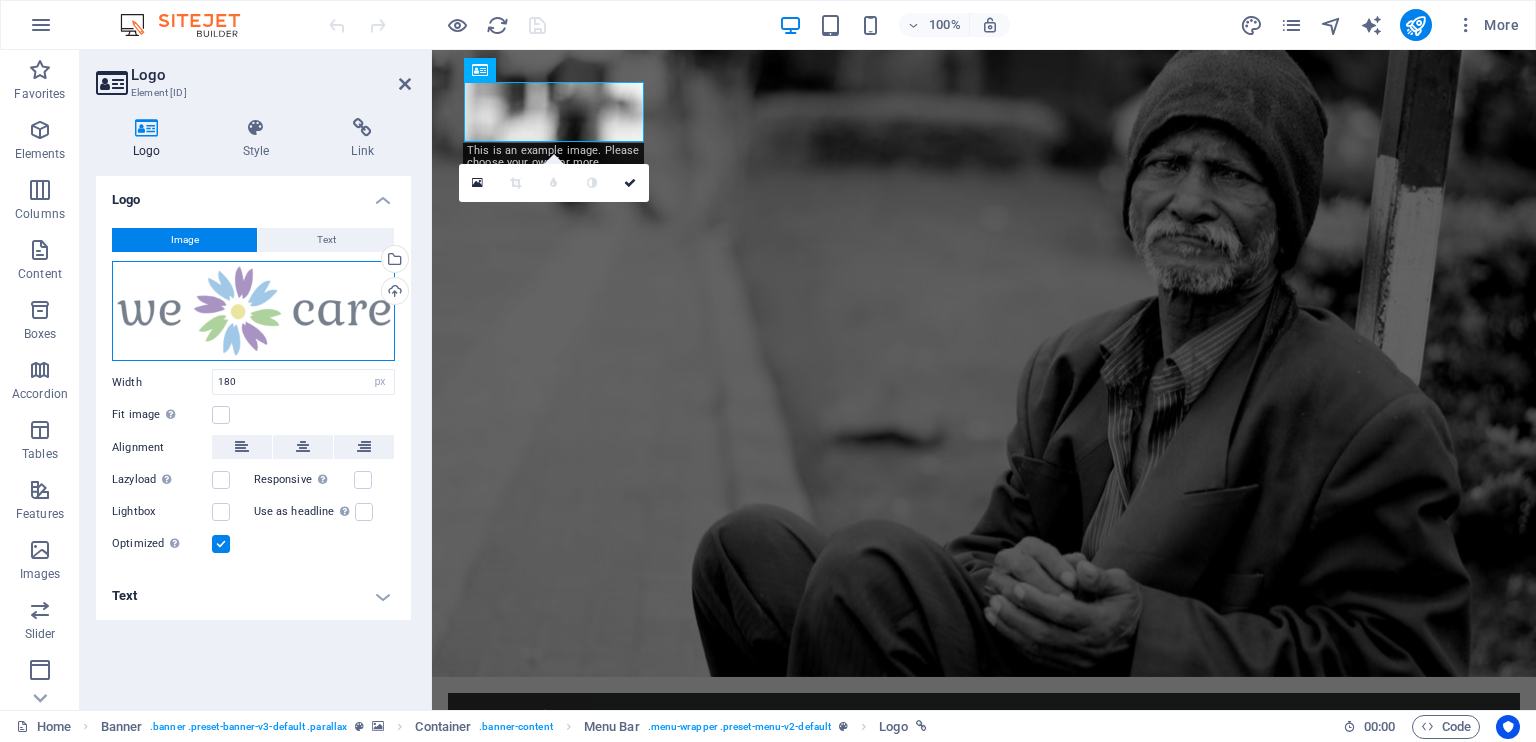 click on "Drag files here, click to choose files or select files from Files or our free stock photos & videos" at bounding box center [253, 311] 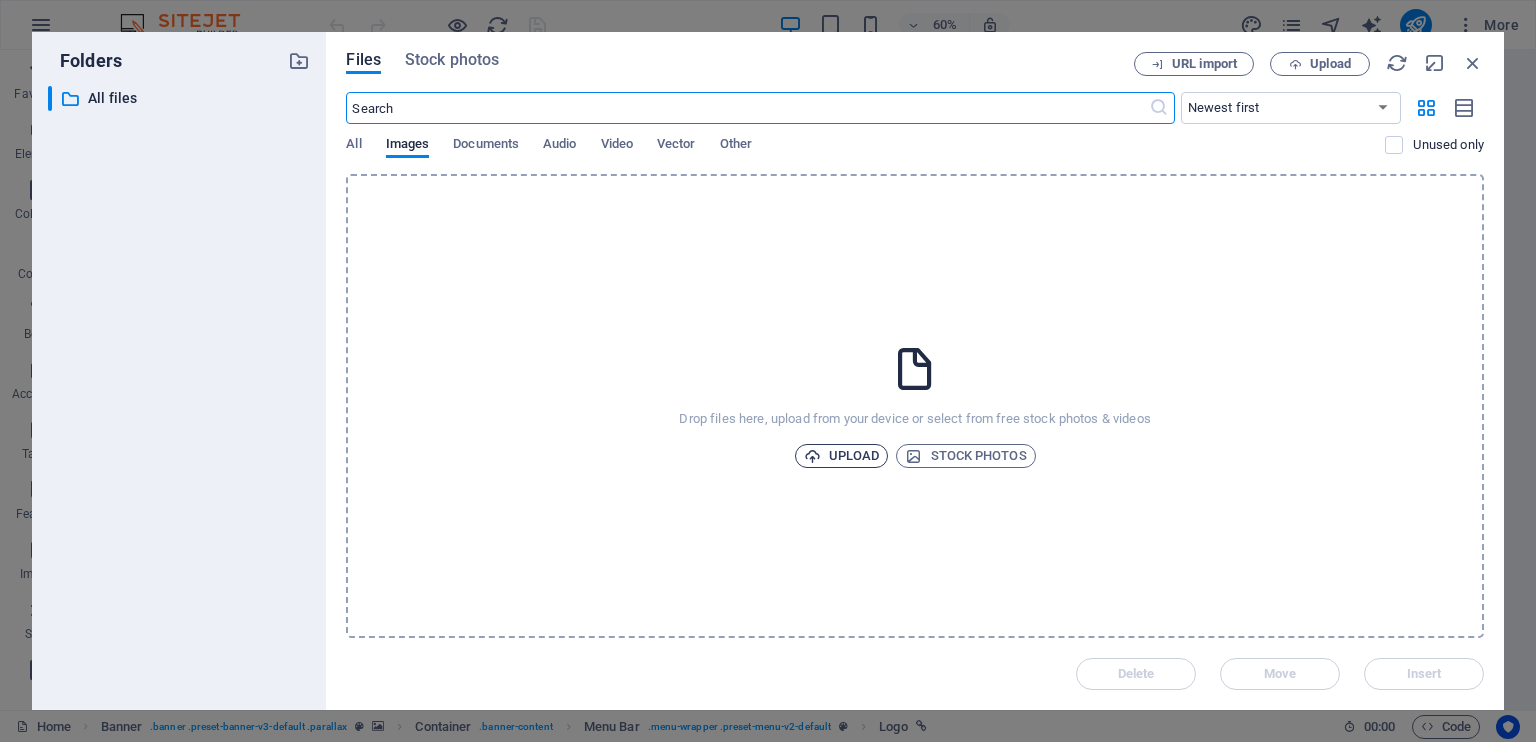 click on "Upload" at bounding box center (842, 456) 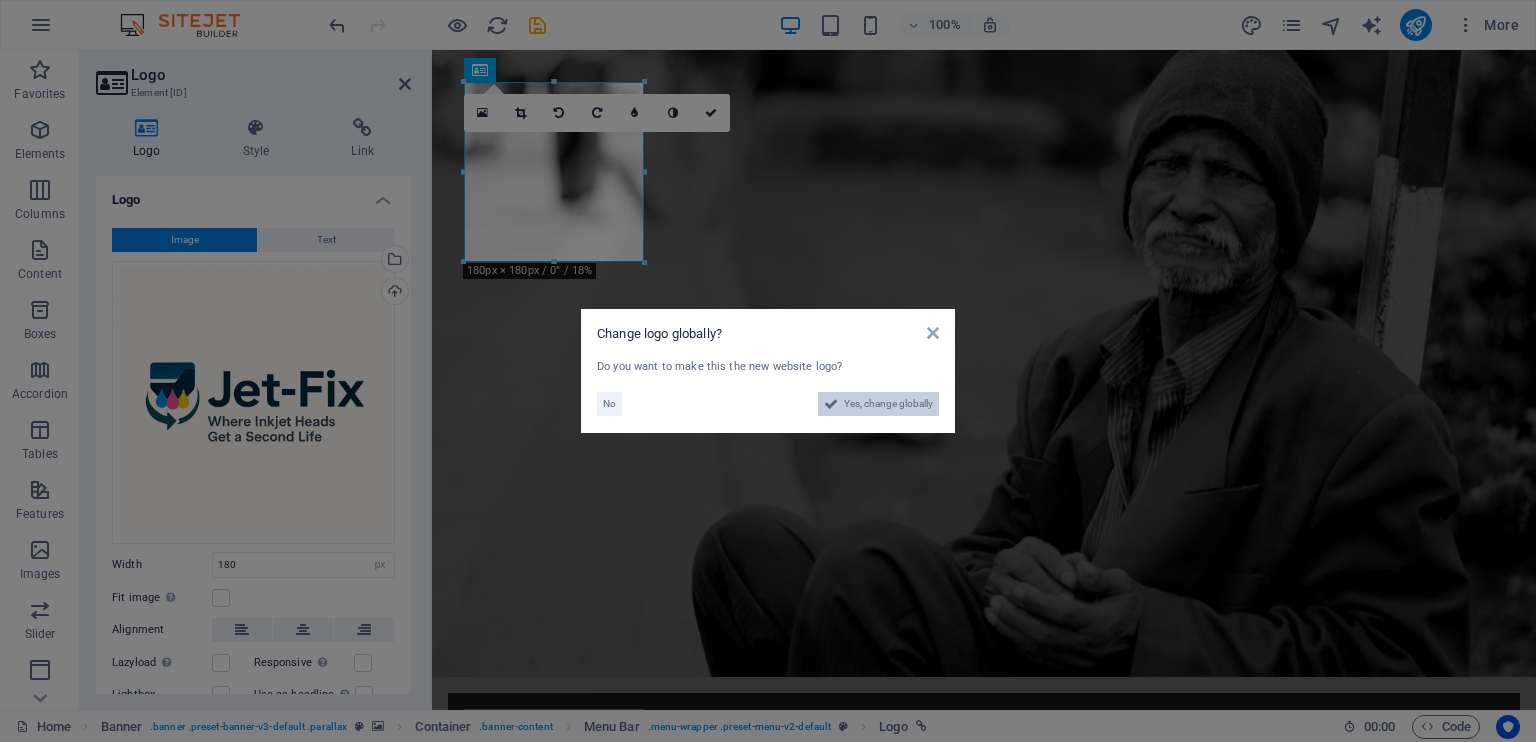 drag, startPoint x: 851, startPoint y: 403, endPoint x: 698, endPoint y: 614, distance: 260.63385 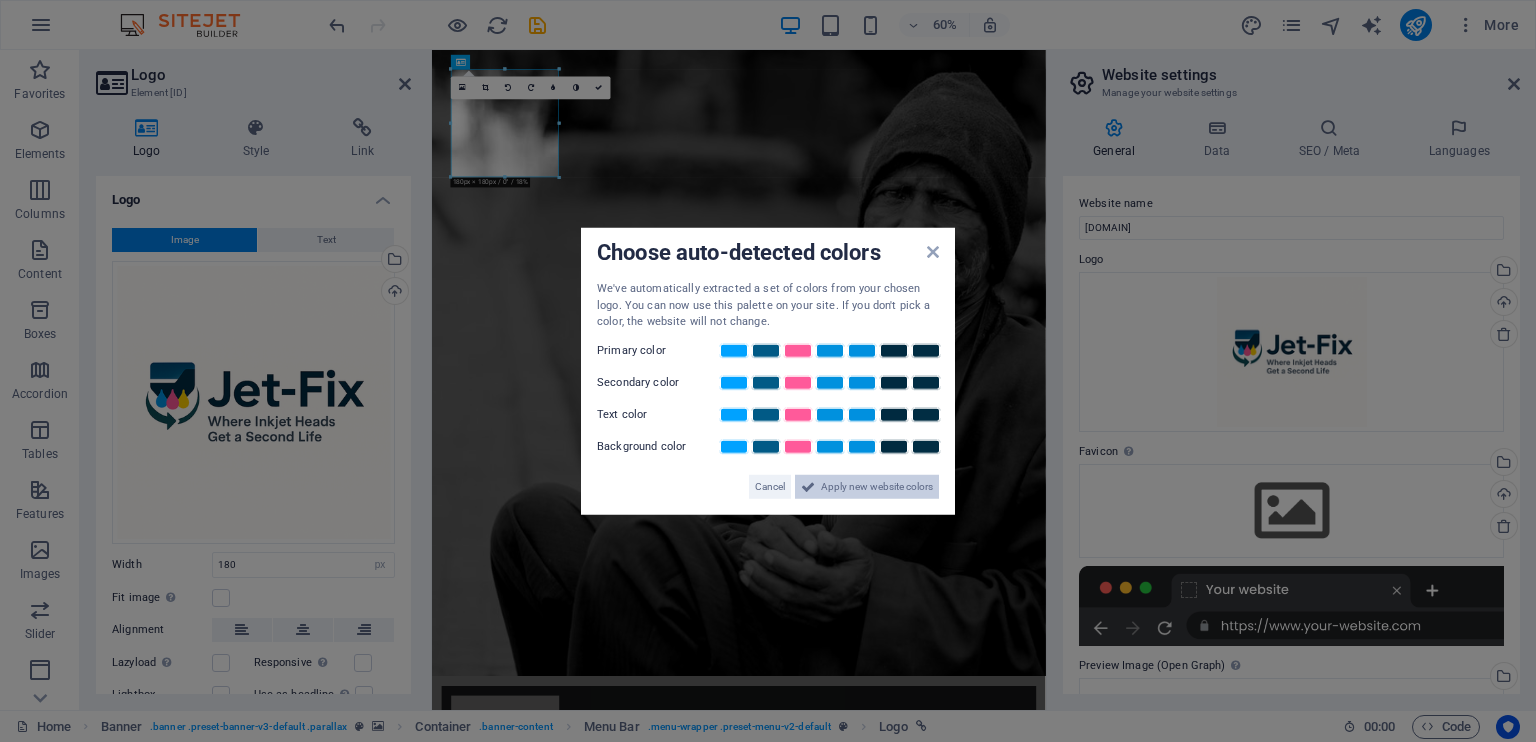 click on "Apply new website colors" at bounding box center (877, 486) 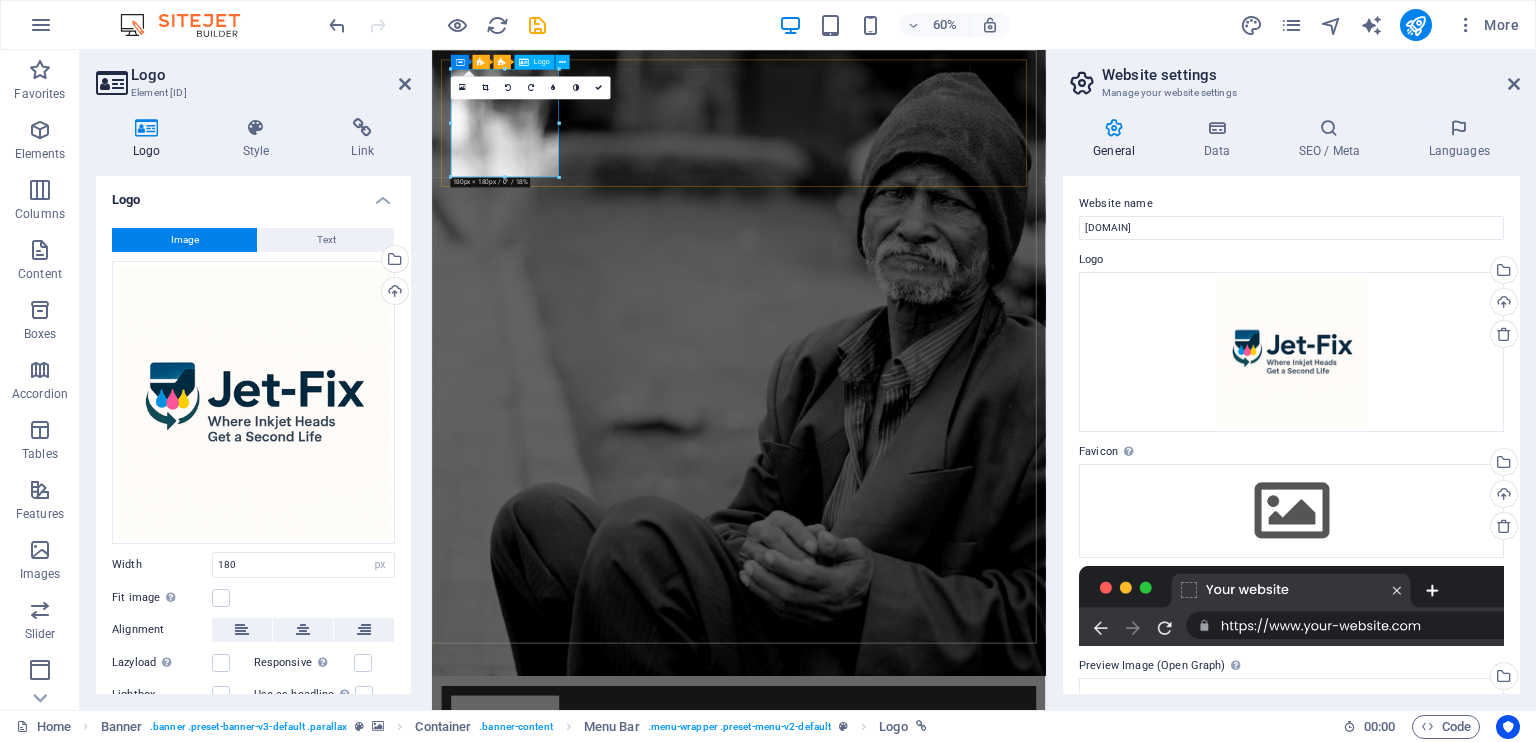 click at bounding box center [943, 1216] 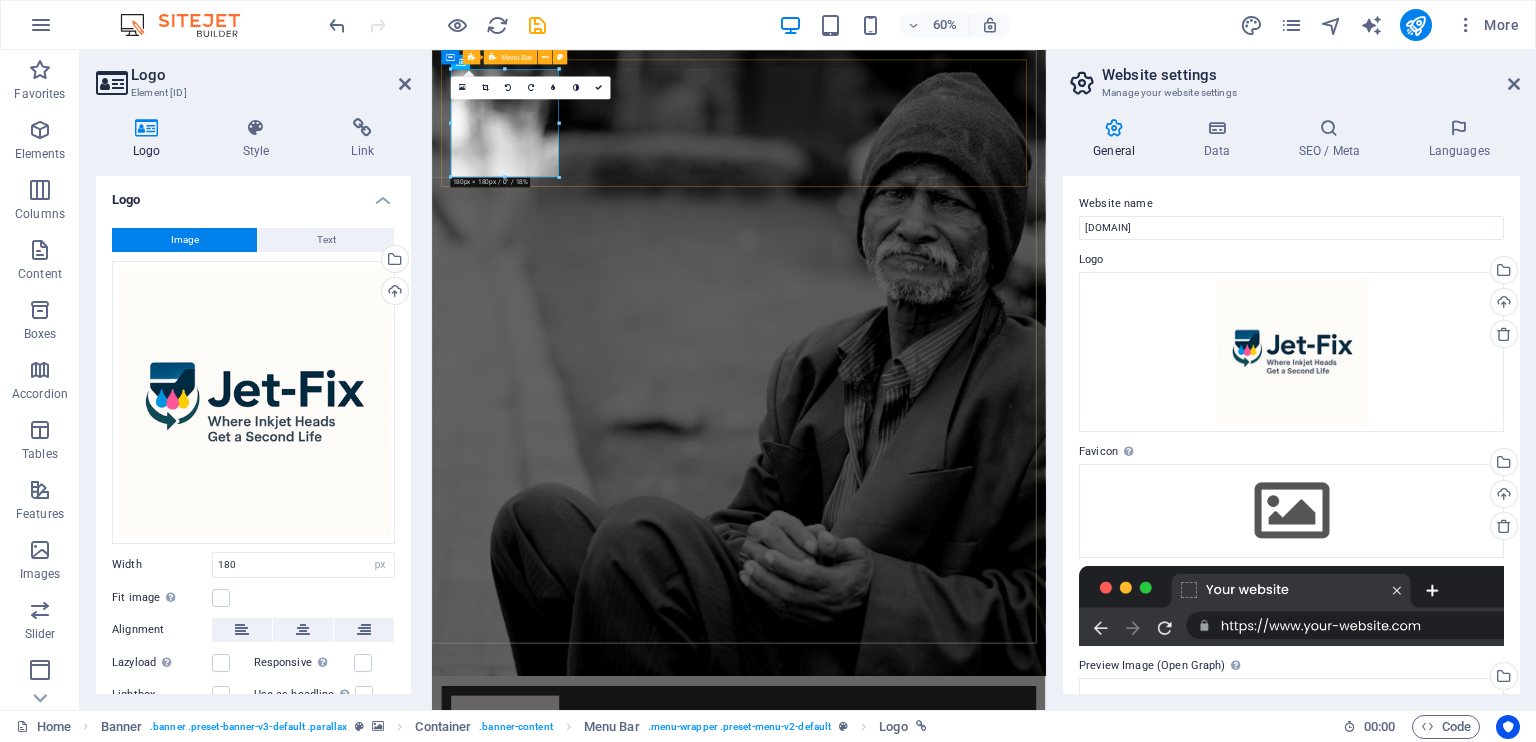 click on "Home About us What we do Projects Volunteers Donate" at bounding box center [943, 1241] 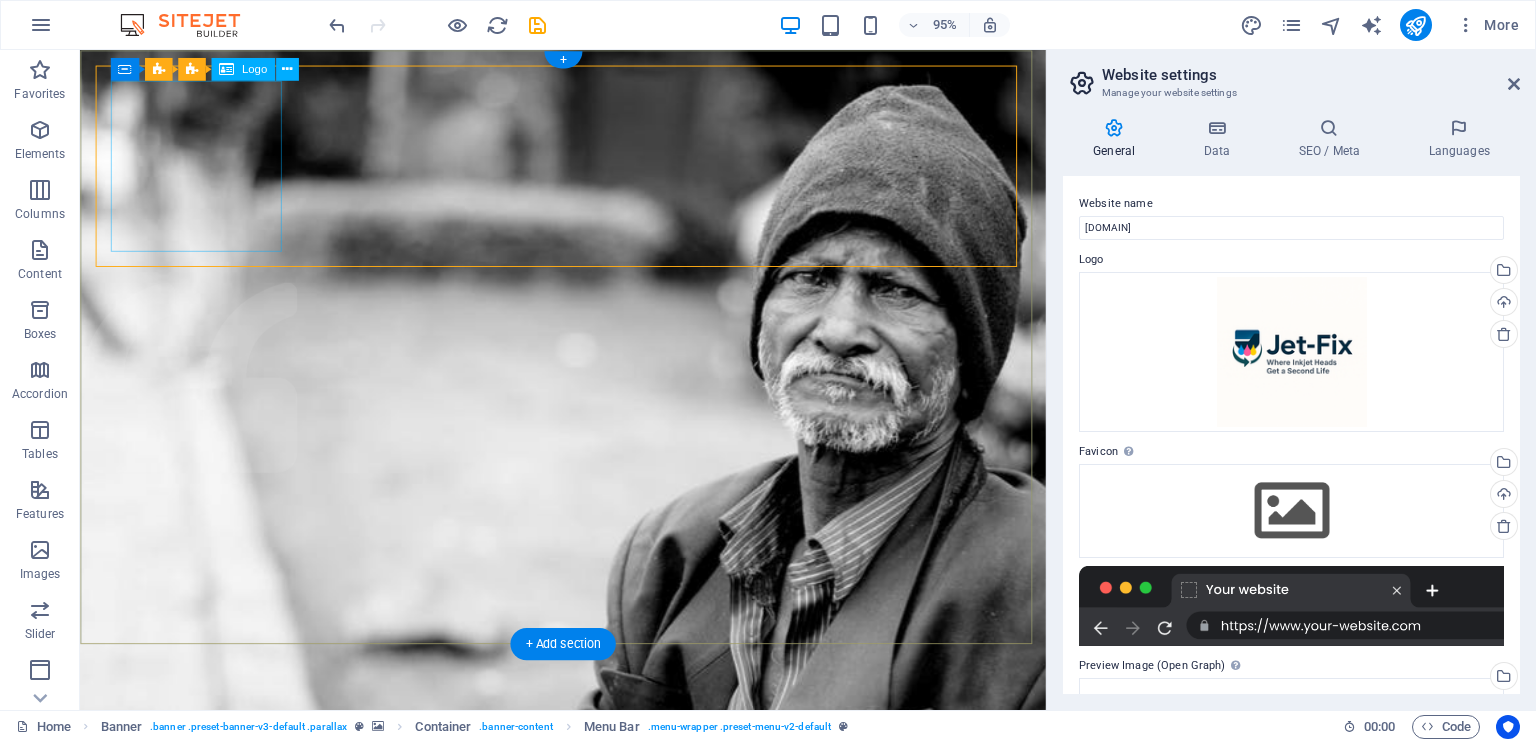 click at bounding box center (588, 1216) 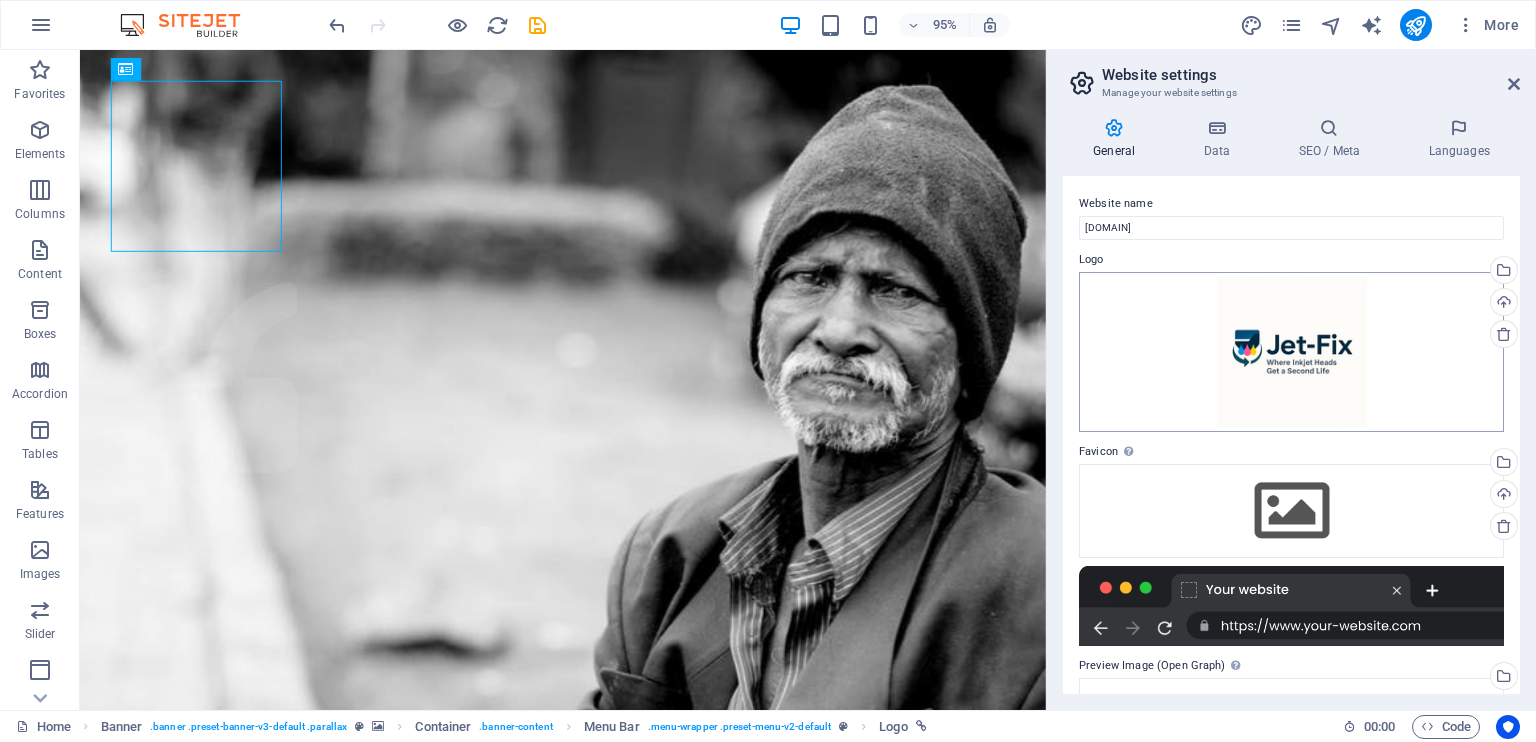 scroll, scrollTop: 100, scrollLeft: 0, axis: vertical 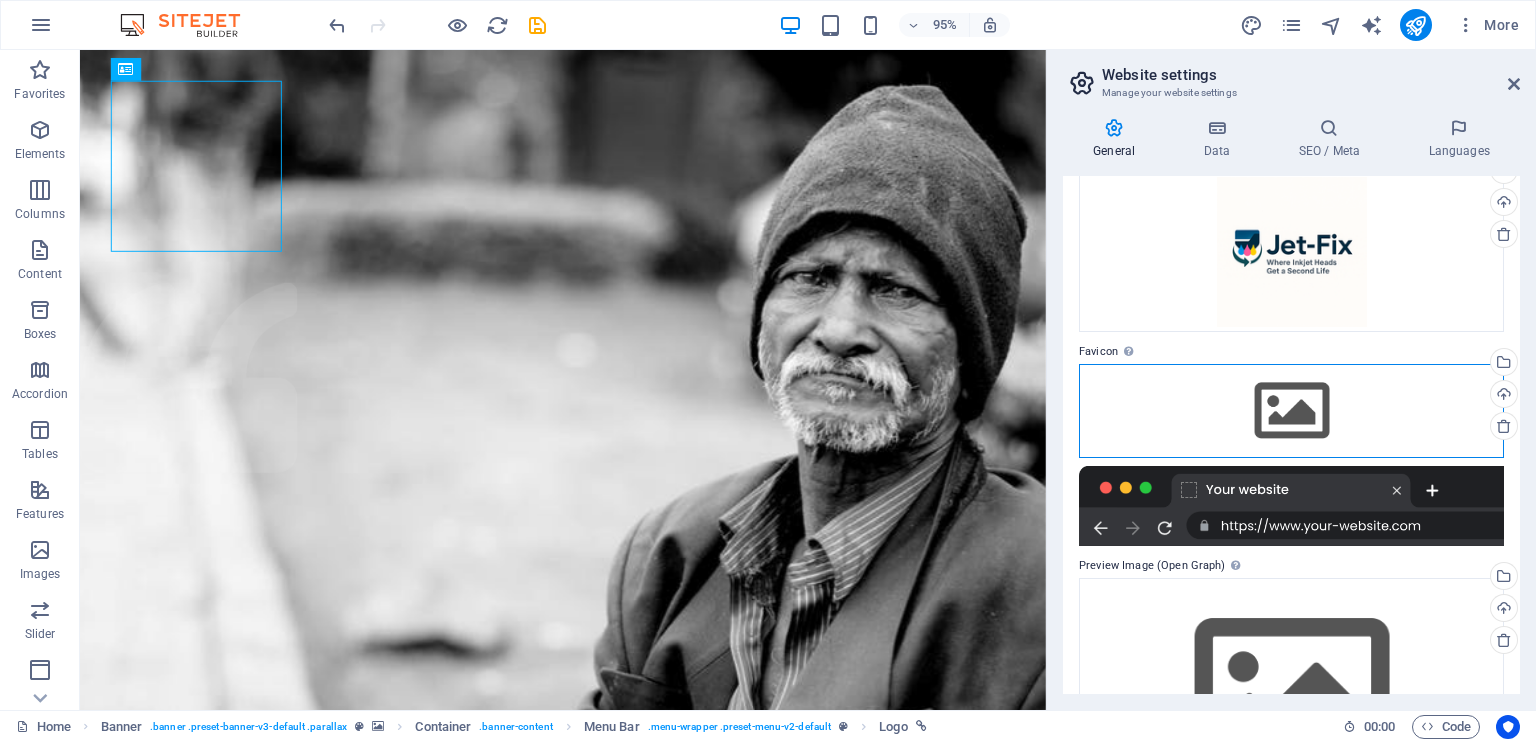 click on "Drag files here, click to choose files or select files from Files or our free stock photos & videos" at bounding box center (1291, 411) 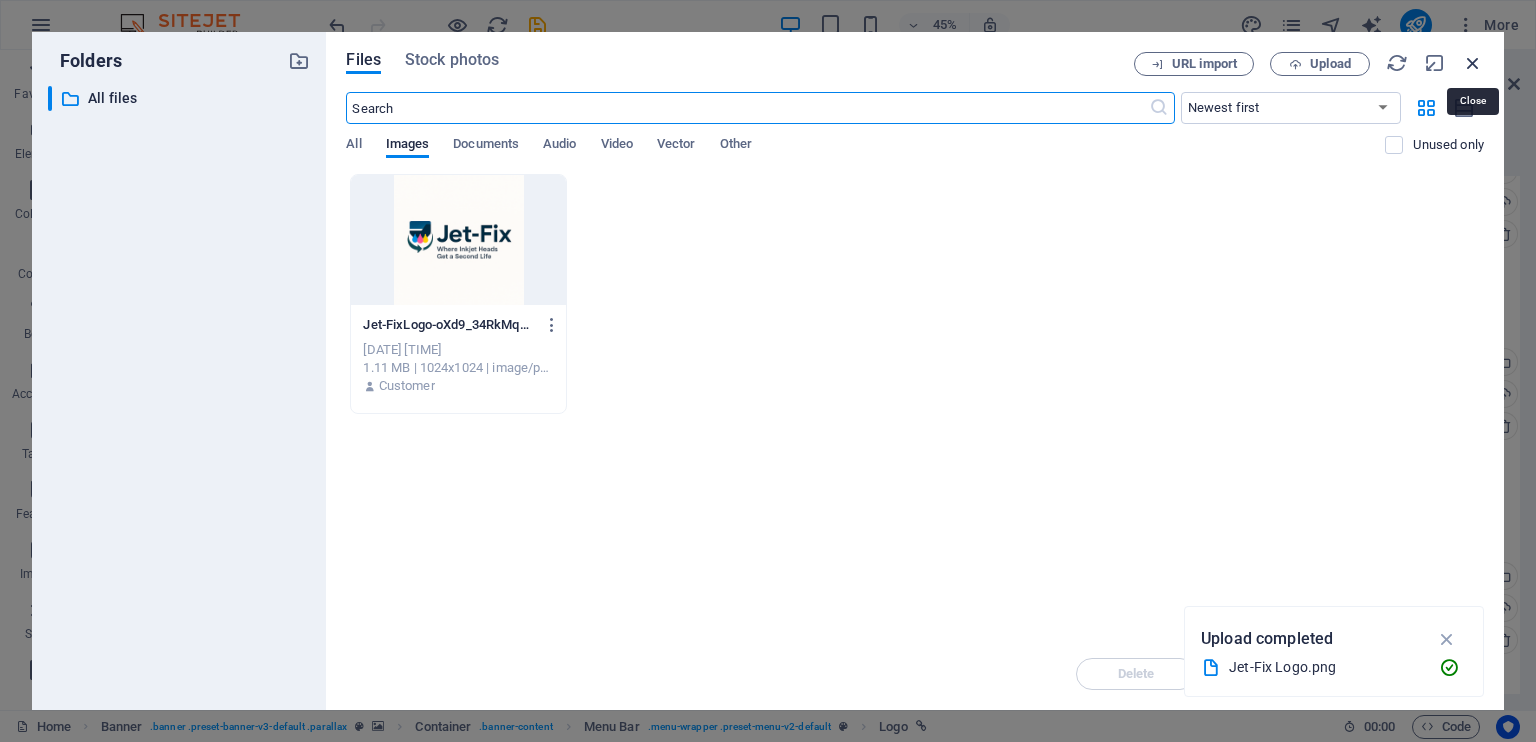 click at bounding box center (1473, 63) 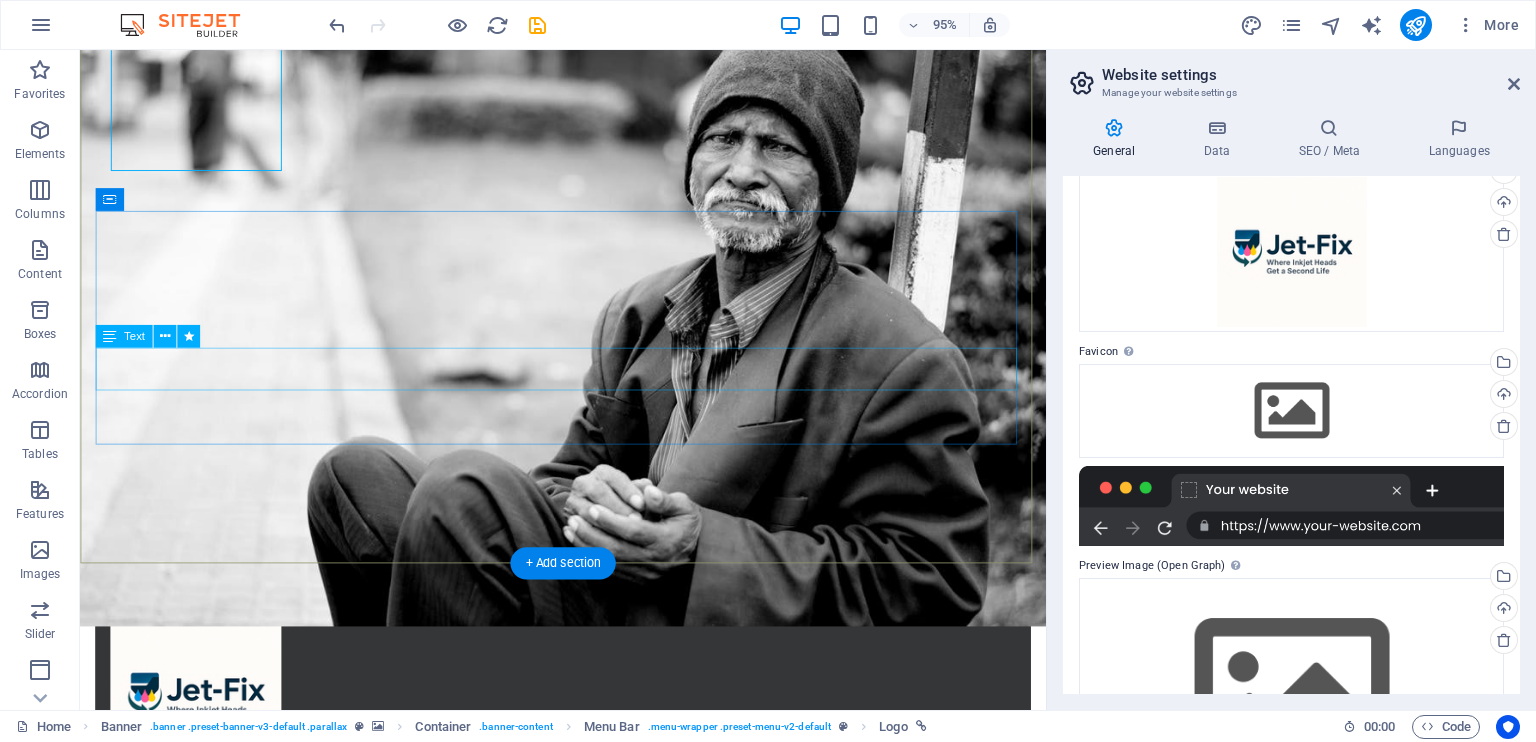 scroll, scrollTop: 0, scrollLeft: 0, axis: both 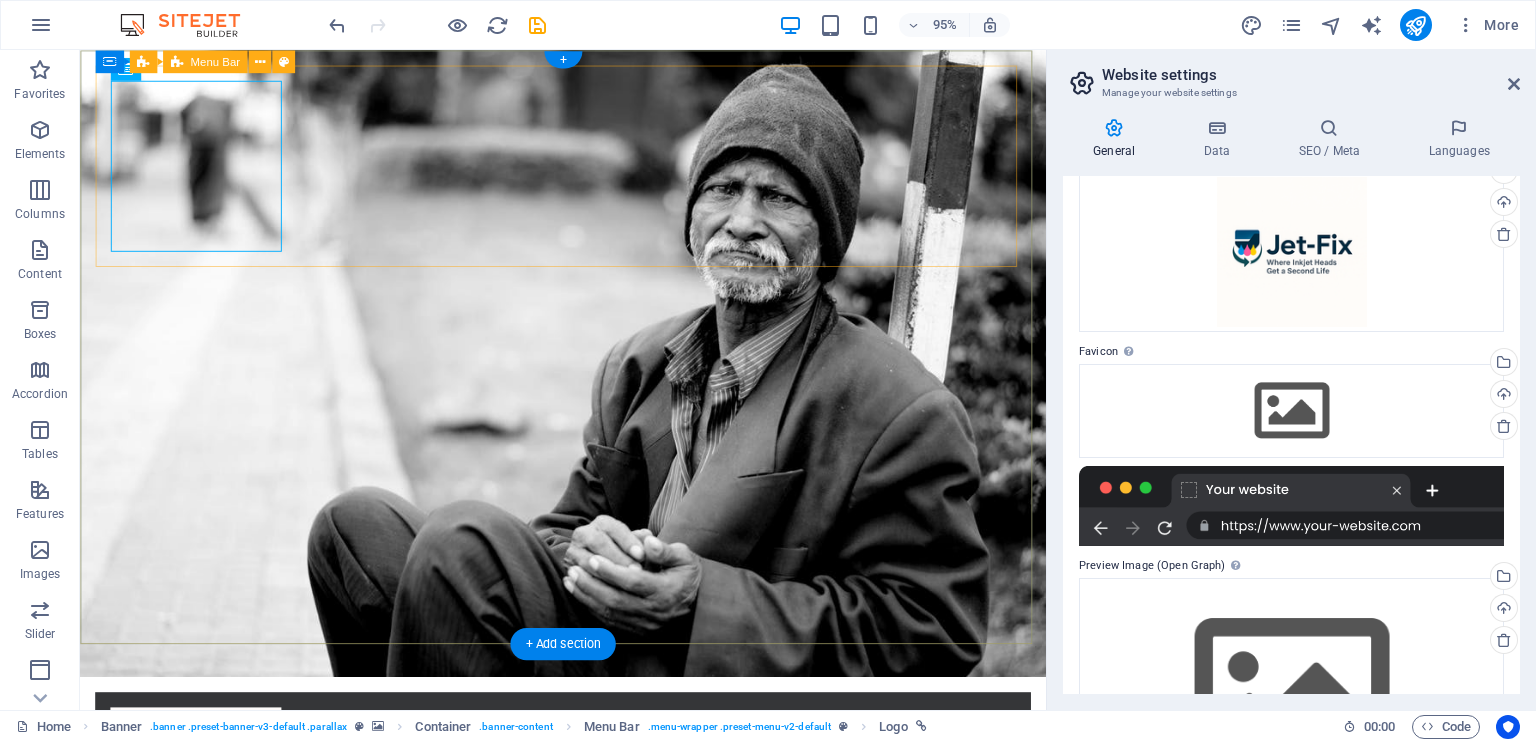 click on "Home About us What we do Projects Volunteers Donate" at bounding box center [588, 857] 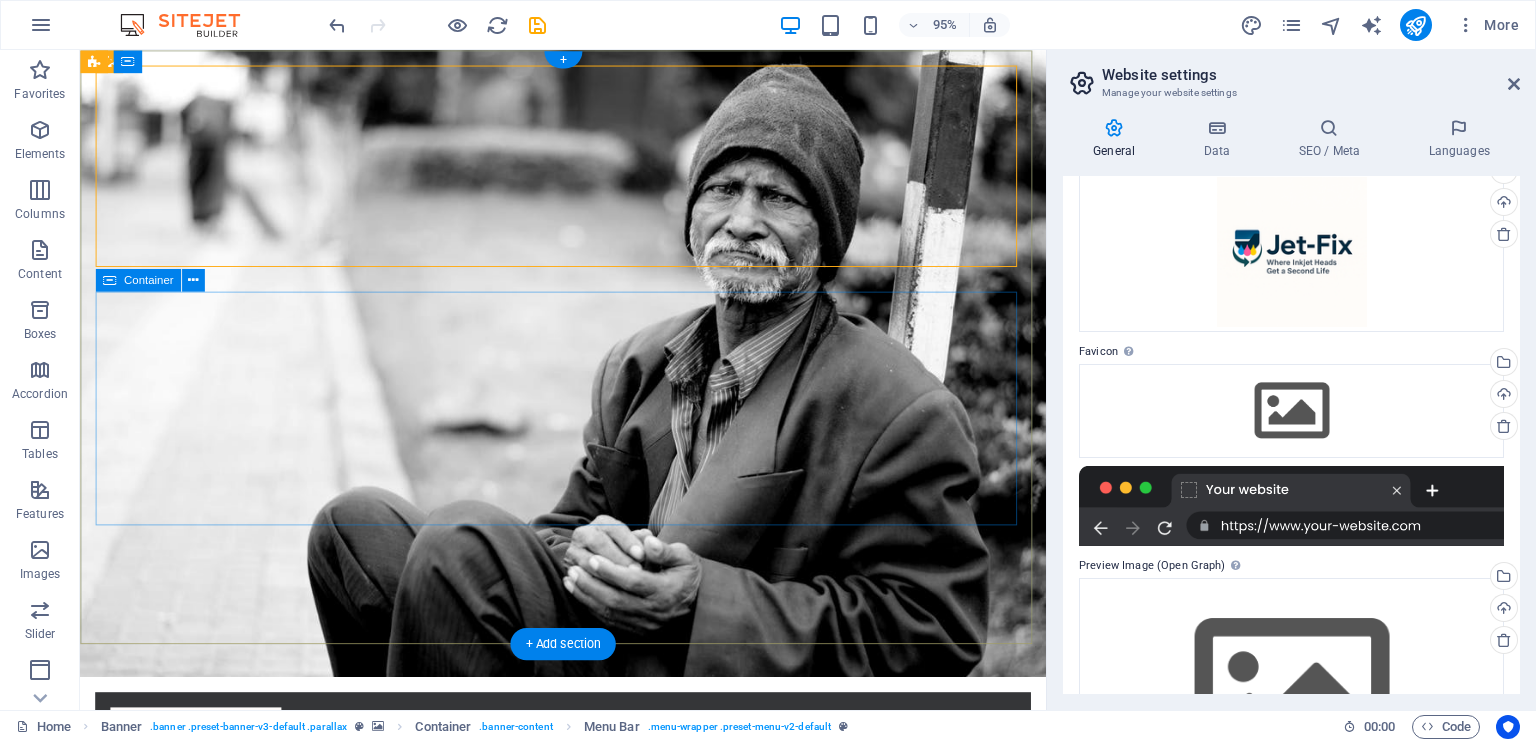 click on "Donate   and Help those in need. Let's build a better world together! Learn more" at bounding box center [588, 1111] 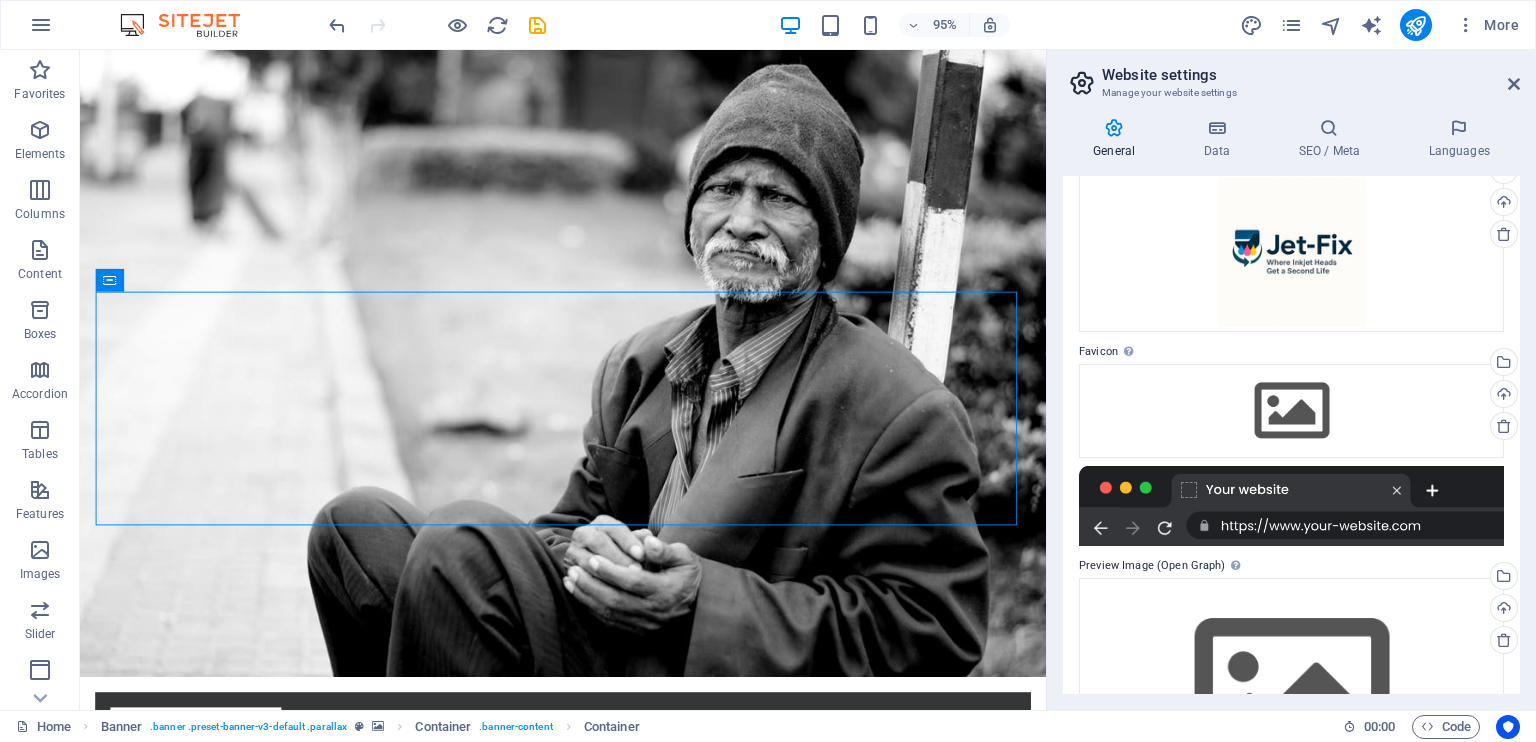 click on "Website settings Manage your website settings  General  Data  SEO / Meta  Languages Website name jet-fix.com Logo Drag files here, click to choose files or select files from Files or our free stock photos & videos Select files from the file manager, stock photos, or upload file(s) Upload Favicon Set the favicon of your website here. A favicon is a small icon shown in the browser tab next to your website title. It helps visitors identify your website. Drag files here, click to choose files or select files from Files or our free stock photos & videos Select files from the file manager, stock photos, or upload file(s) Upload Preview Image (Open Graph) This image will be shown when the website is shared on social networks Drag files here, click to choose files or select files from Files or our free stock photos & videos Select files from the file manager, stock photos, or upload file(s) Upload Contact data for this website. This can be used everywhere on the website and will update automatically. Company Street 1" at bounding box center [1291, 380] 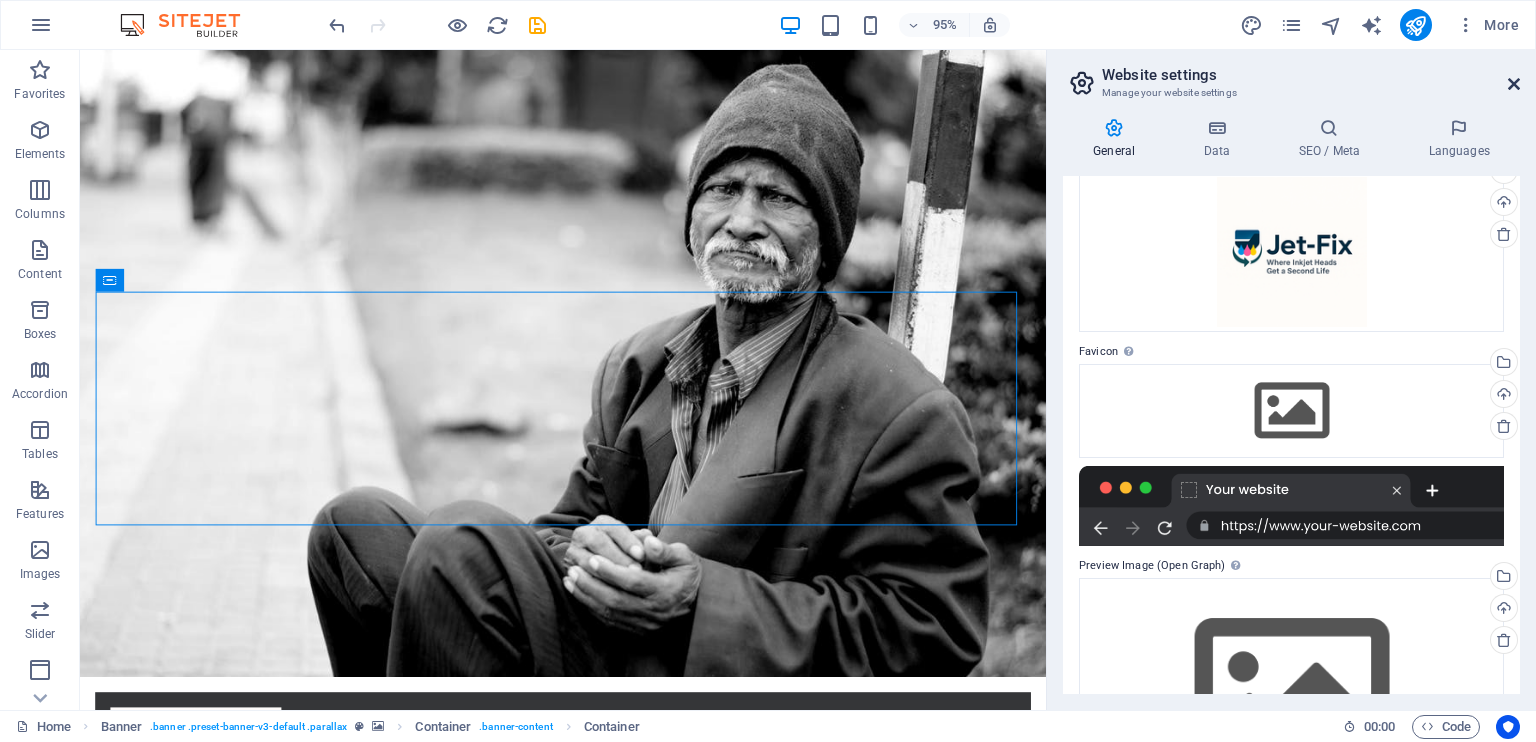 click at bounding box center (1514, 84) 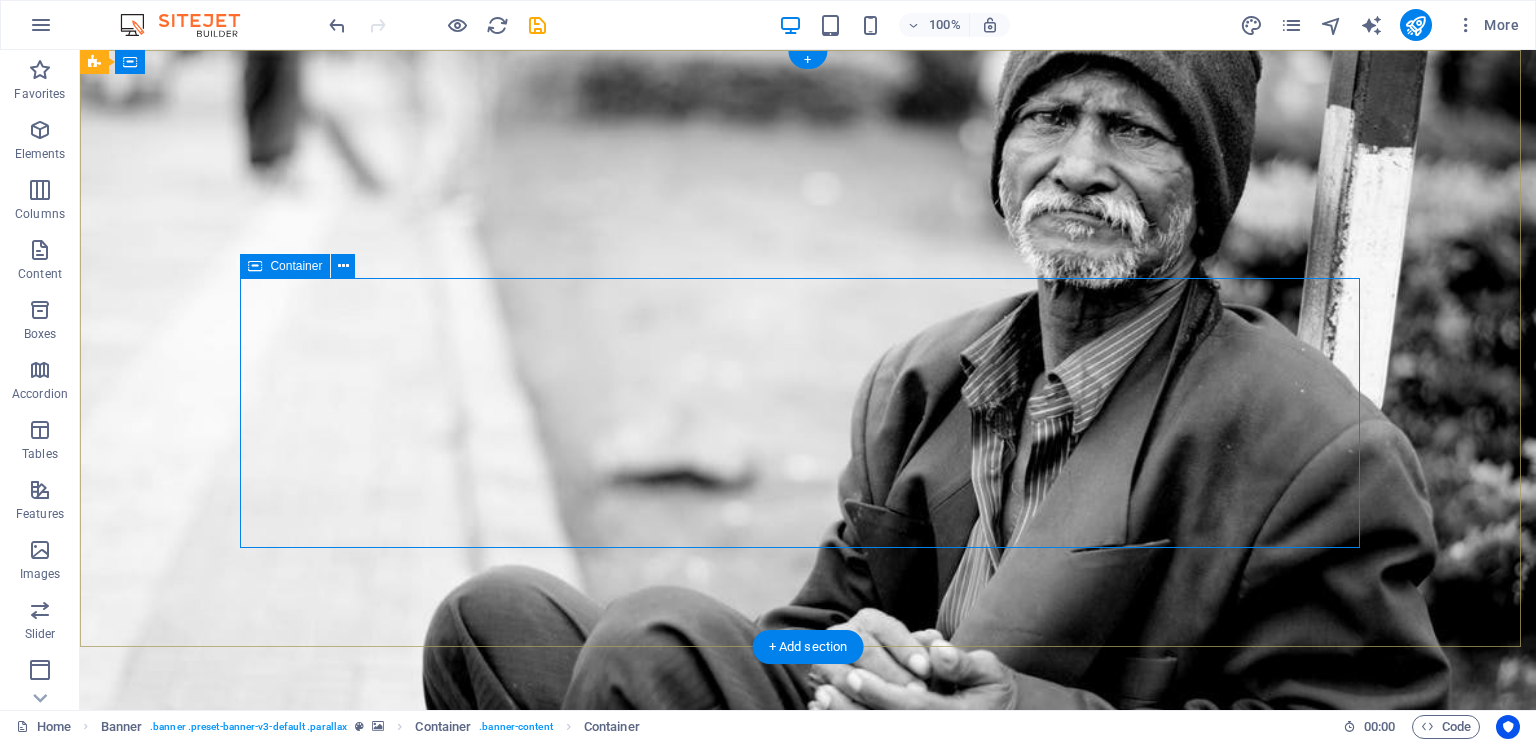 click on "Donate   and Help those in need. Let's build a better world together! Learn more" at bounding box center (808, 1121) 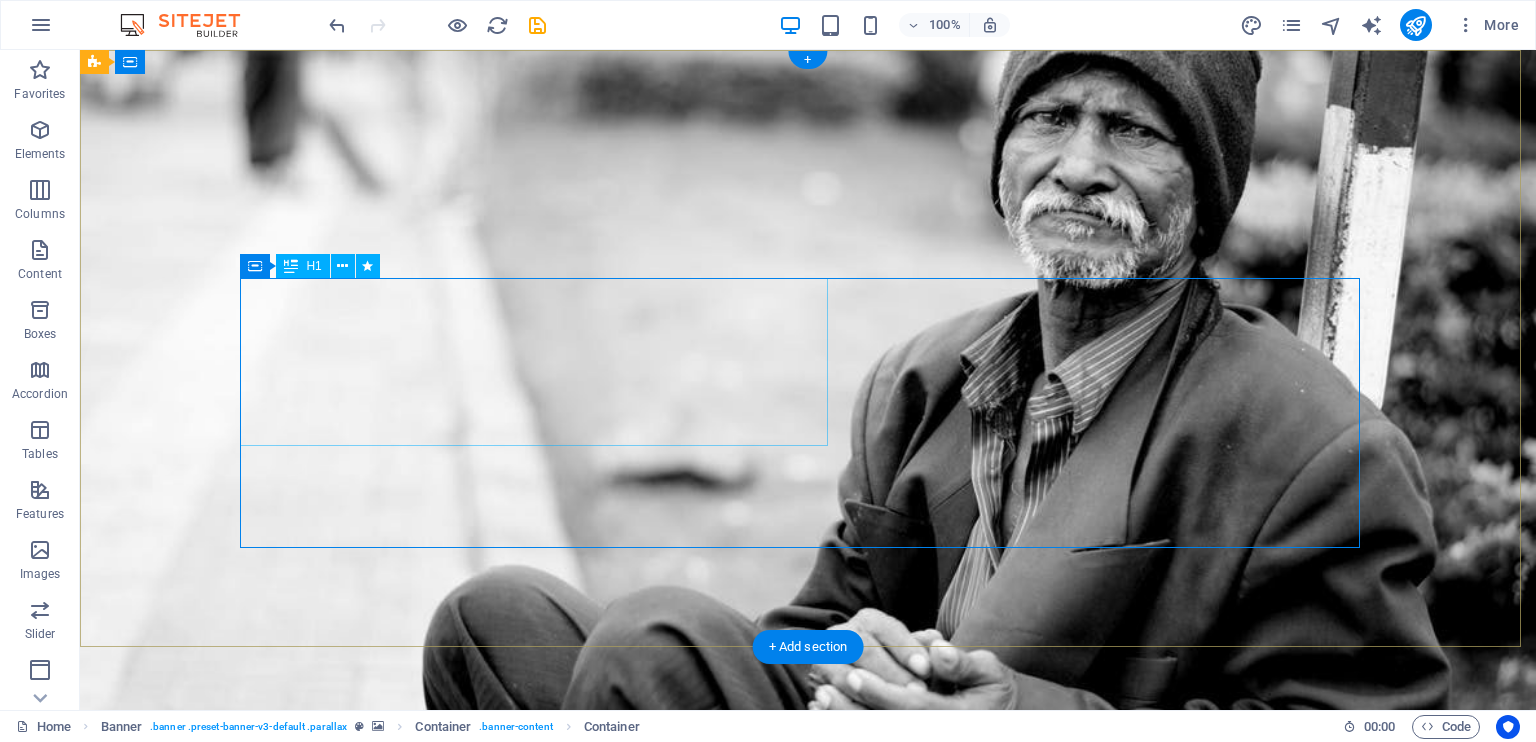click on "Donate   and Help those in need." at bounding box center [808, 1066] 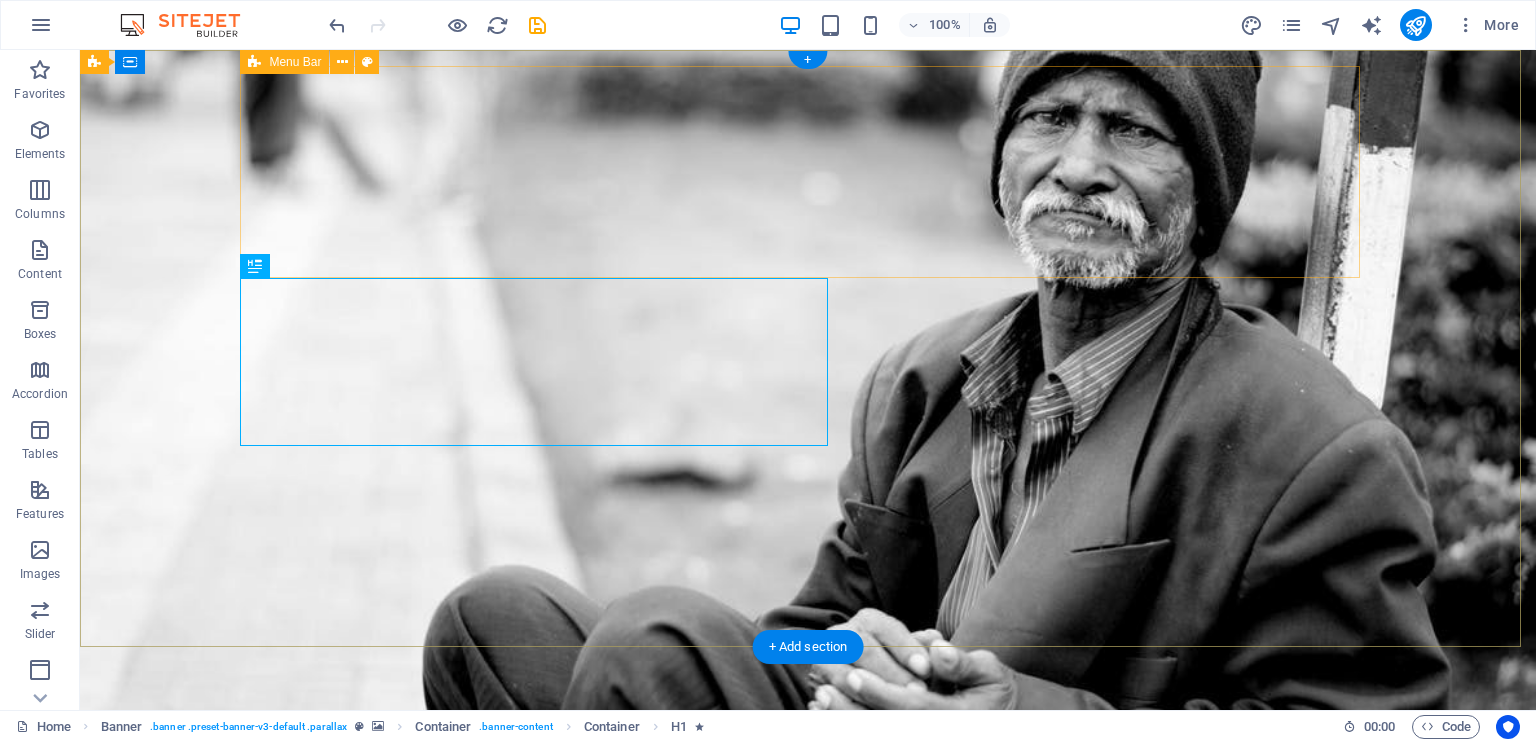 click on "Home About us What we do Projects Volunteers Donate" at bounding box center (808, 856) 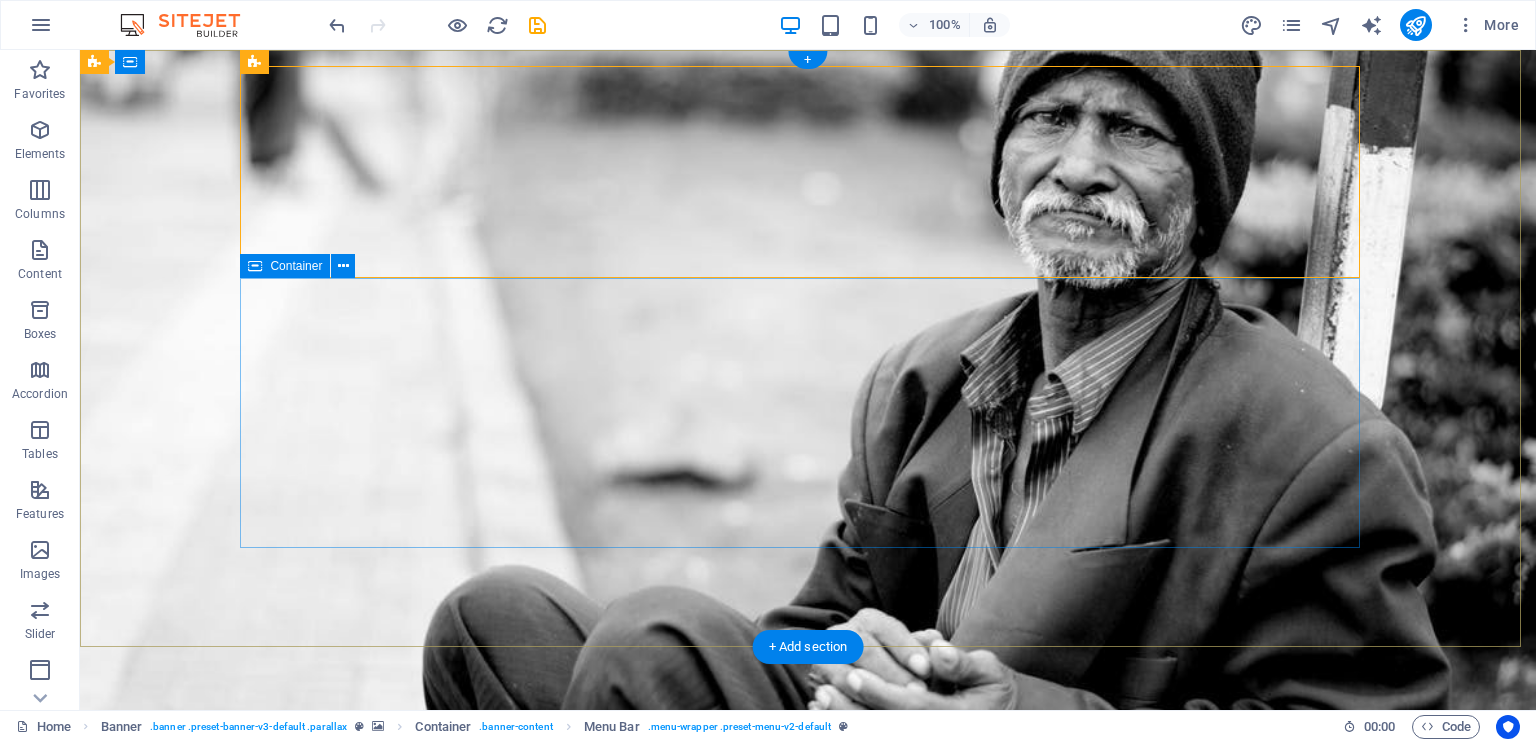 click on "Donate   and Help those in need. Let's build a better world together! Learn more" at bounding box center [808, 1121] 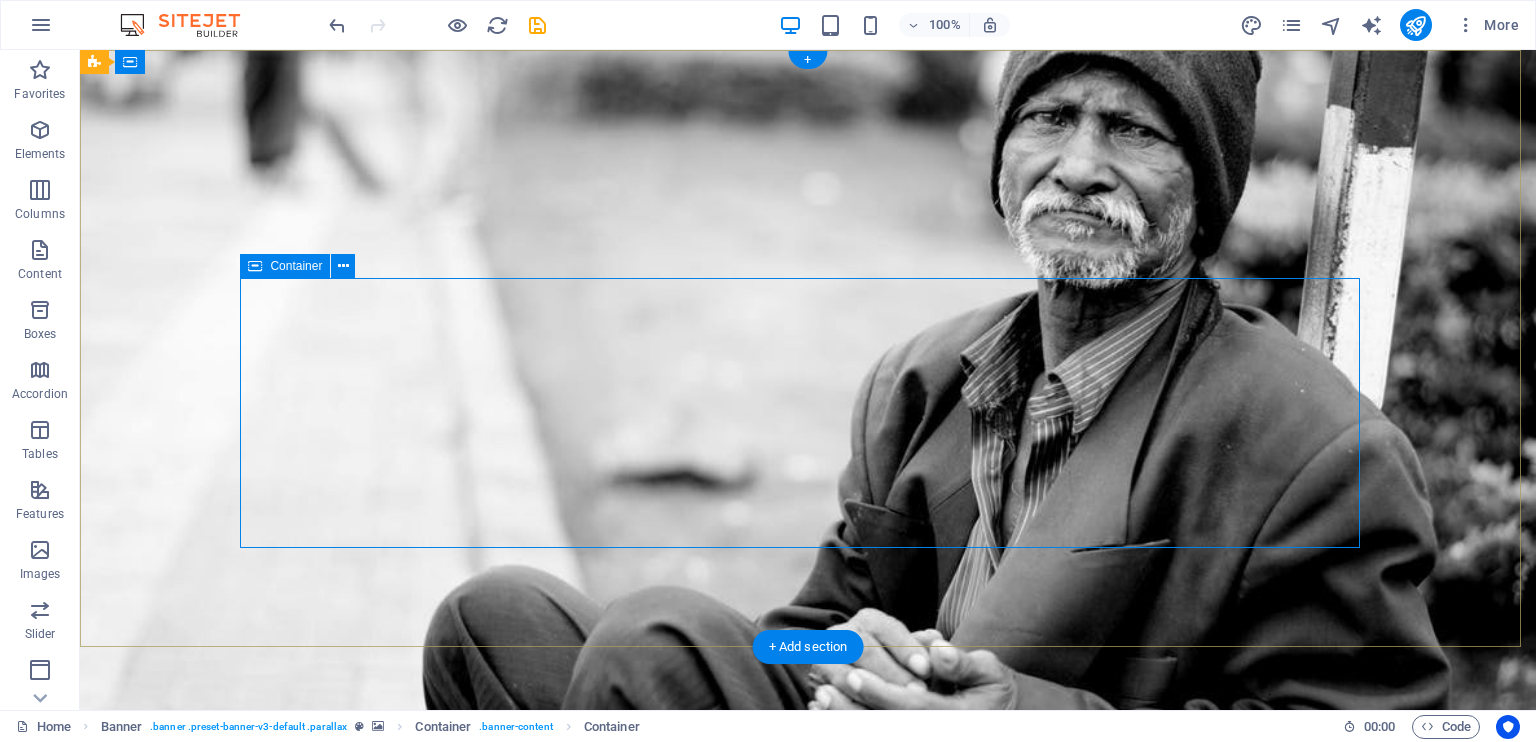click on "Donate   and Help those in need. Let's build a better world together! Learn more" at bounding box center (808, 1121) 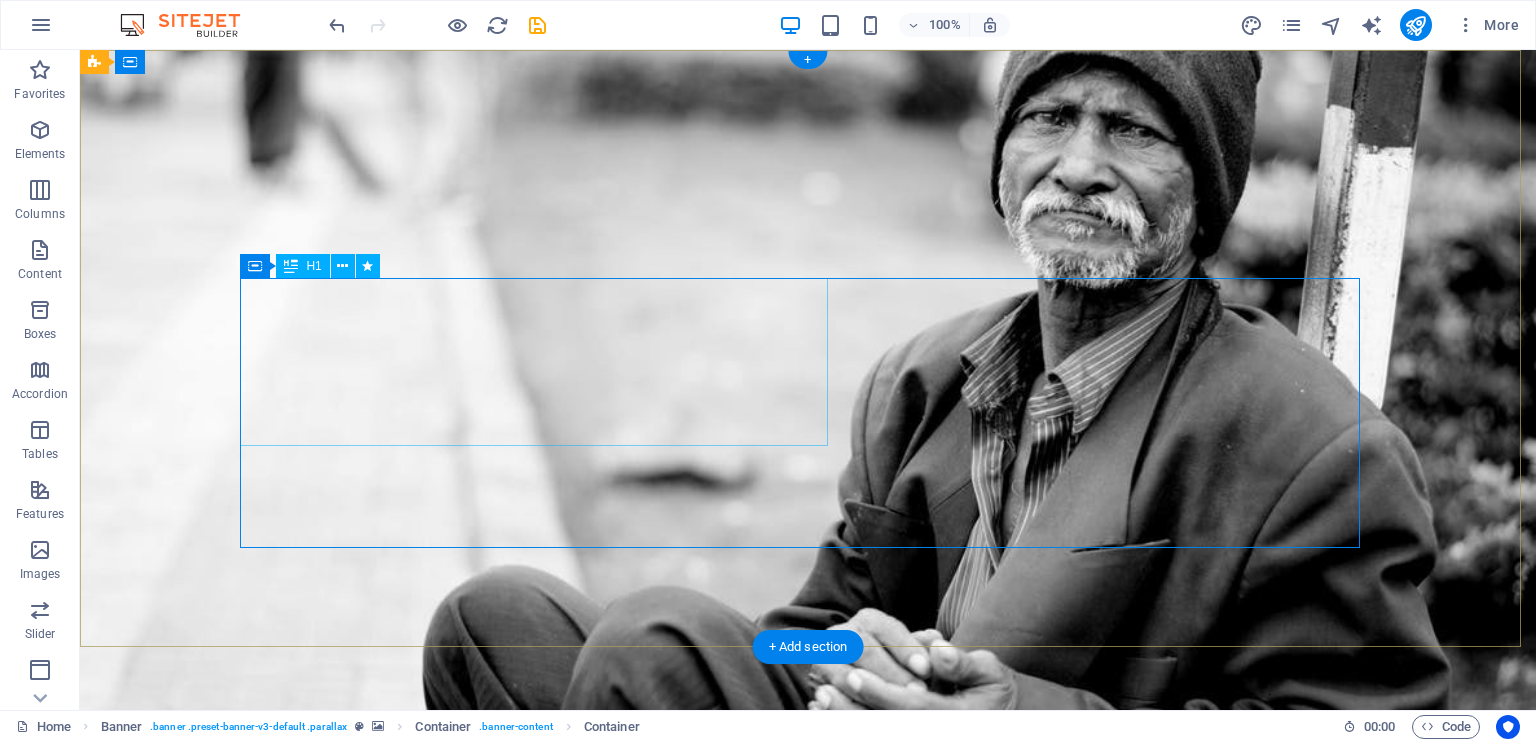 click on "Donate   and Help those in need." at bounding box center (808, 1066) 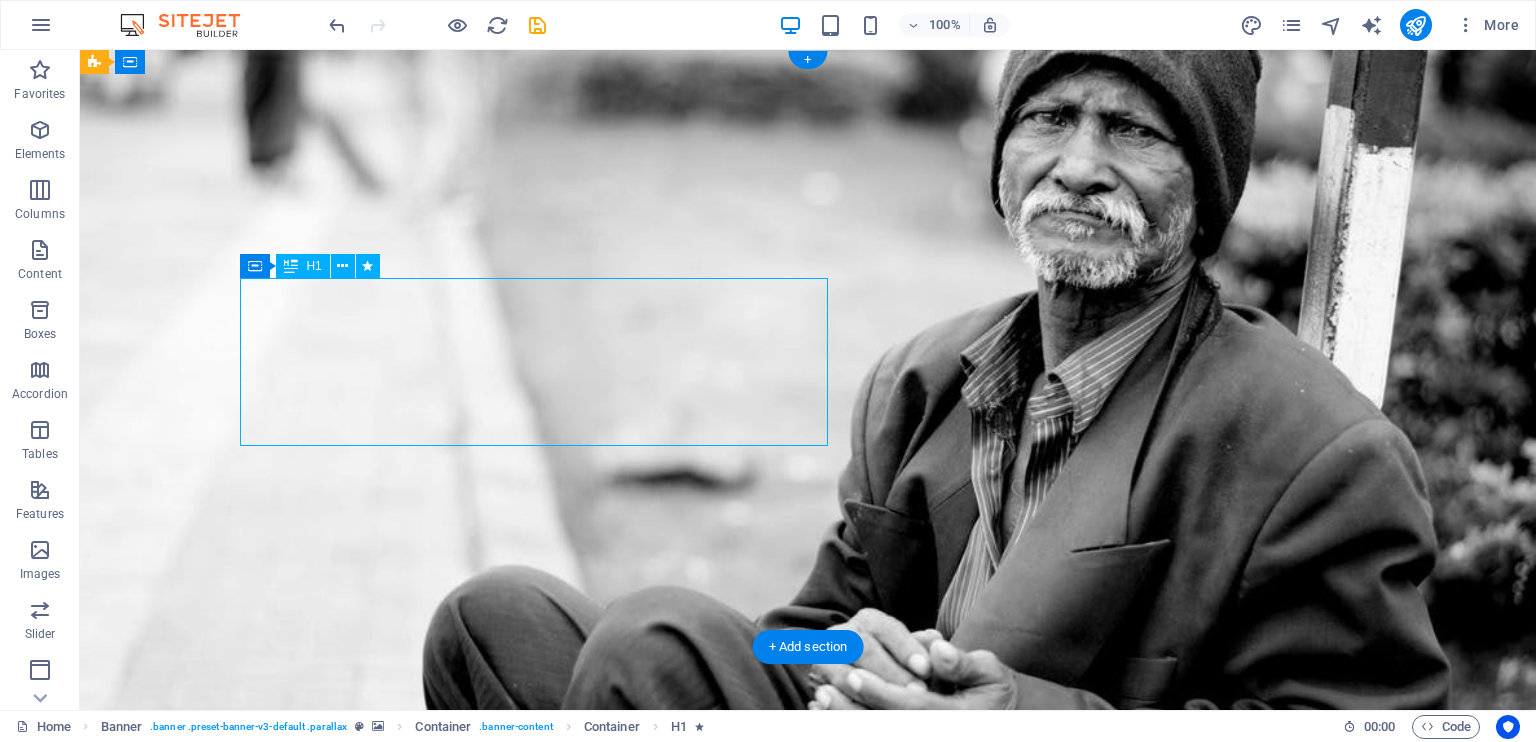 click on "Donate   and Help those in need." at bounding box center [808, 1066] 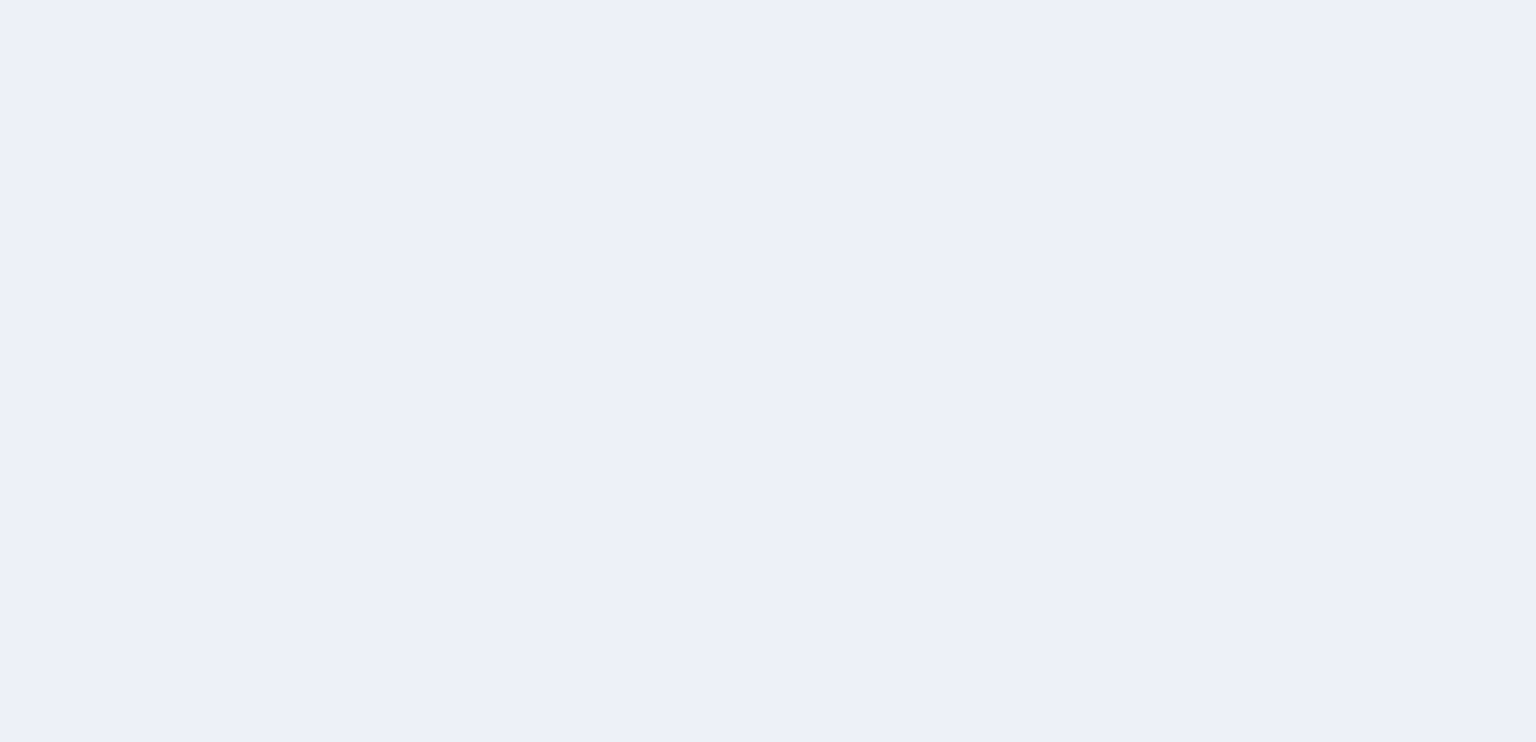scroll, scrollTop: 0, scrollLeft: 0, axis: both 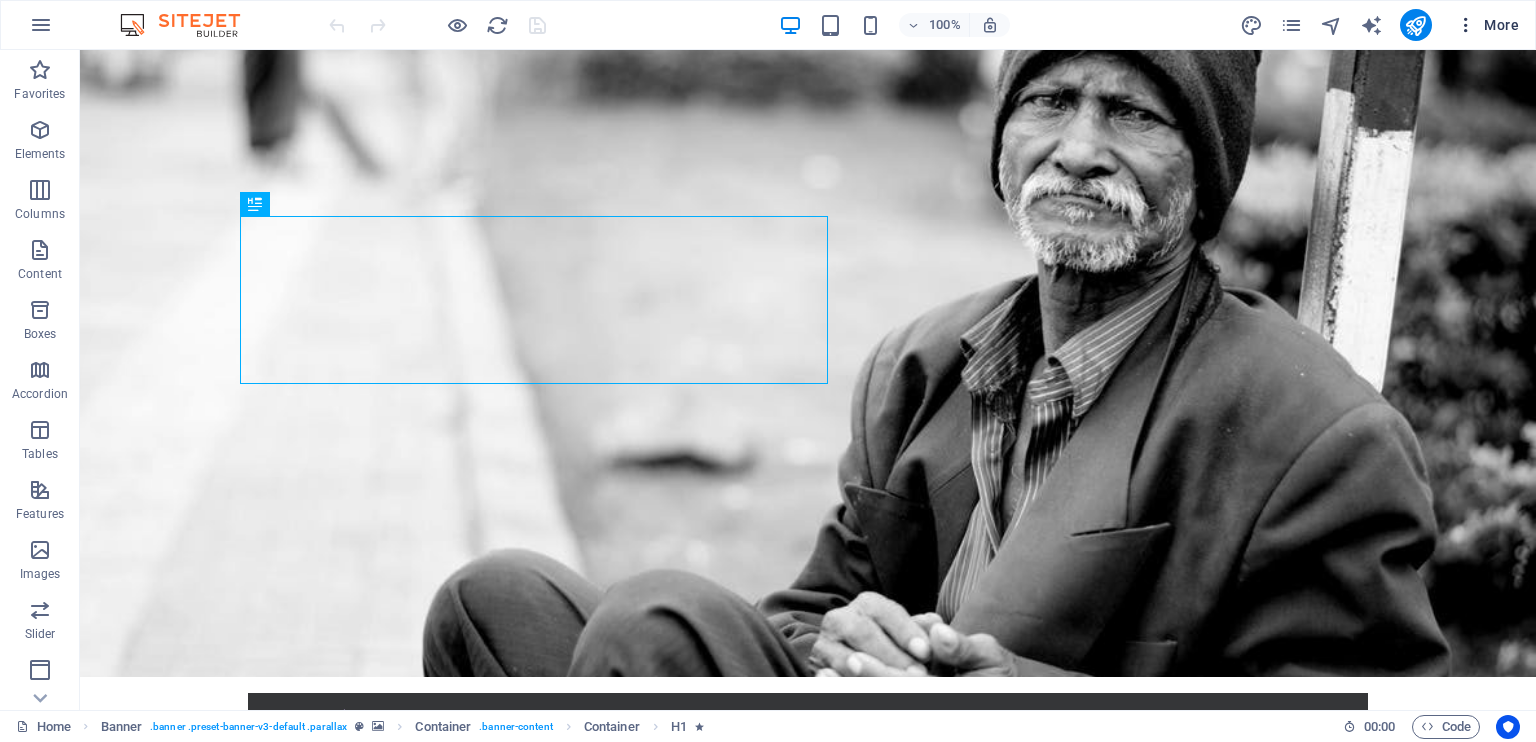 click at bounding box center [1466, 25] 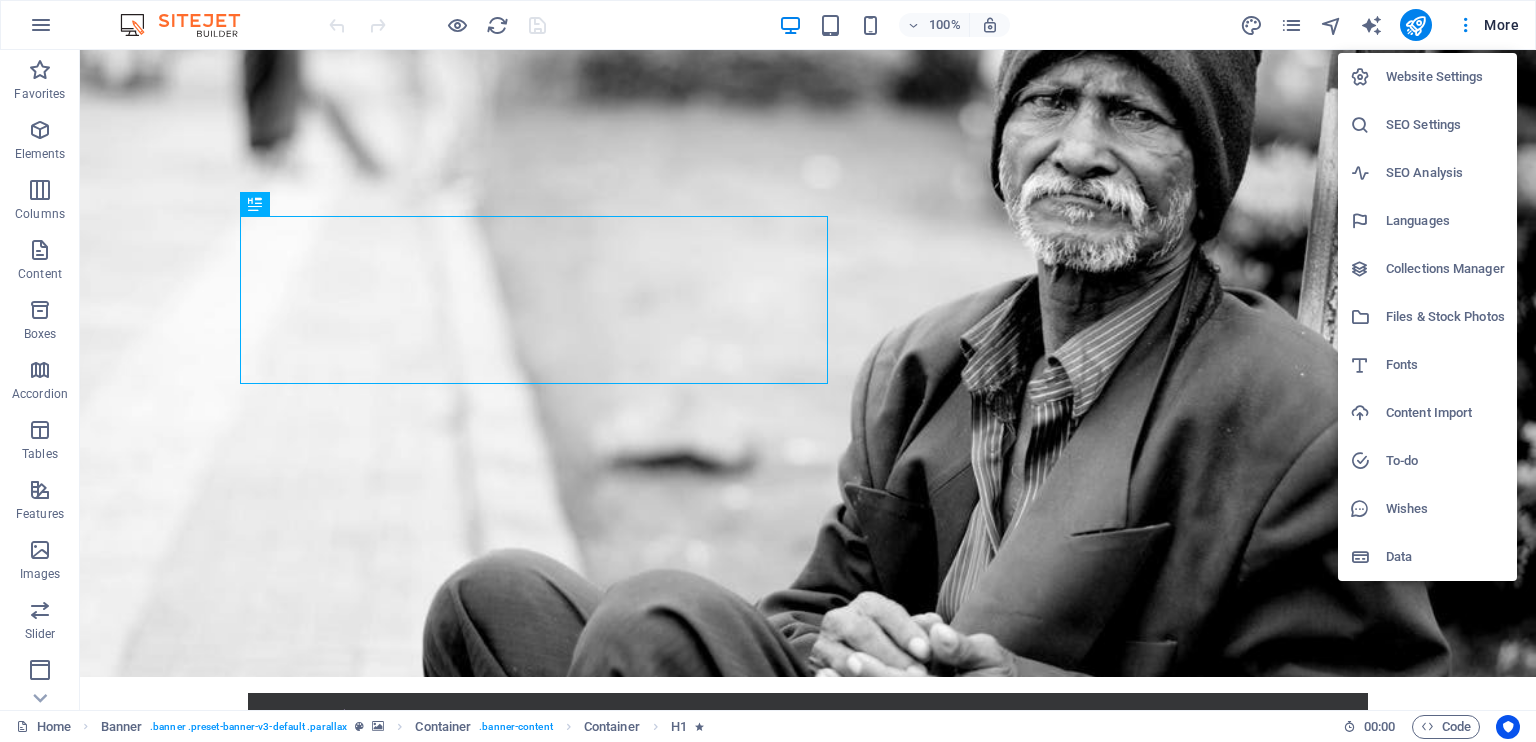 click at bounding box center [768, 371] 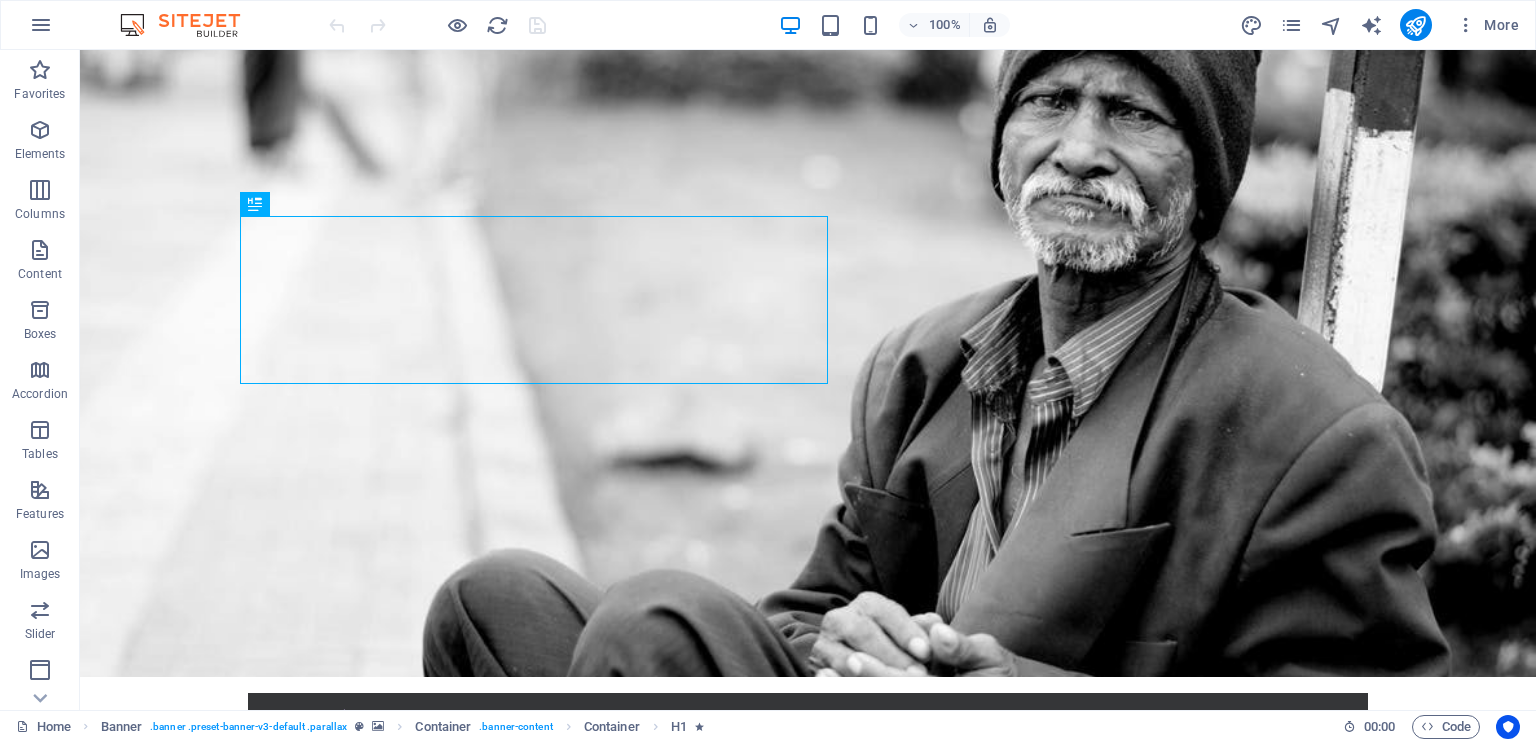 click at bounding box center (41, 25) 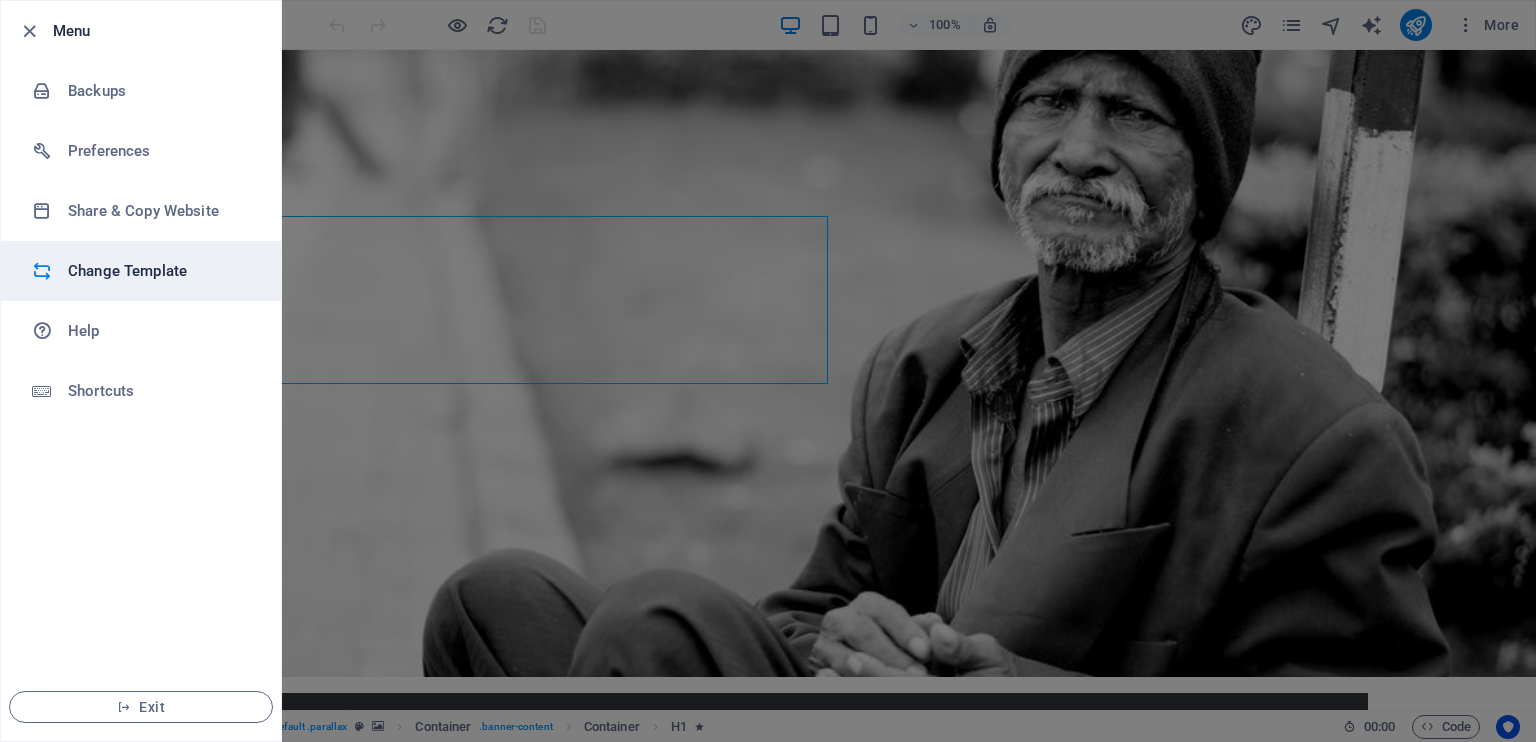 click on "Change Template" at bounding box center (160, 271) 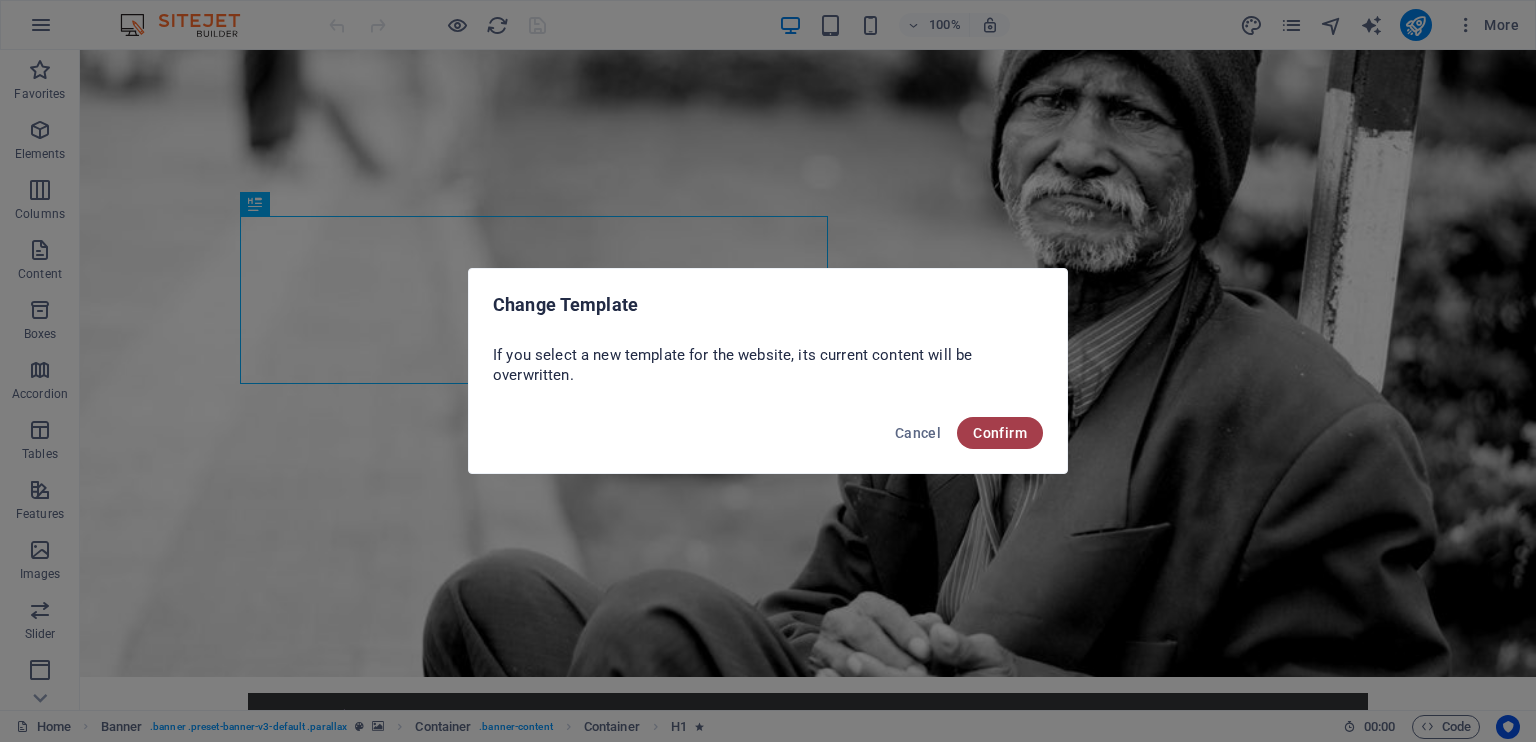 click on "Confirm" at bounding box center [1000, 433] 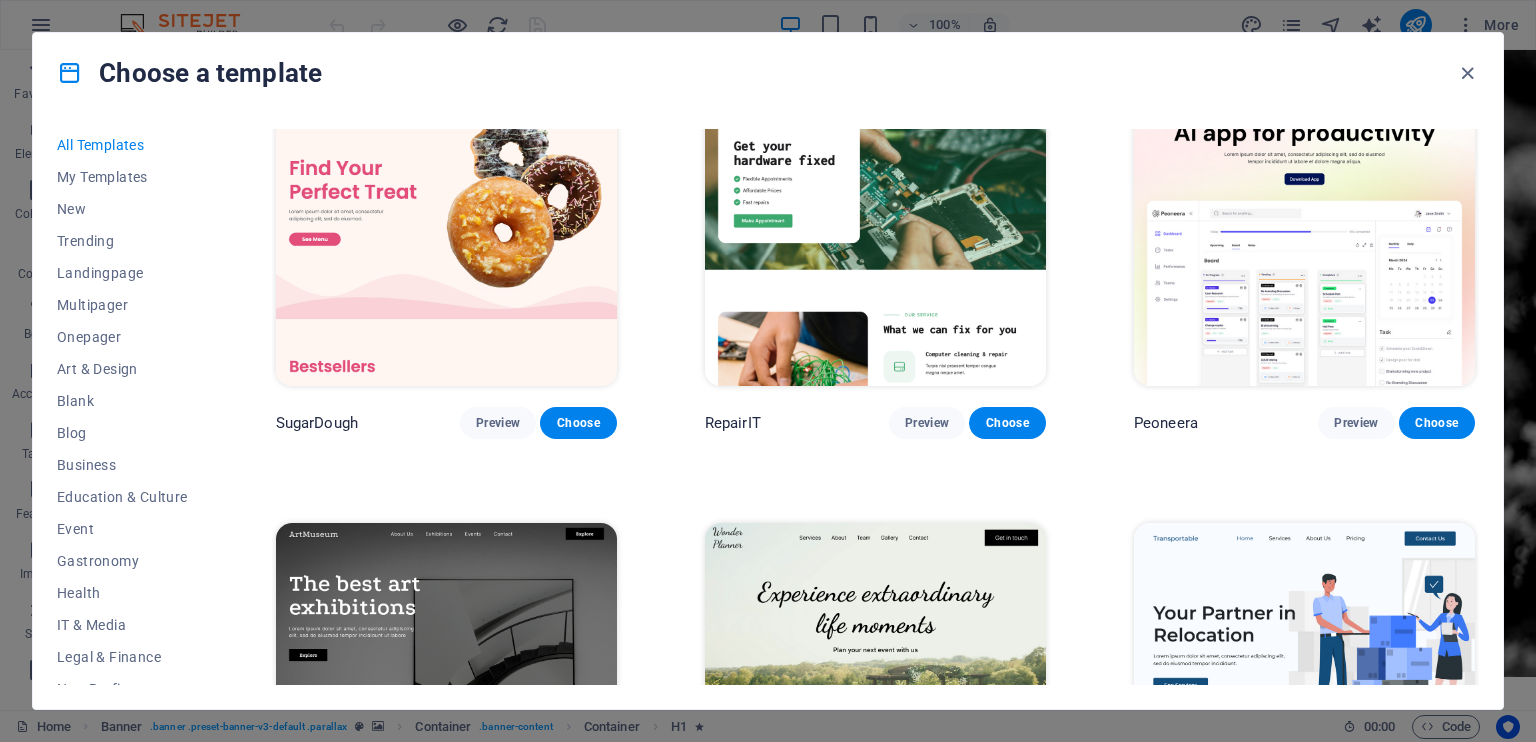 scroll, scrollTop: 100, scrollLeft: 0, axis: vertical 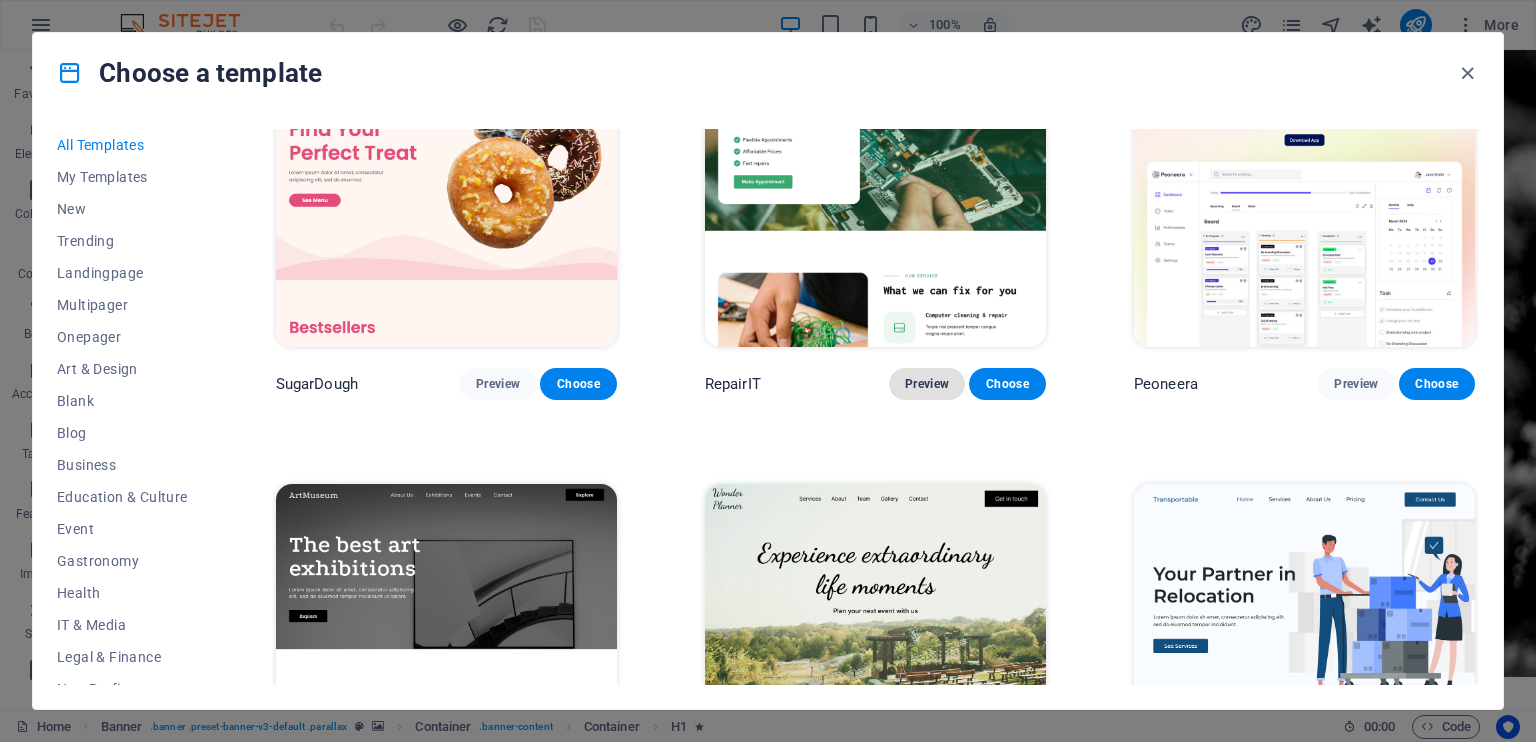 click on "Preview" at bounding box center (927, 384) 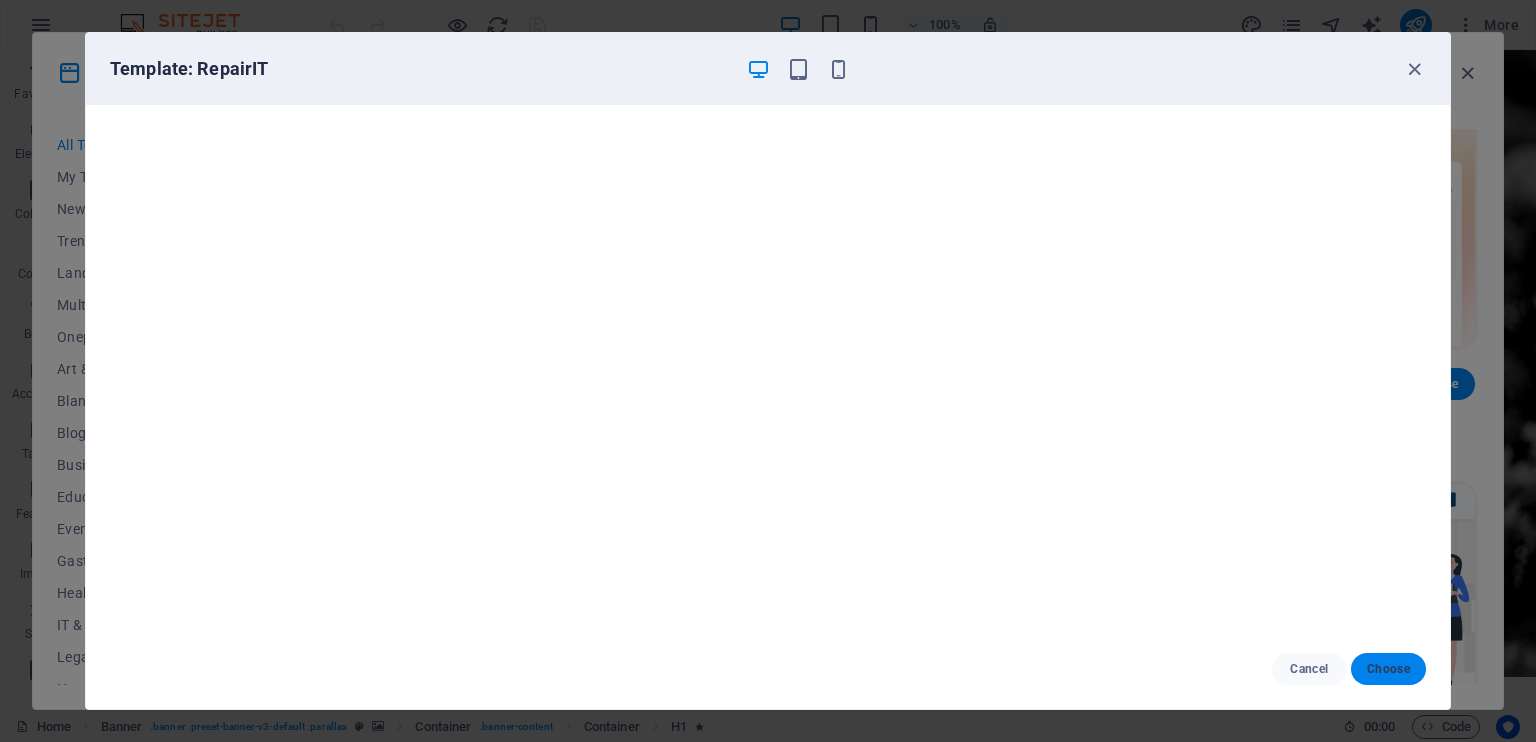 click on "Choose" at bounding box center [1388, 669] 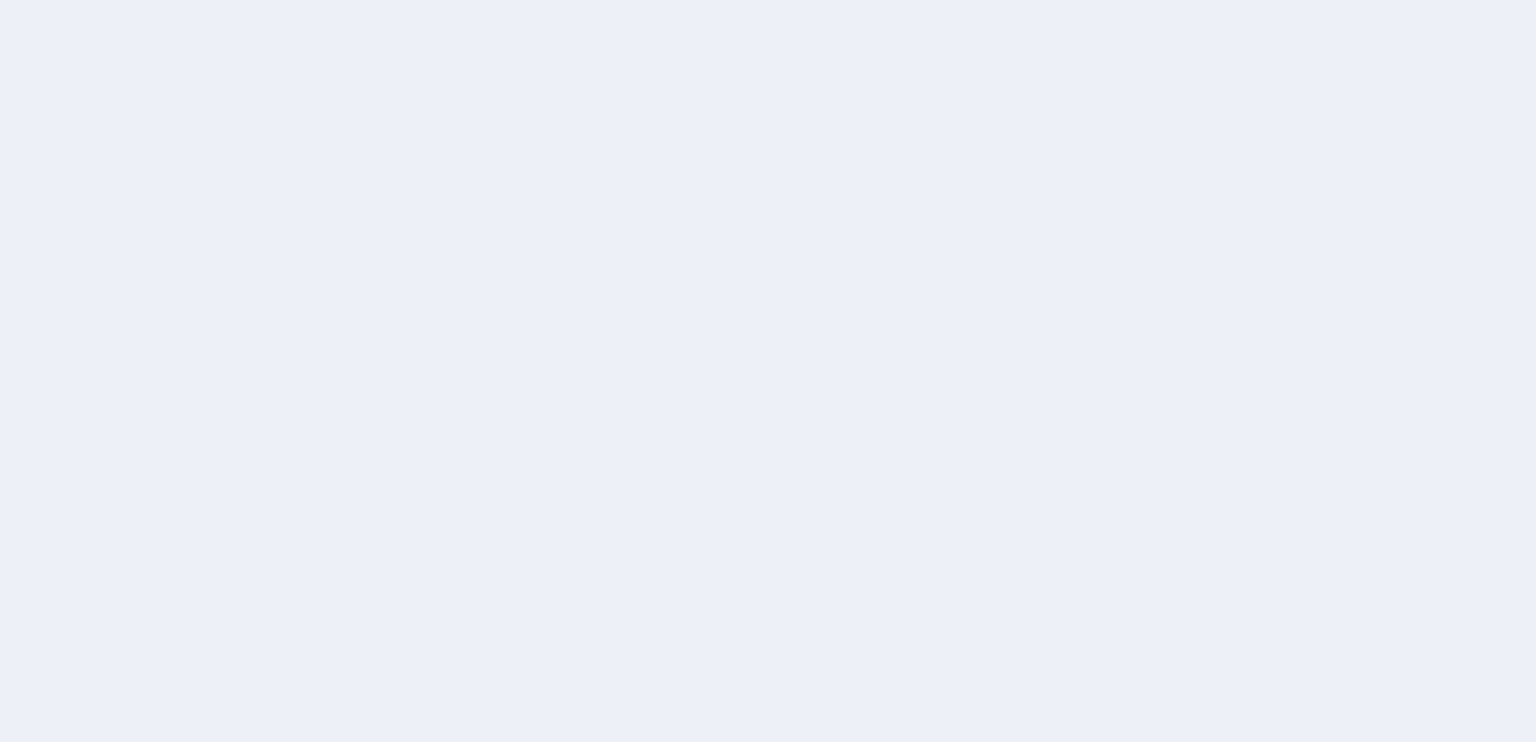 scroll, scrollTop: 0, scrollLeft: 0, axis: both 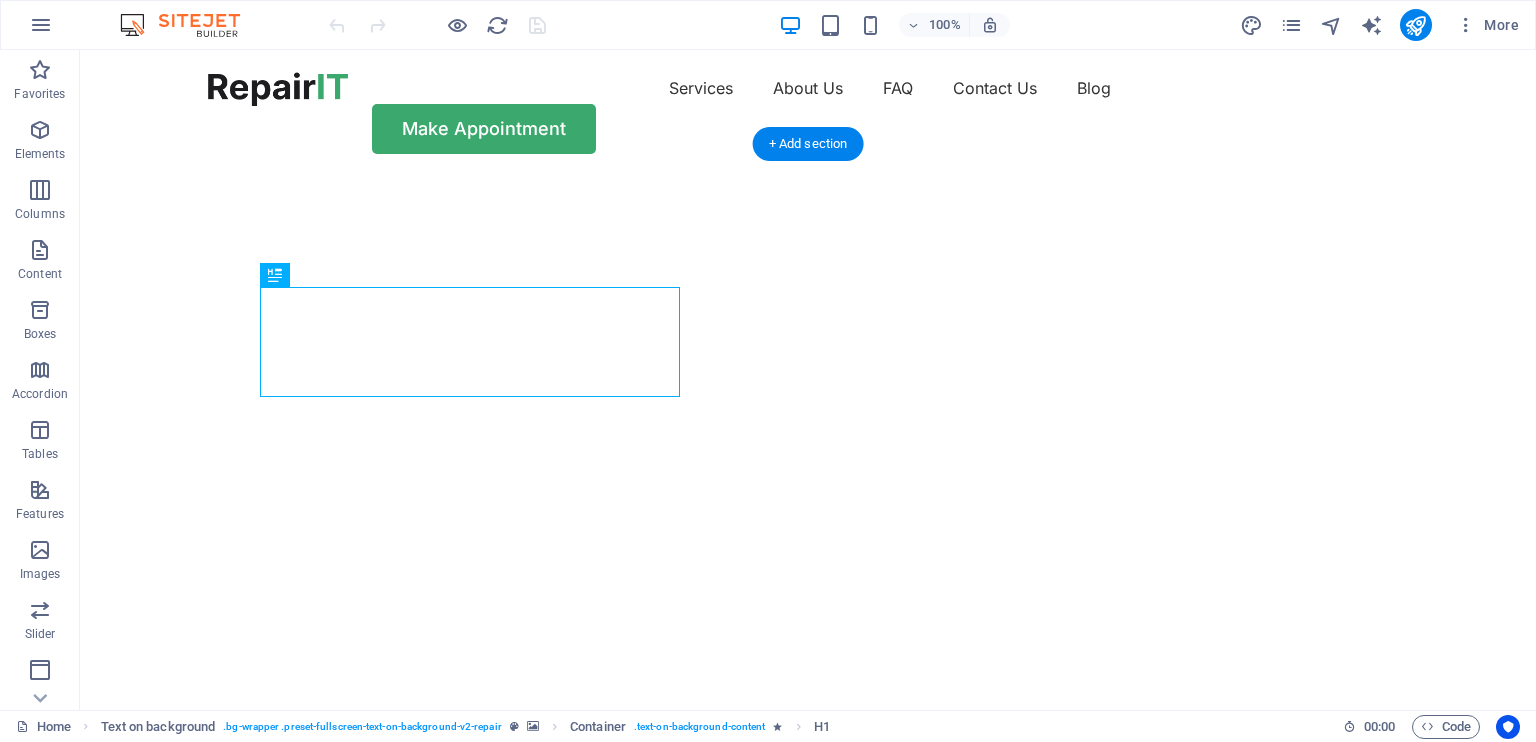 click at bounding box center [-641, 176] 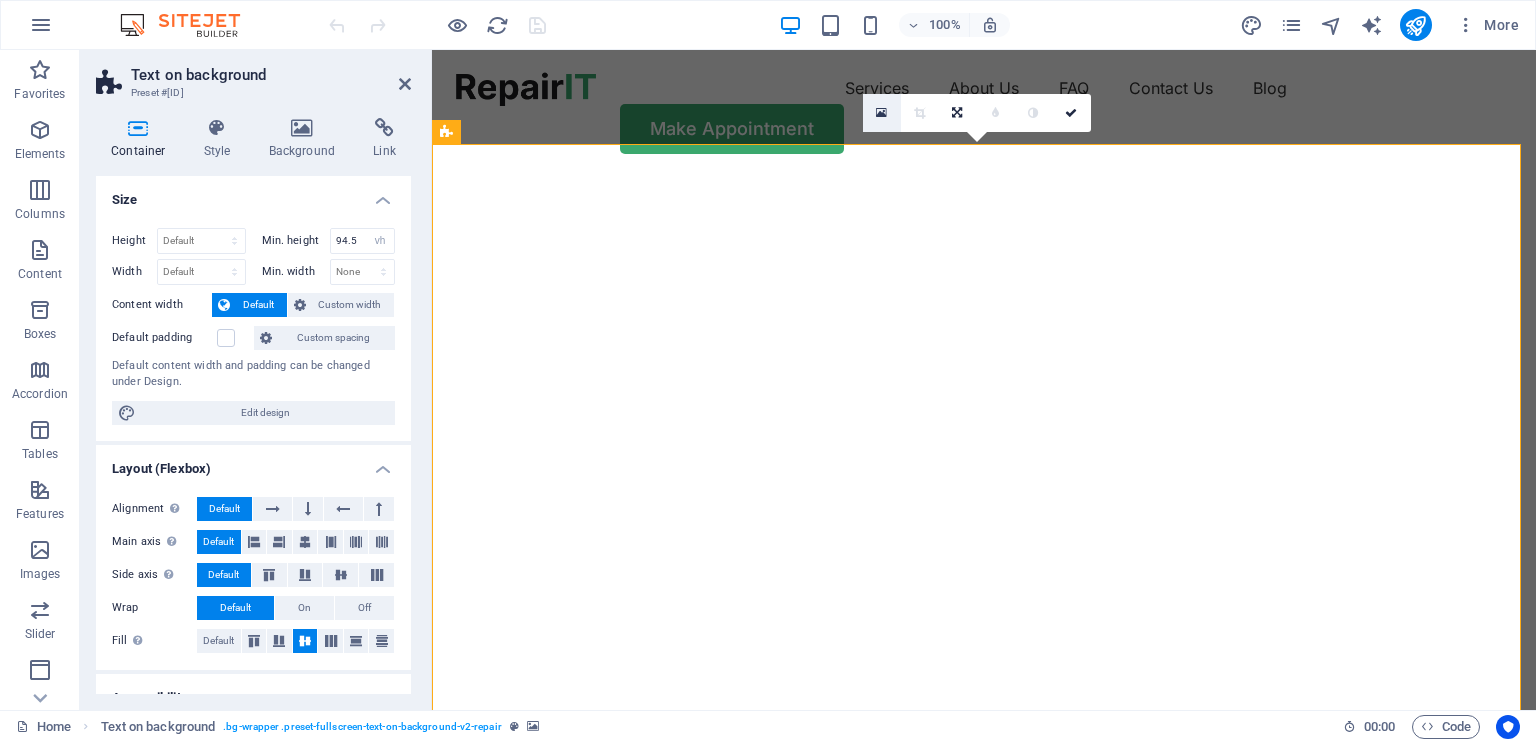 click at bounding box center [881, 113] 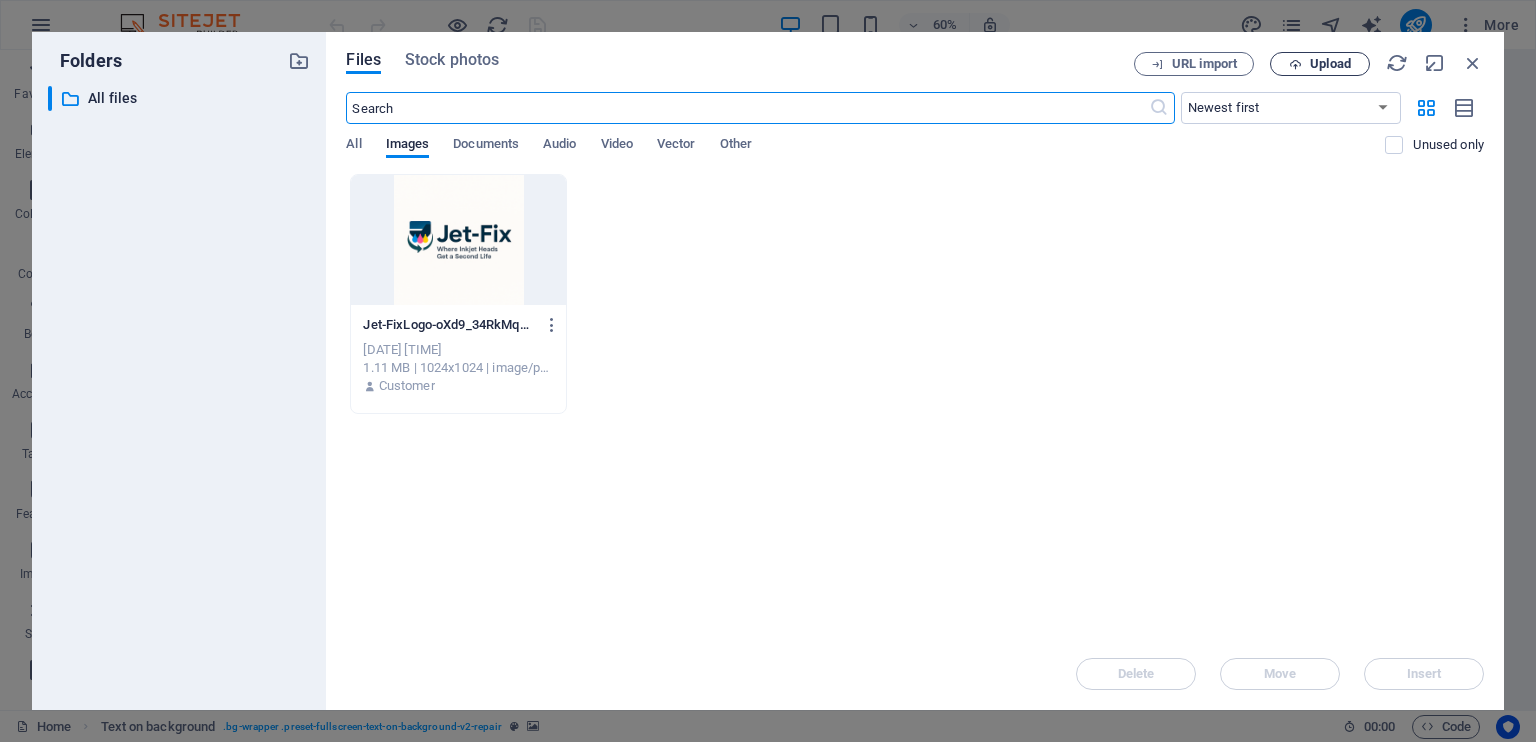 click on "Upload" at bounding box center (1330, 64) 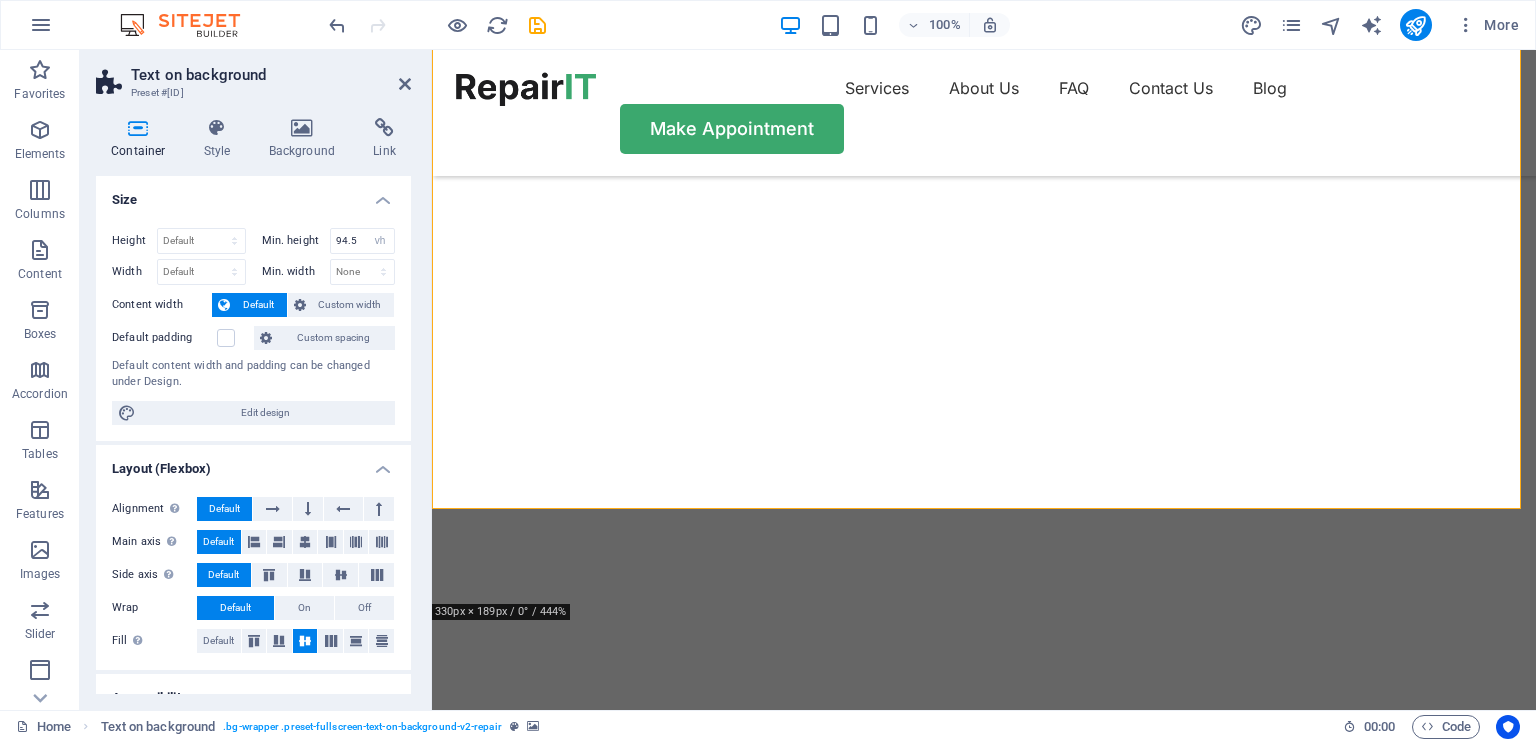 scroll, scrollTop: 0, scrollLeft: 0, axis: both 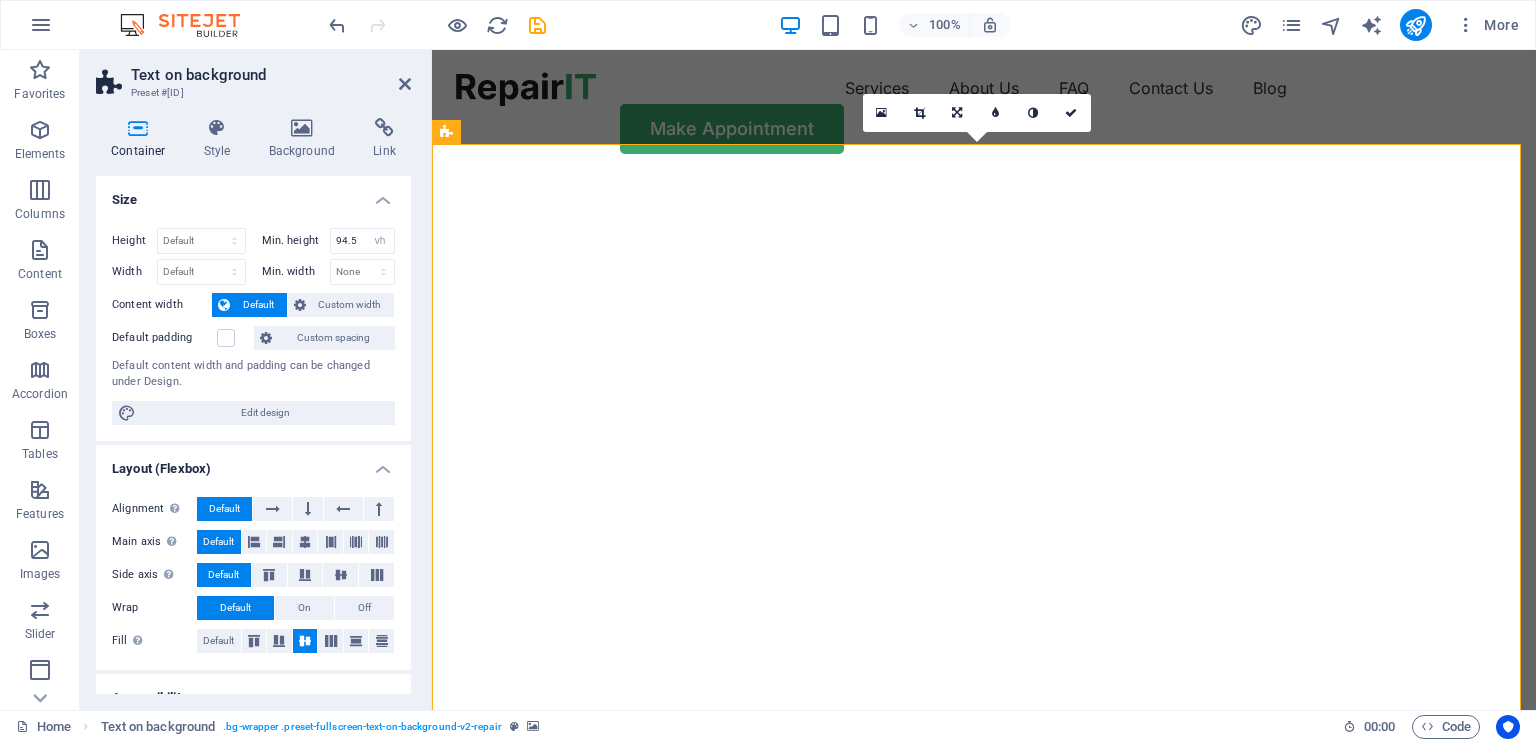 click at bounding box center (-113, 176) 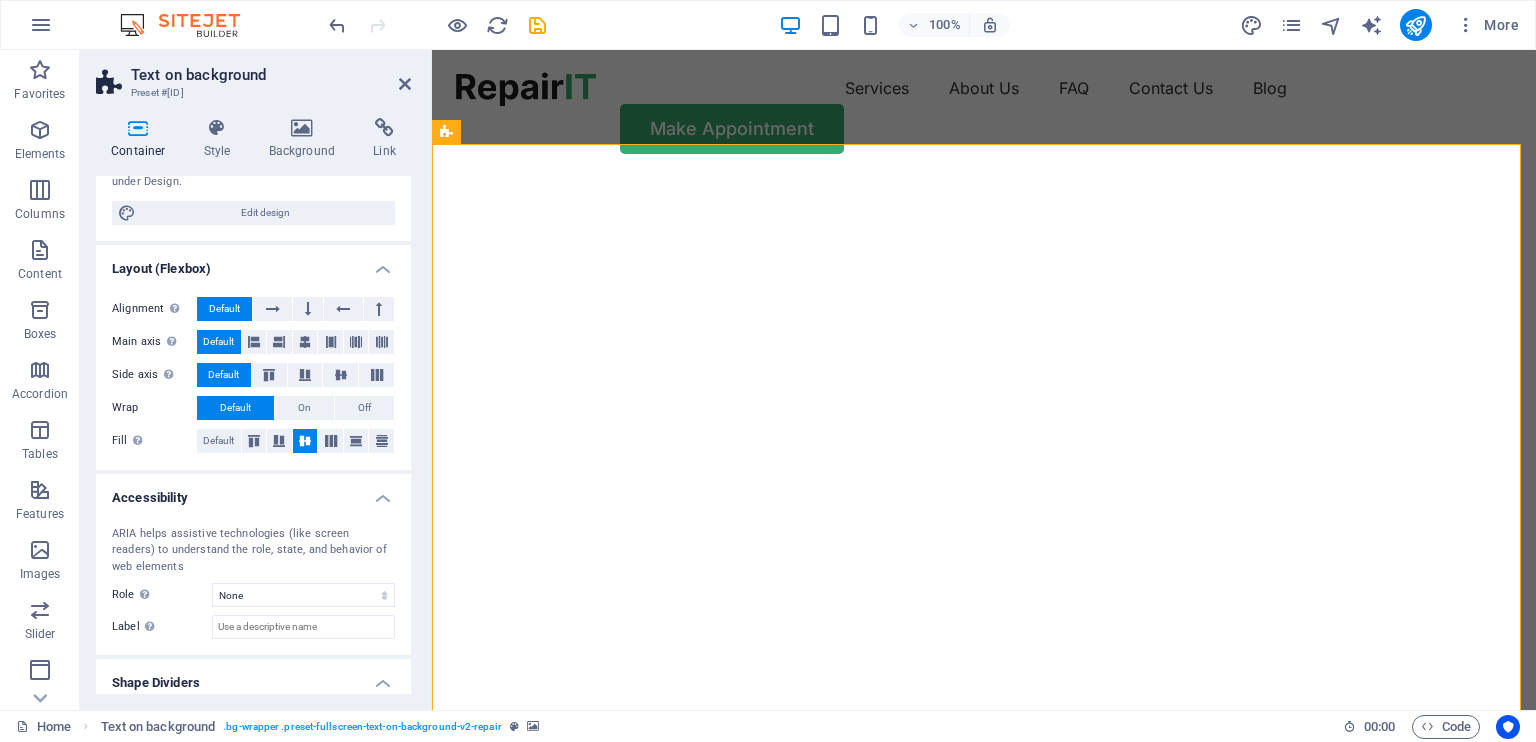 scroll, scrollTop: 100, scrollLeft: 0, axis: vertical 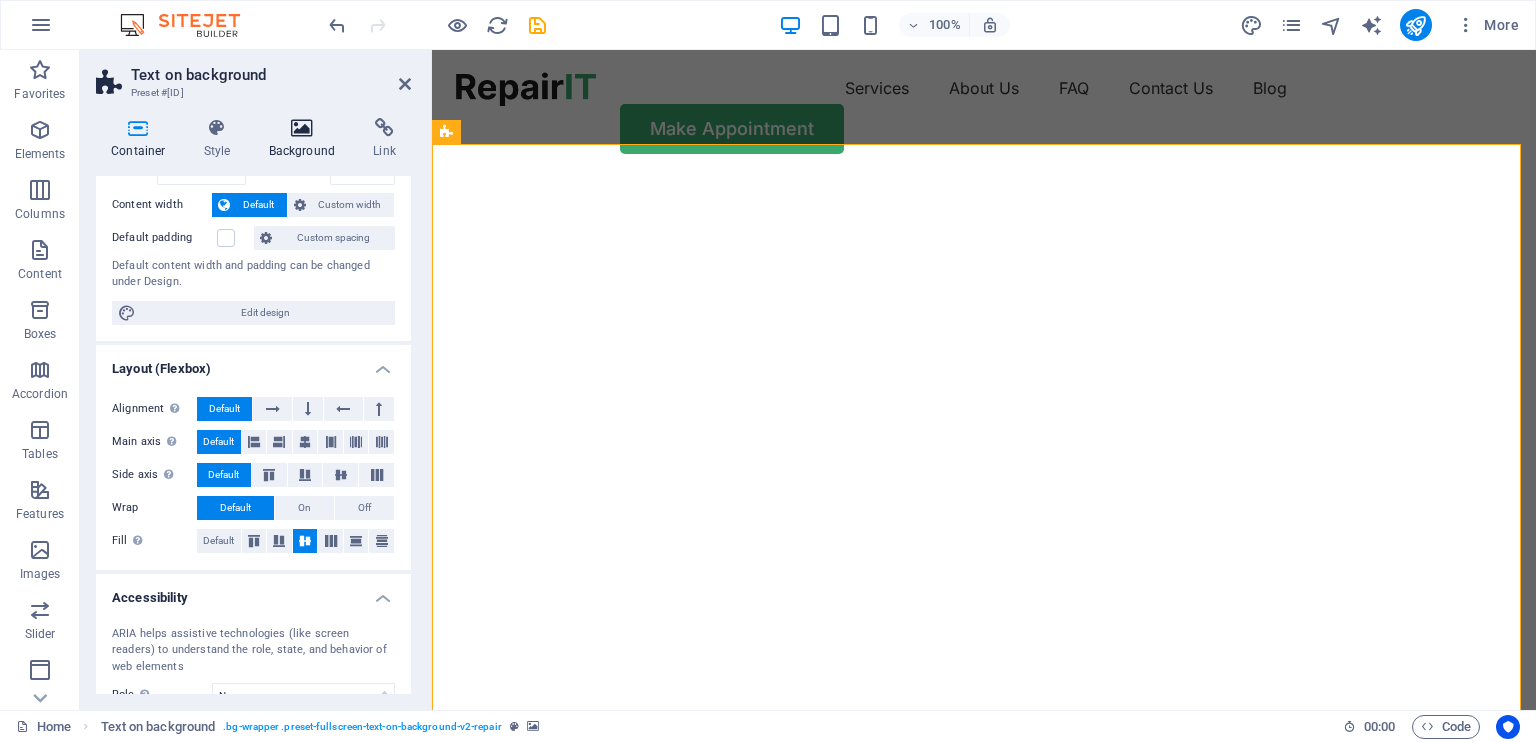 click at bounding box center [302, 128] 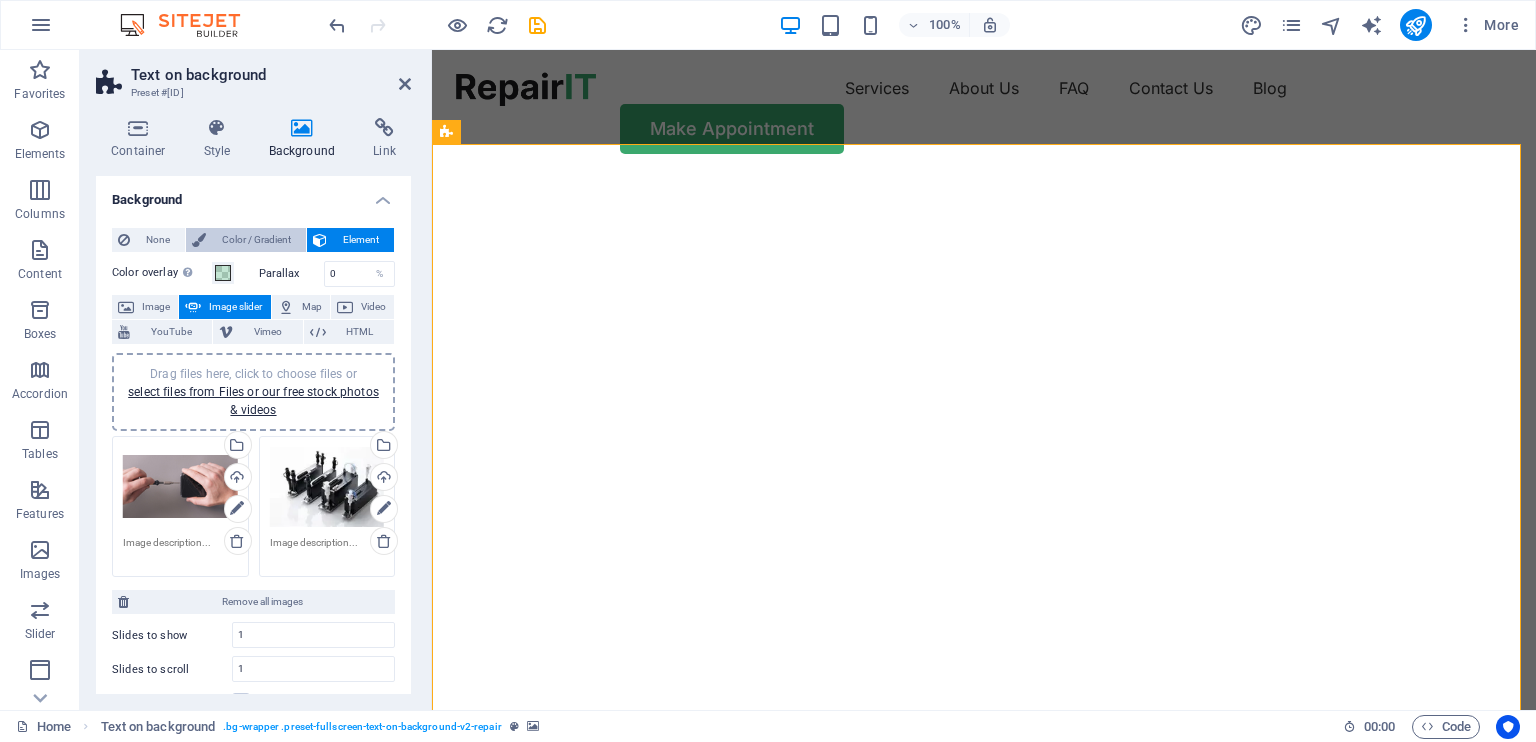 click on "Color / Gradient" at bounding box center [256, 240] 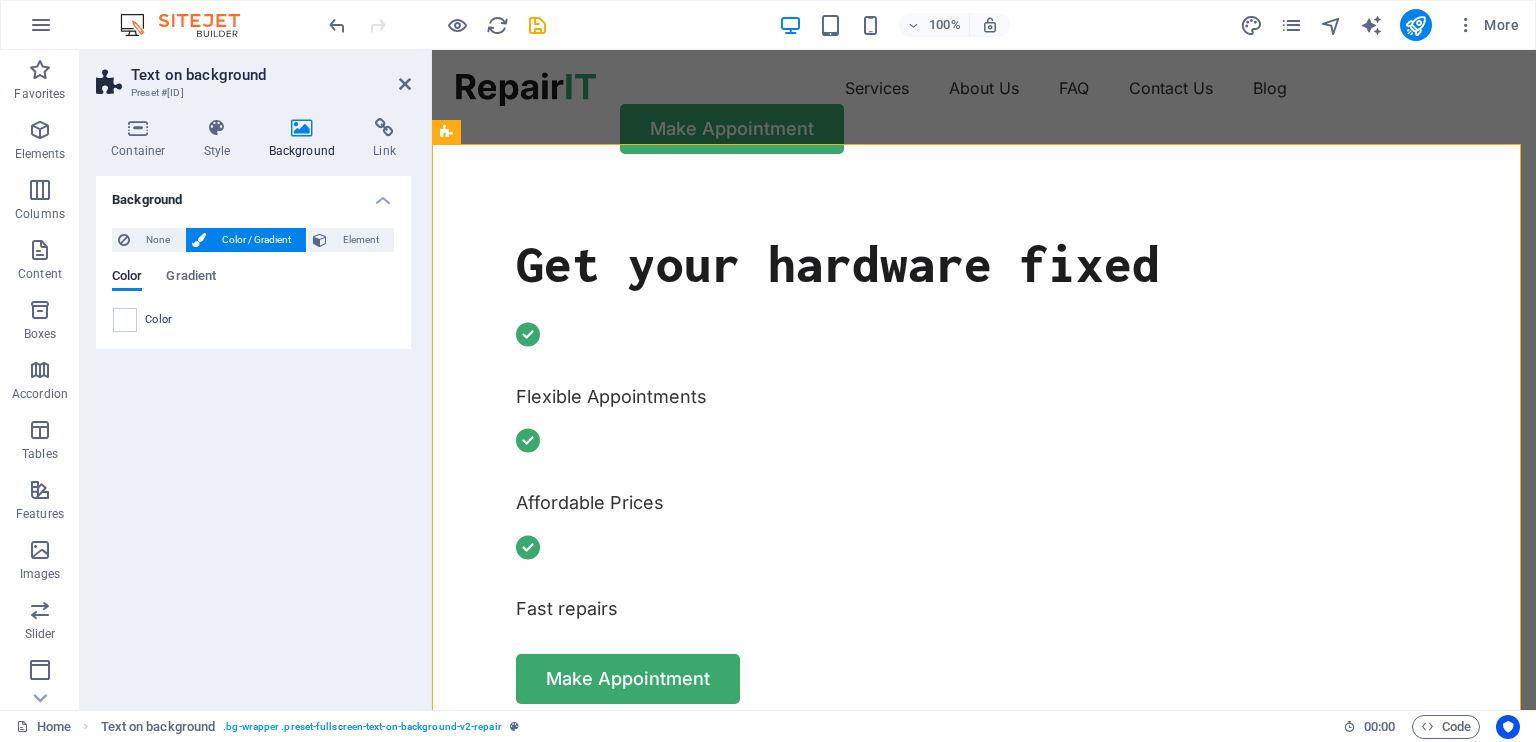 click on "Text on background" at bounding box center [271, 75] 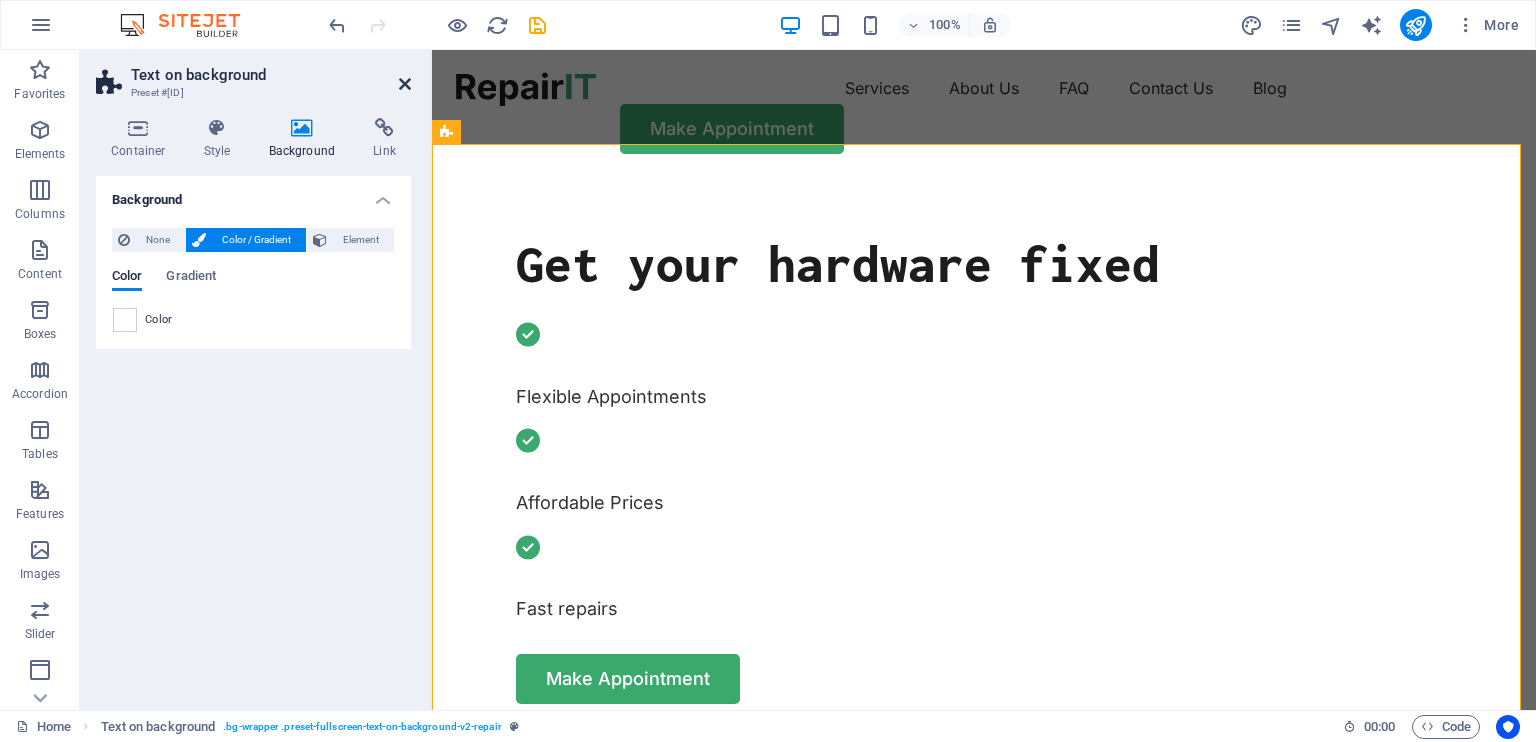 click at bounding box center (405, 84) 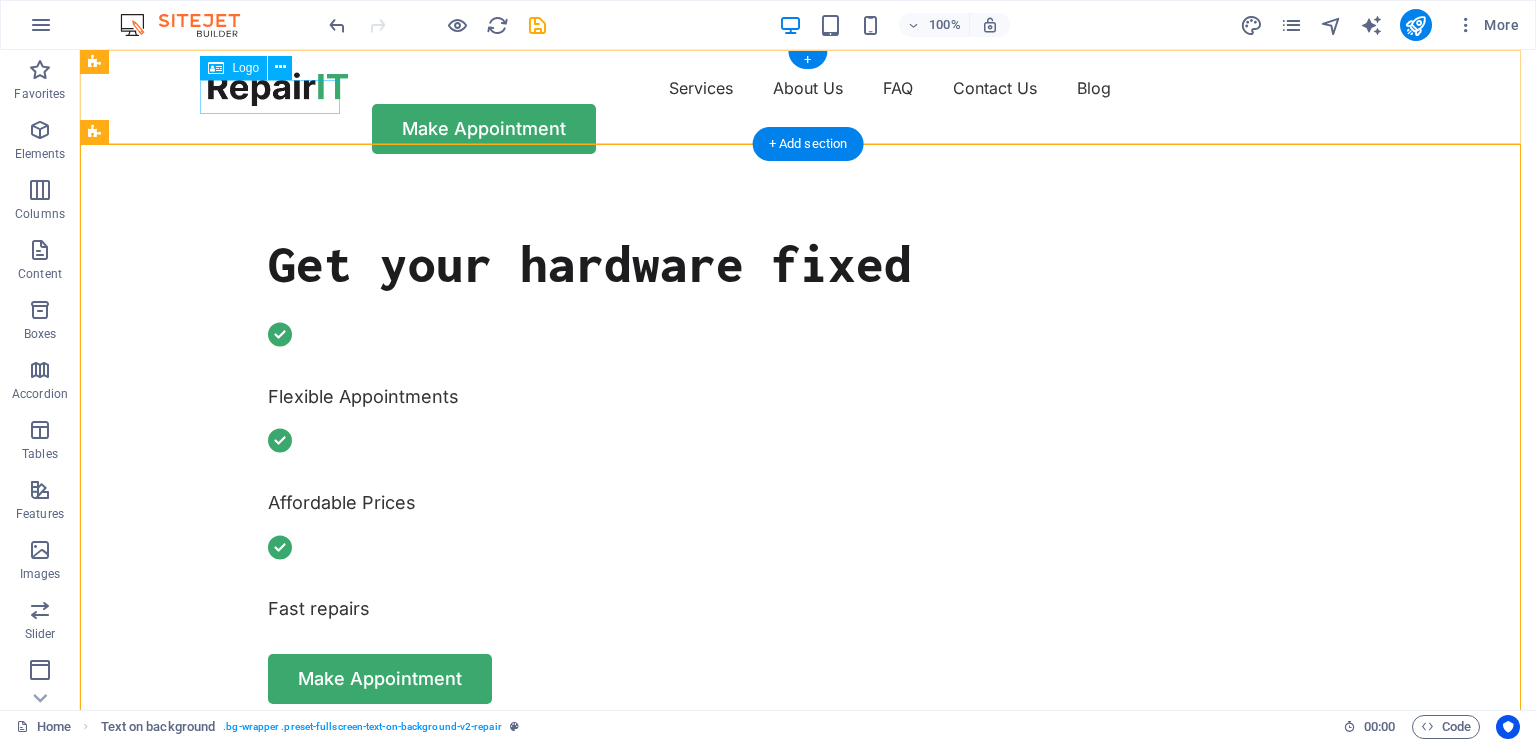 click at bounding box center (278, 89) 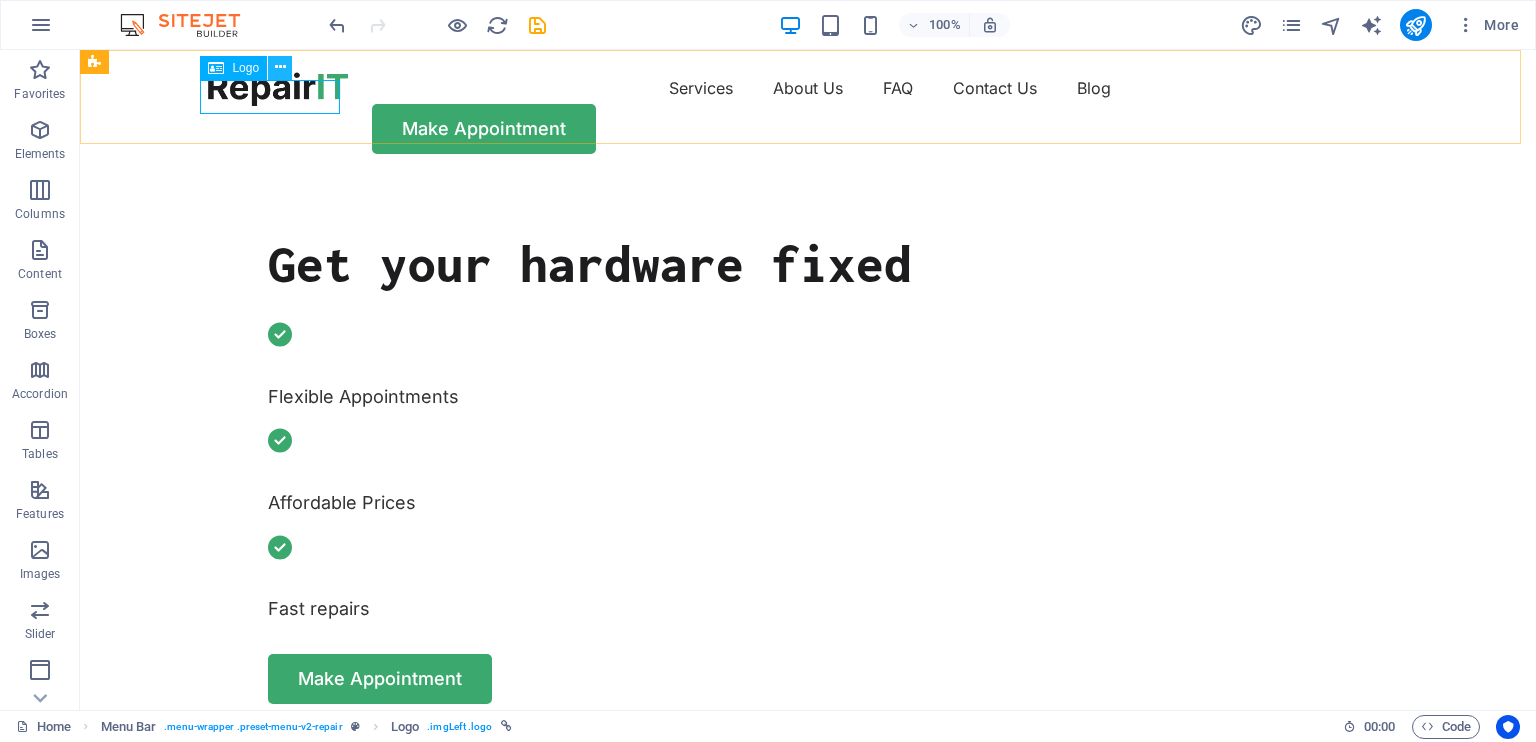 click at bounding box center [280, 67] 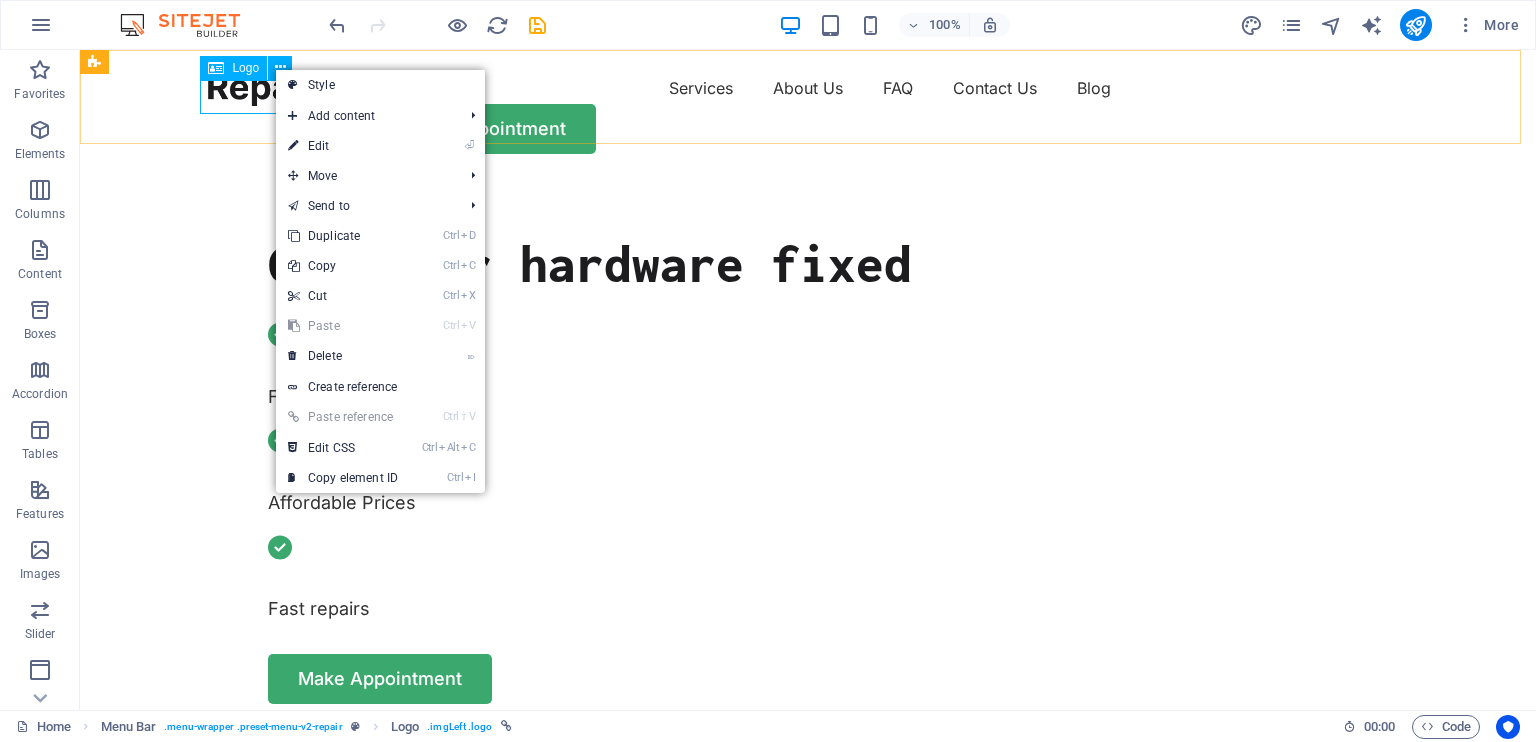 click on "Logo" at bounding box center (245, 68) 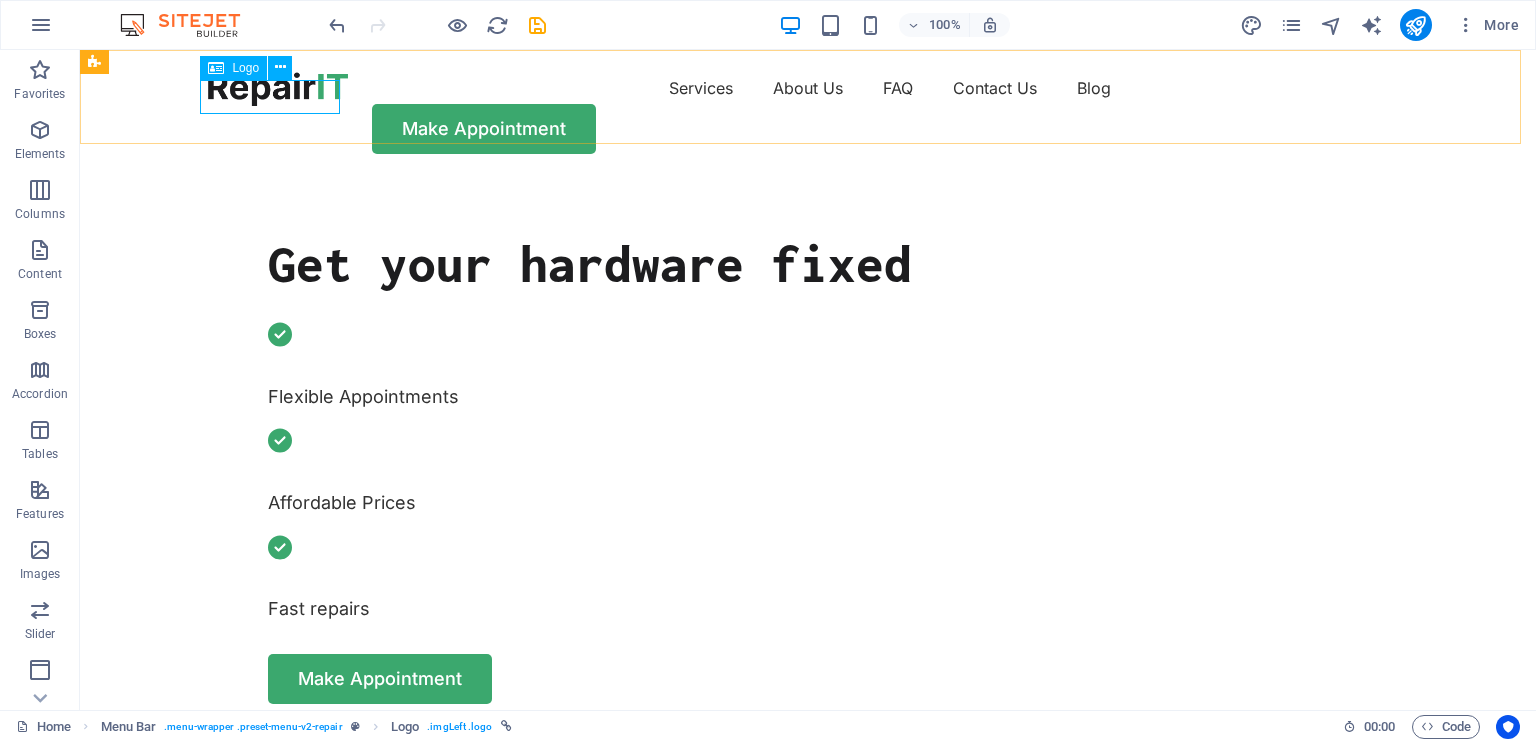 click at bounding box center [216, 68] 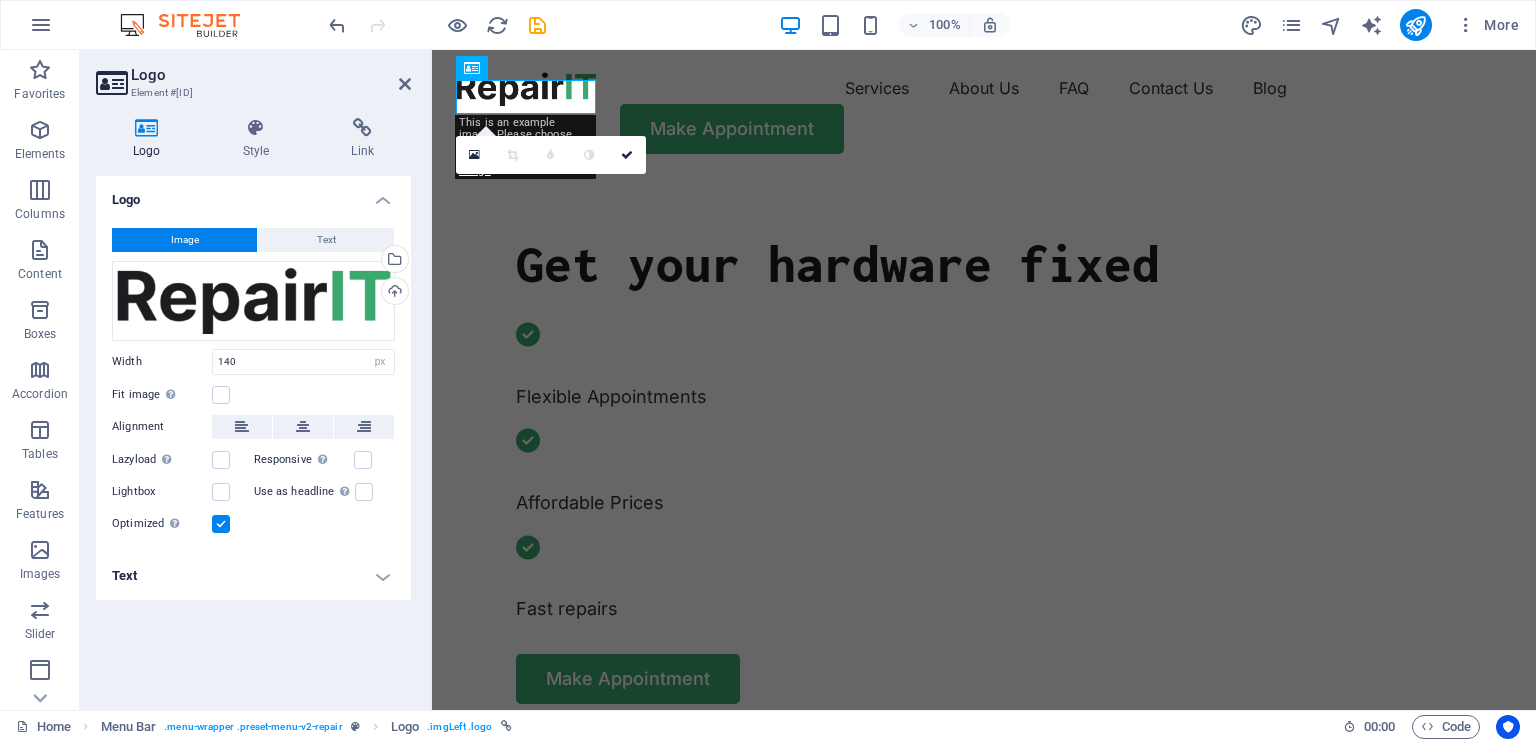 click at bounding box center [147, 128] 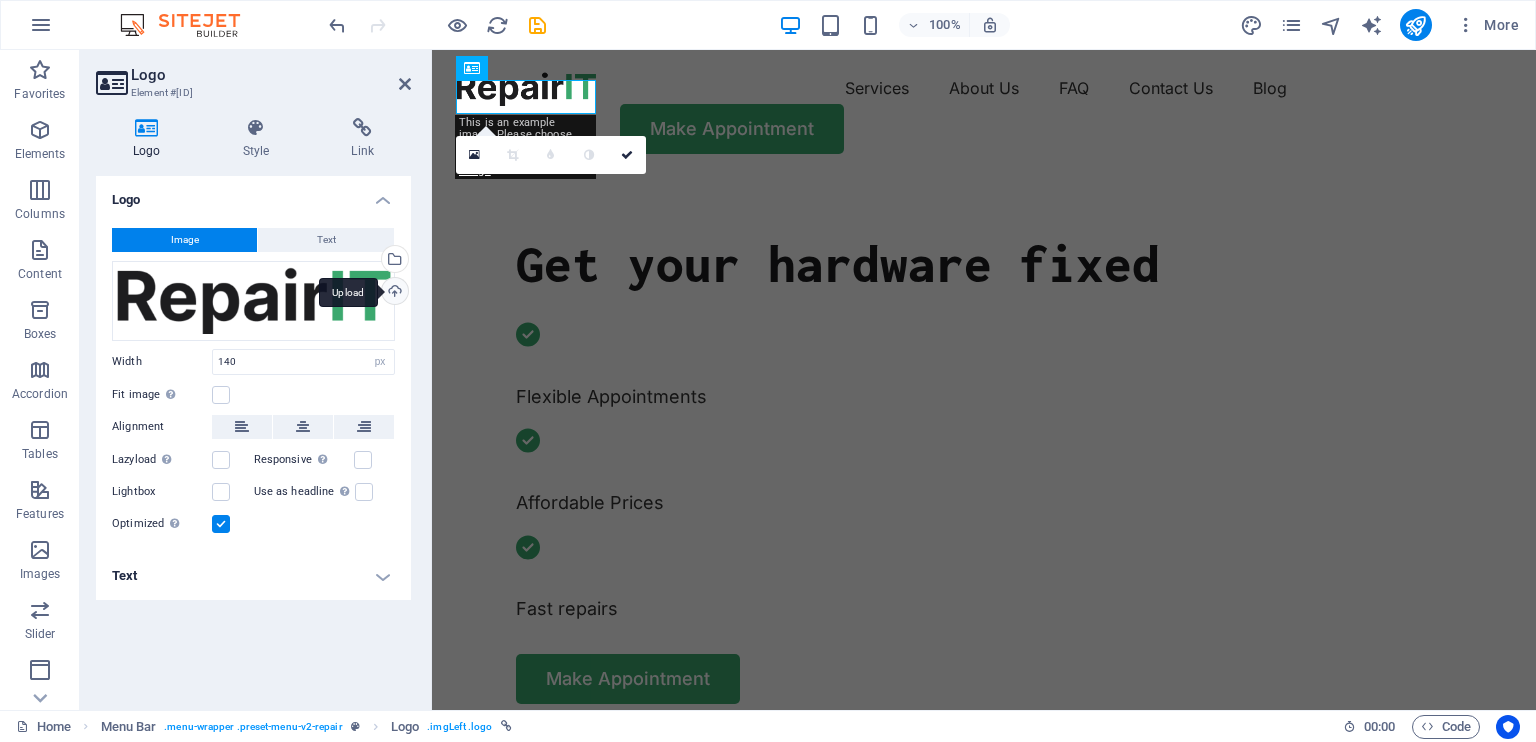 click on "Upload" at bounding box center (393, 293) 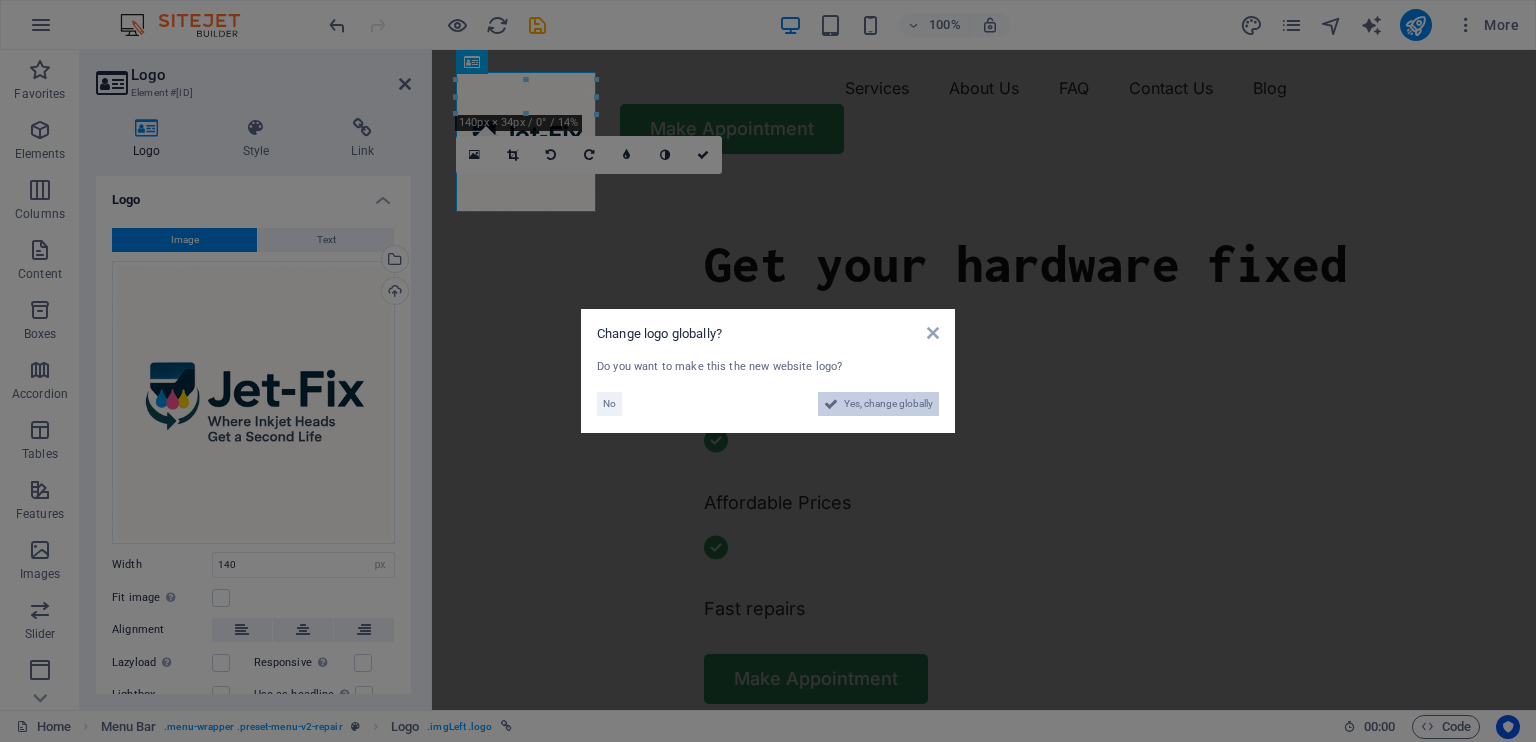 click on "Yes, change globally" at bounding box center [888, 404] 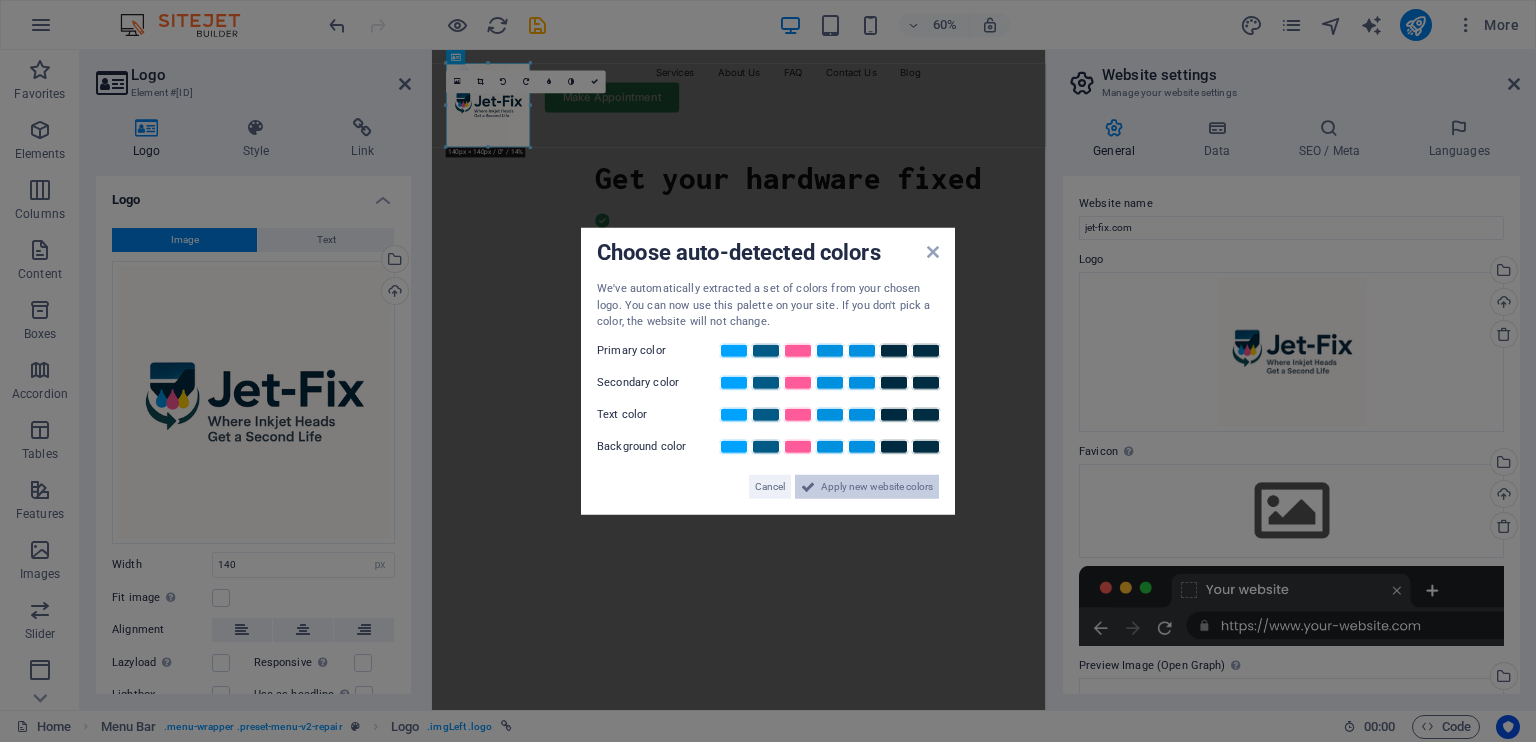 click on "Apply new website colors" at bounding box center [877, 486] 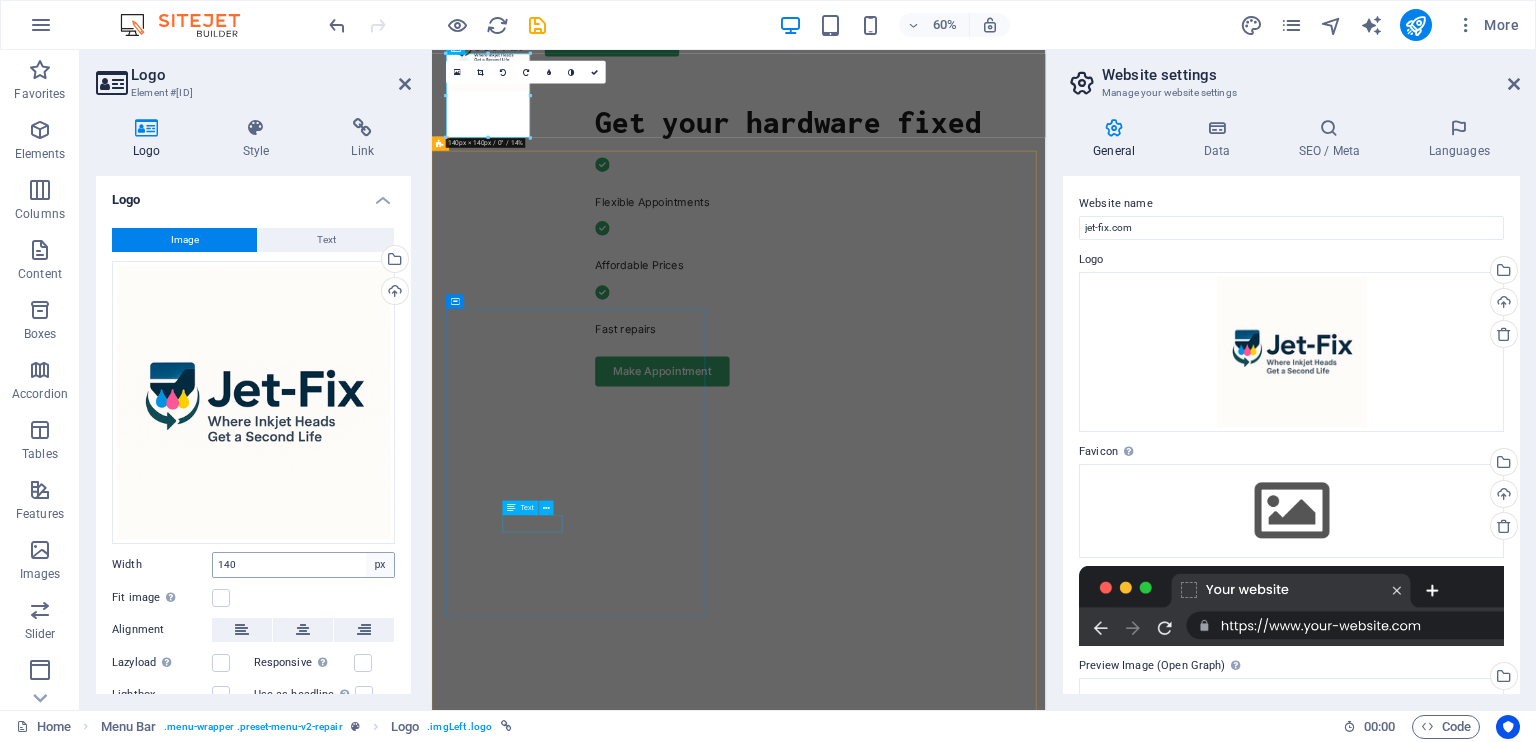 scroll, scrollTop: 100, scrollLeft: 0, axis: vertical 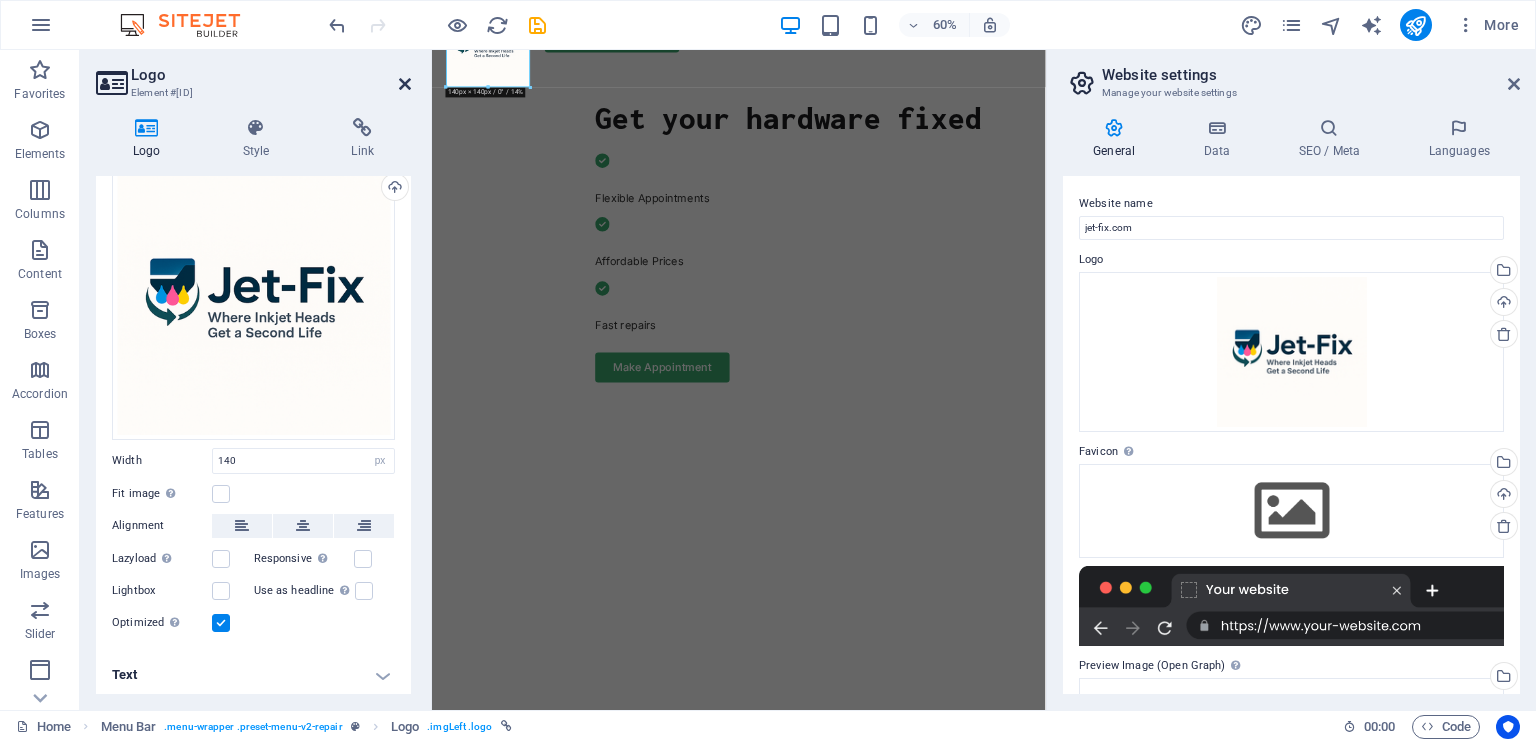 click at bounding box center (405, 84) 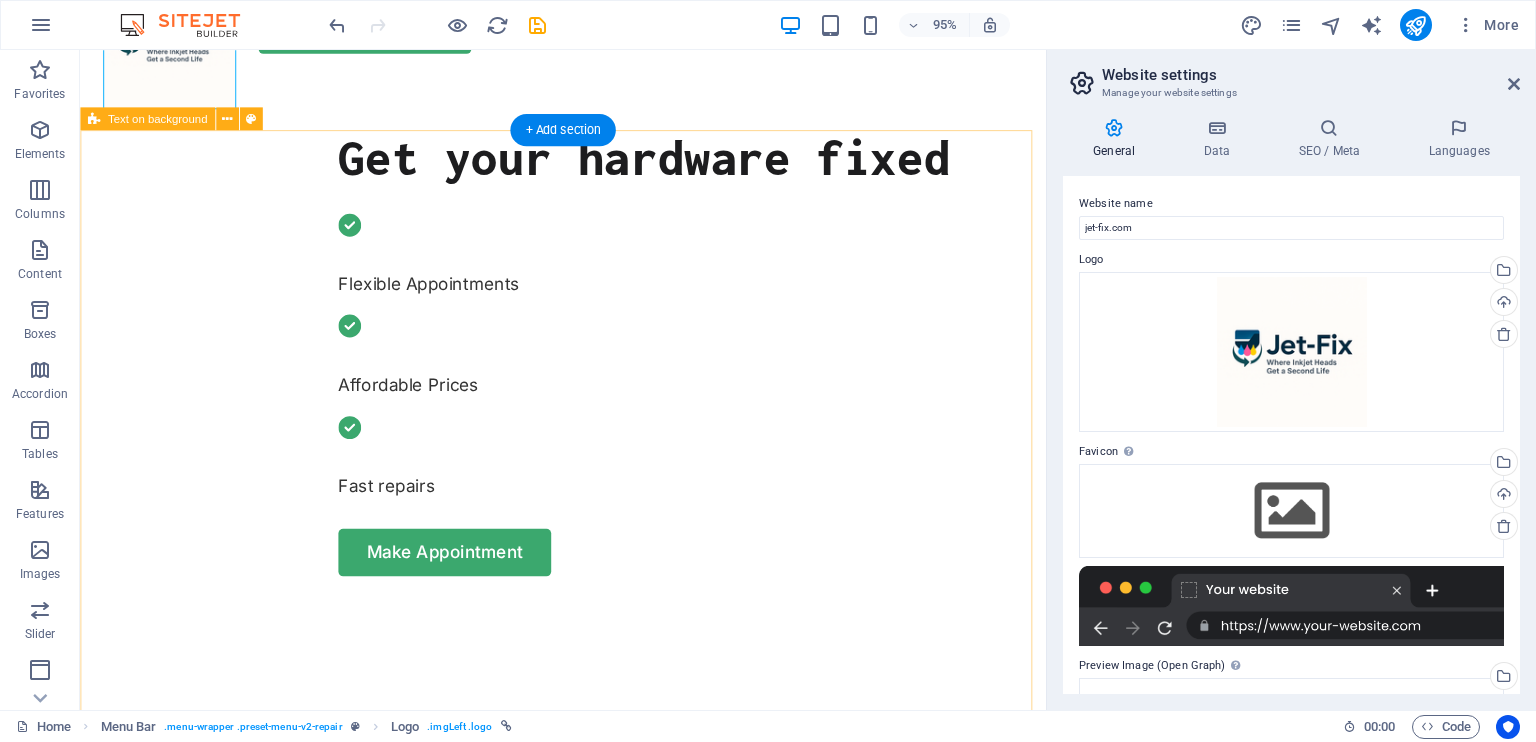 scroll, scrollTop: 0, scrollLeft: 0, axis: both 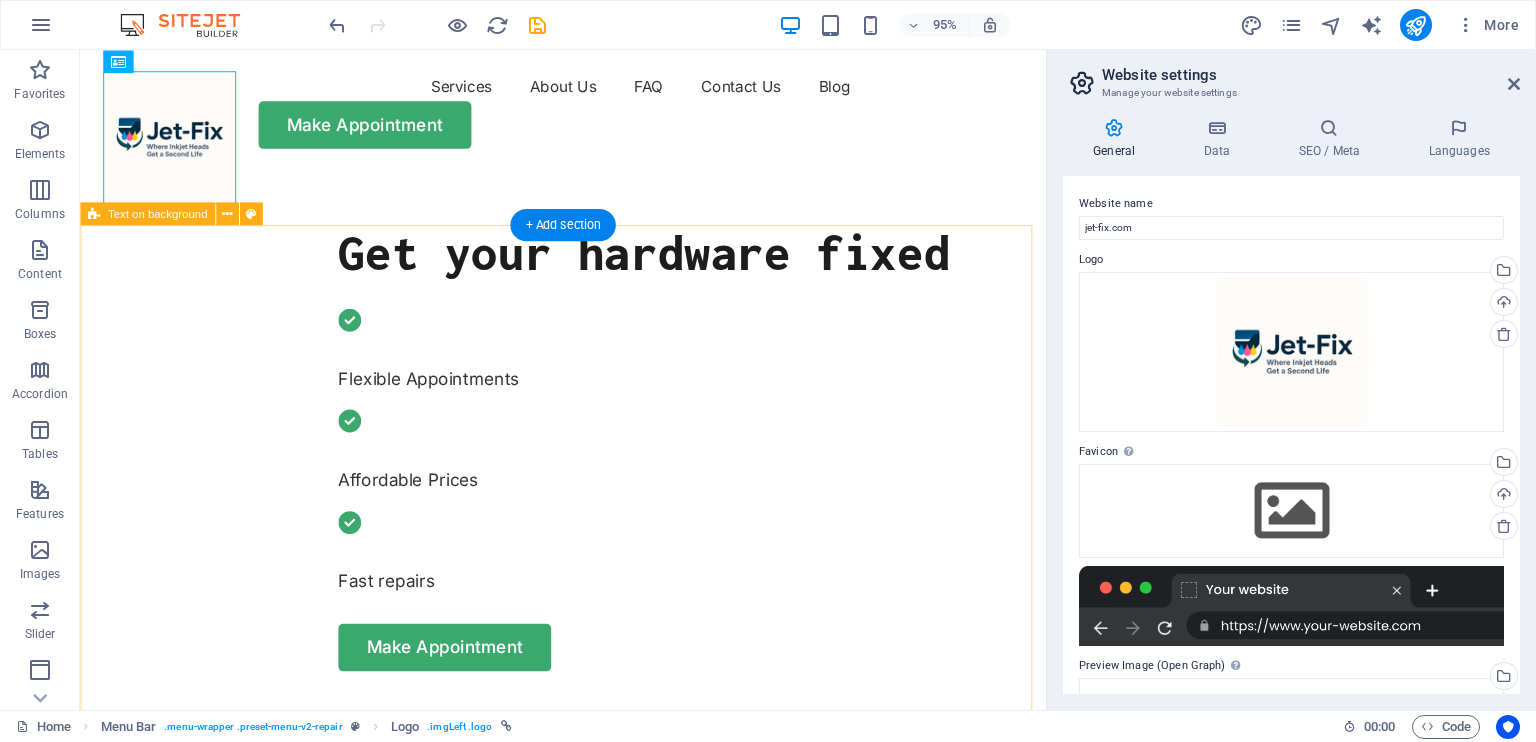 click on "Get your hardware fixed Flexible Appointments Affordable Prices Fast repairs Make Appointment" at bounding box center (588, 504) 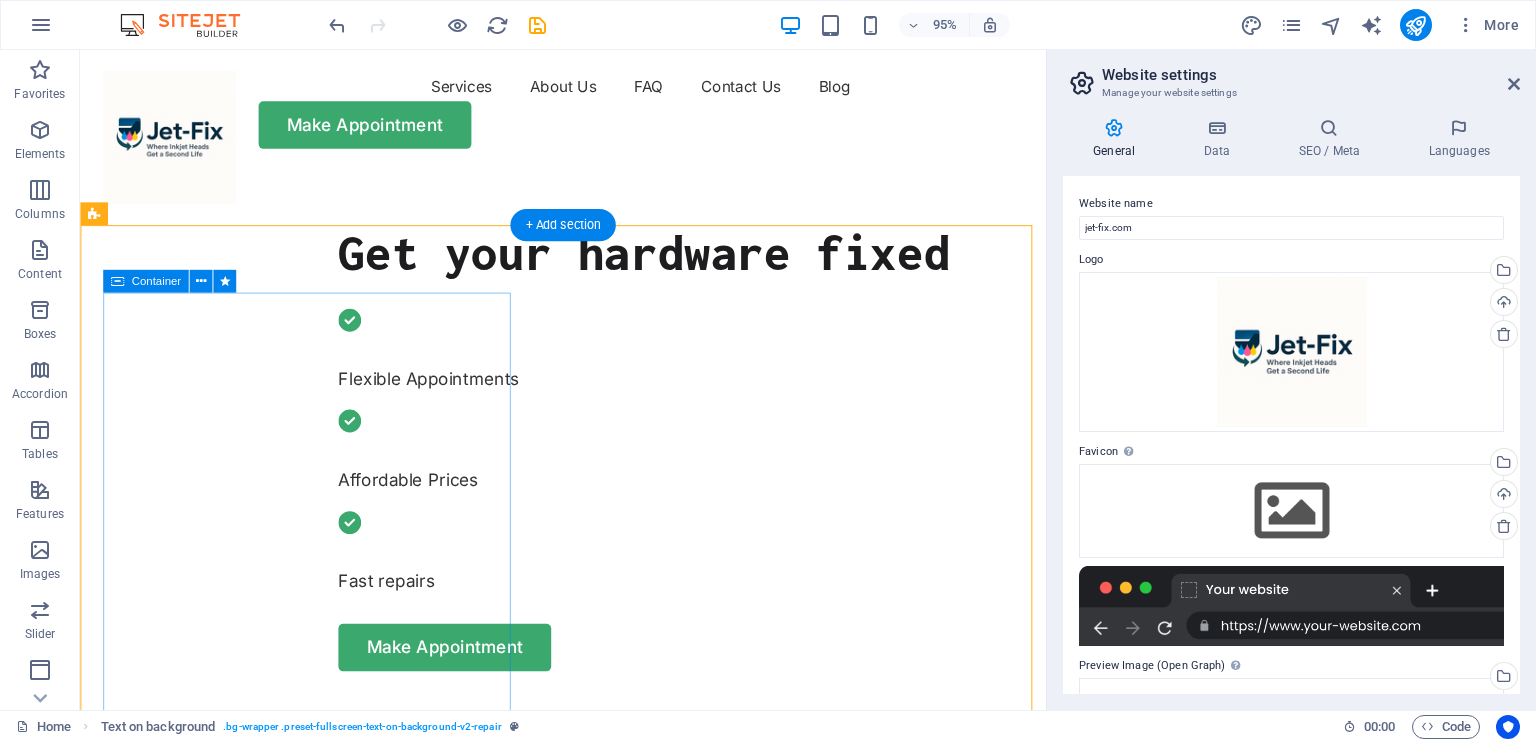 click on "Get your hardware fixed Flexible Appointments Affordable Prices Fast repairs Make Appointment" at bounding box center (682, 470) 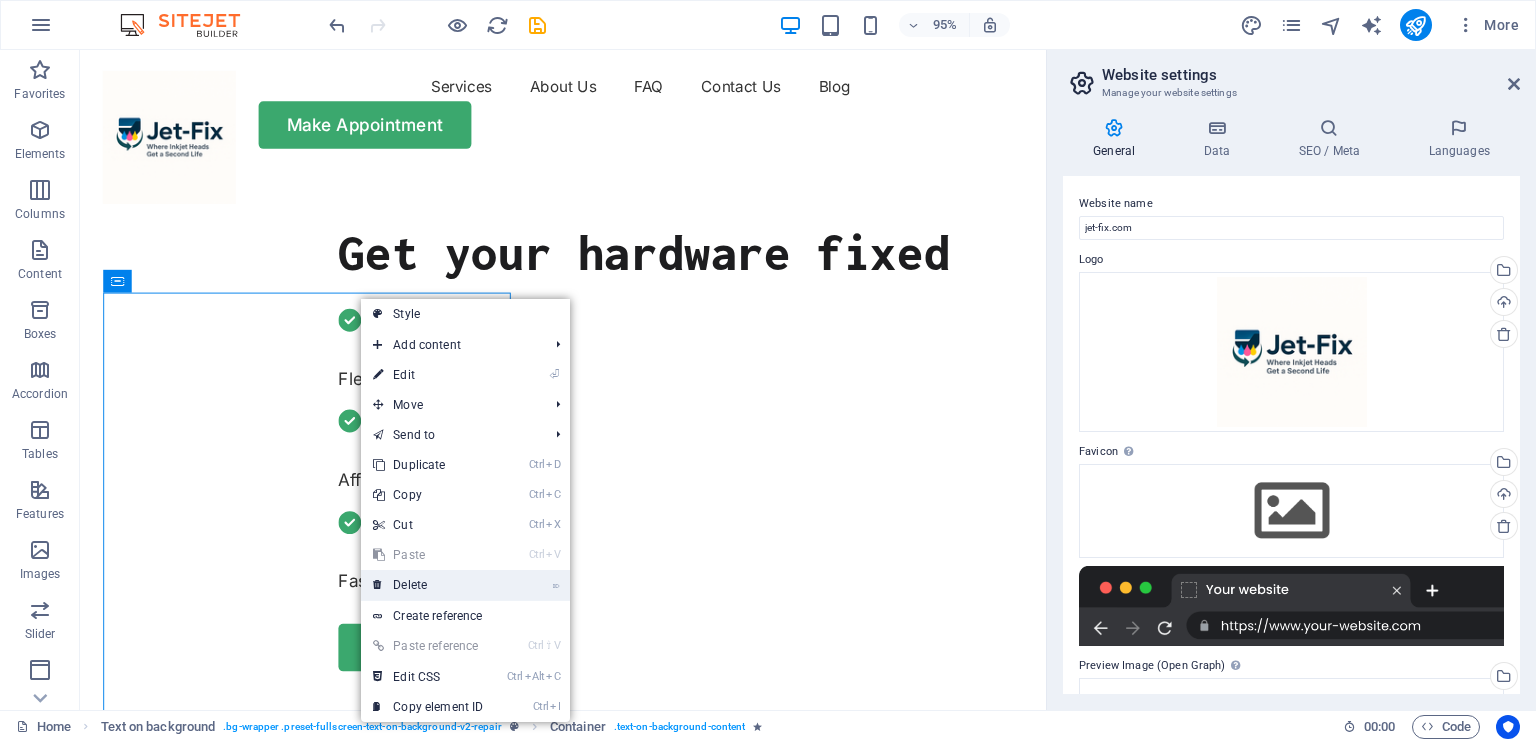 click on "⌦  Delete" at bounding box center [428, 585] 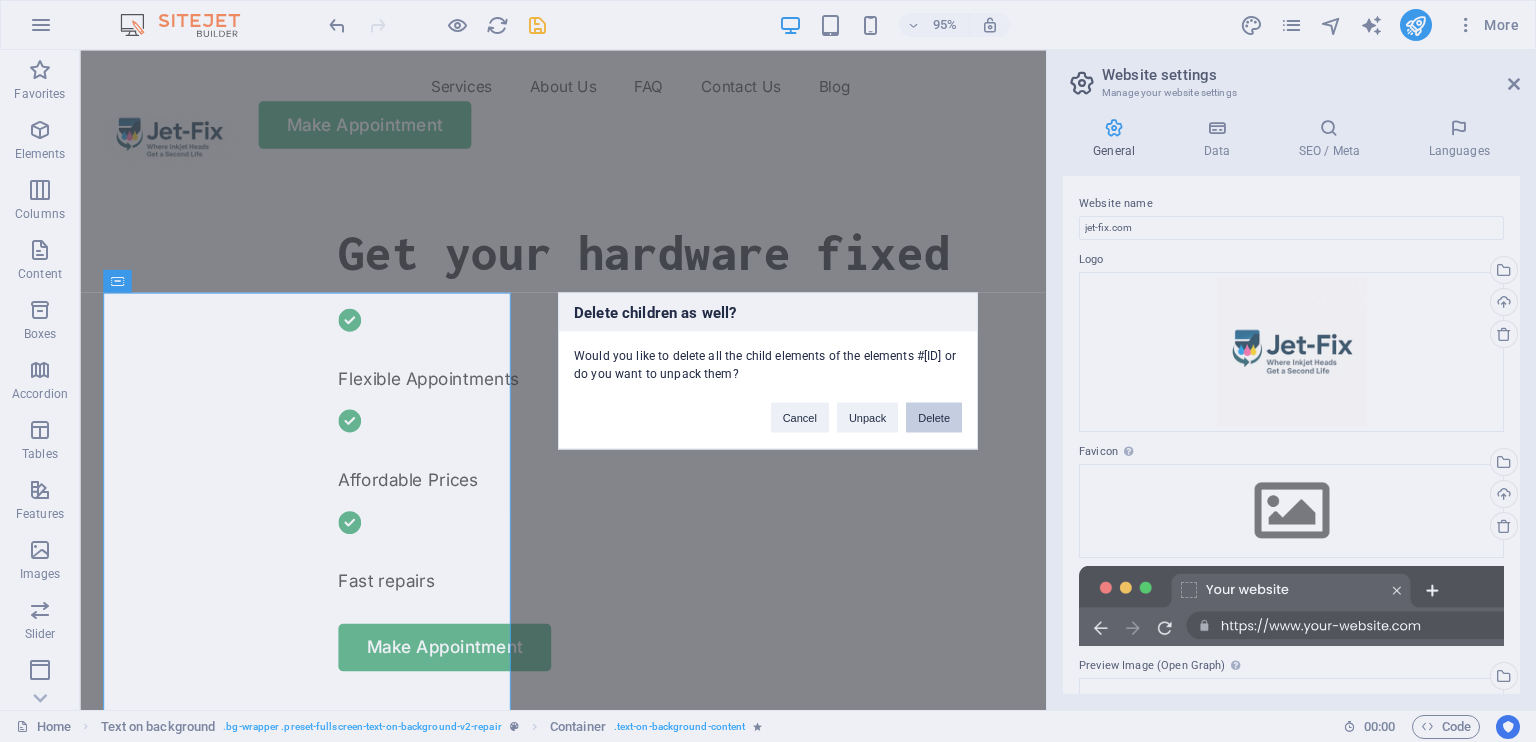 click on "Delete" at bounding box center (934, 418) 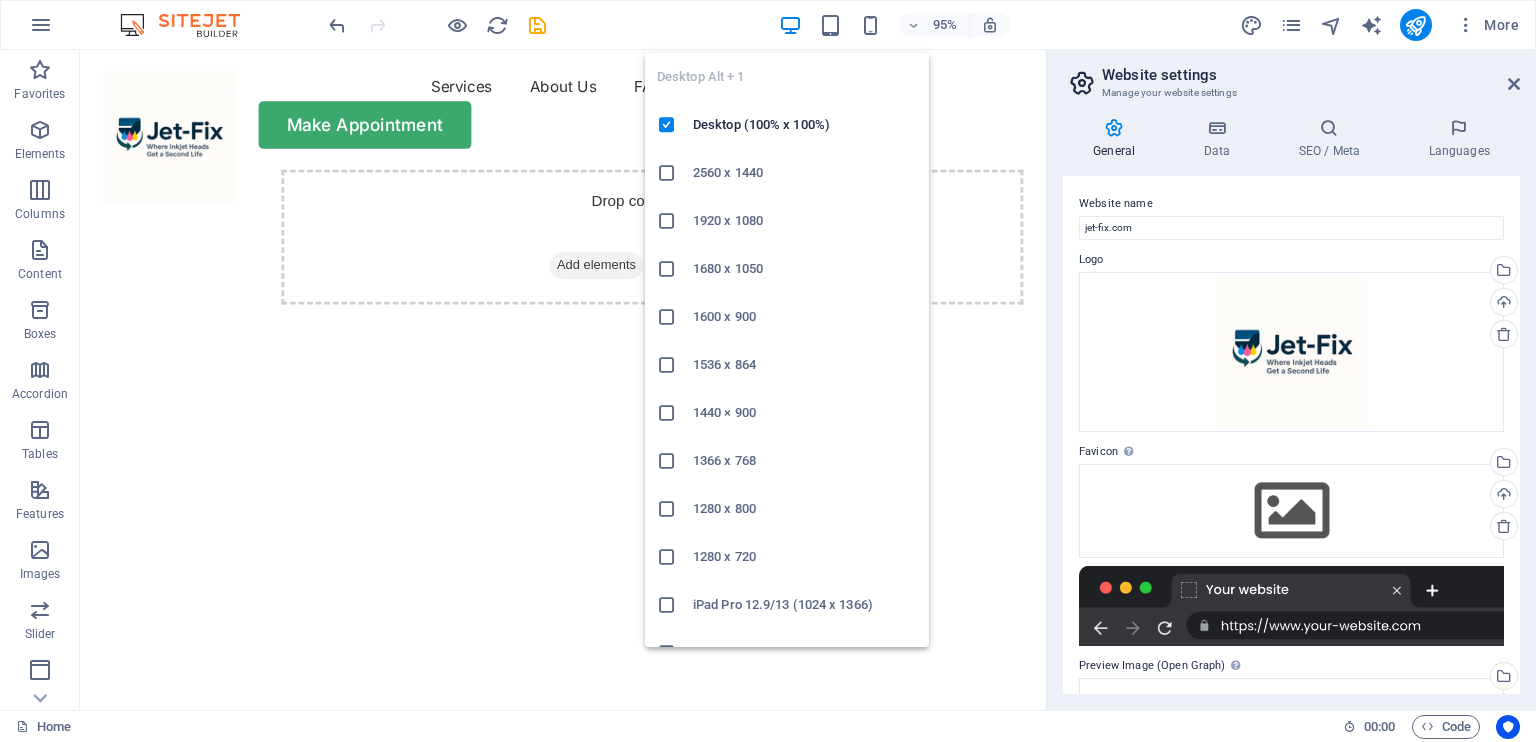 click at bounding box center (790, 25) 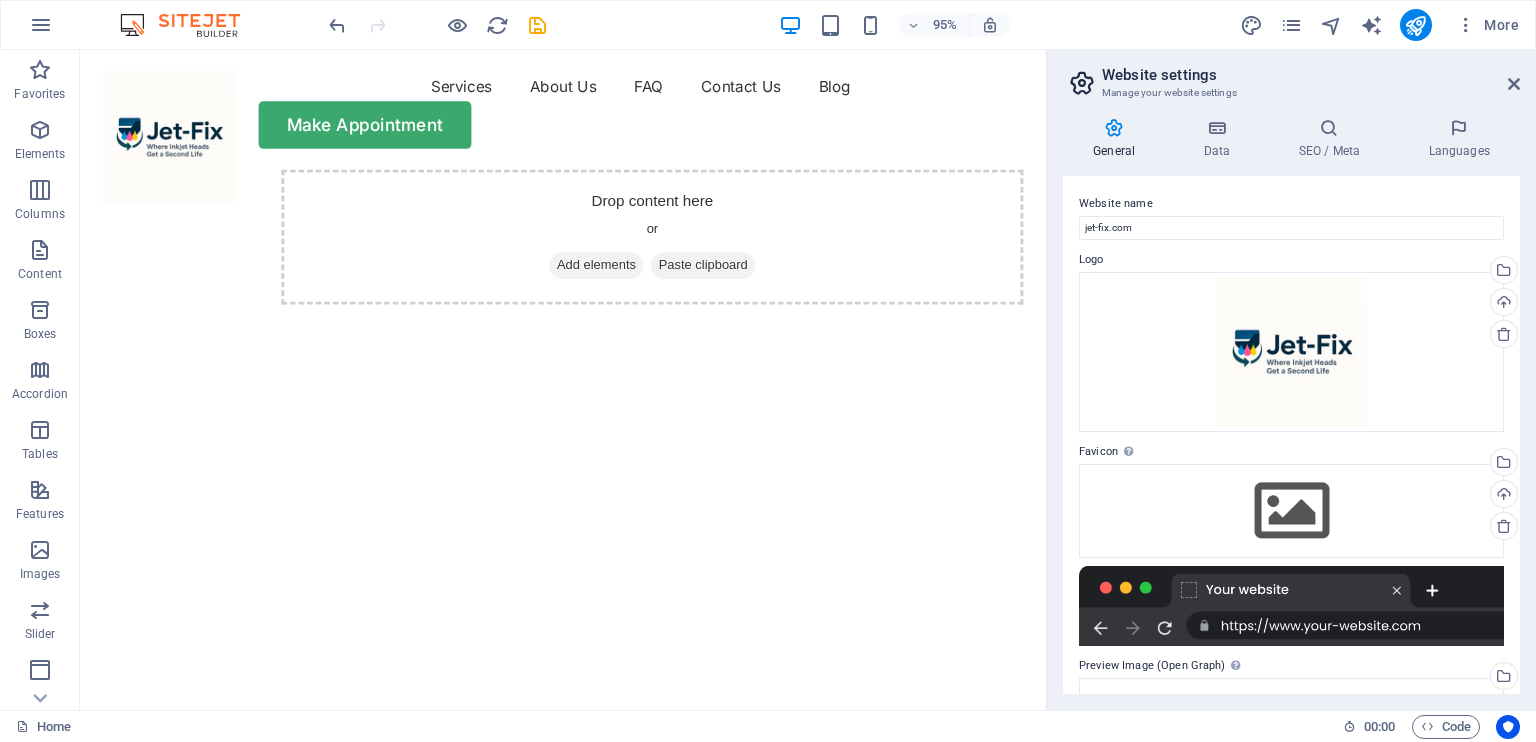 click on "Website settings Manage your website settings  General  Data  SEO / Meta  Languages Website name jet-fix.com Logo Drag files here, click to choose files or select files from Files or our free stock photos & videos Select files from the file manager, stock photos, or upload file(s) Upload Favicon Set the favicon of your website here. A favicon is a small icon shown in the browser tab next to your website title. It helps visitors identify your website. Drag files here, click to choose files or select files from Files or our free stock photos & videos Select files from the file manager, stock photos, or upload file(s) Upload Preview Image (Open Graph) This image will be shown when the website is shared on social networks Drag files here, click to choose files or select files from Files or our free stock photos & videos Select files from the file manager, stock photos, or upload file(s) Upload Contact data for this website. This can be used everywhere on the website and will update automatically. Company Street 1" at bounding box center (1291, 380) 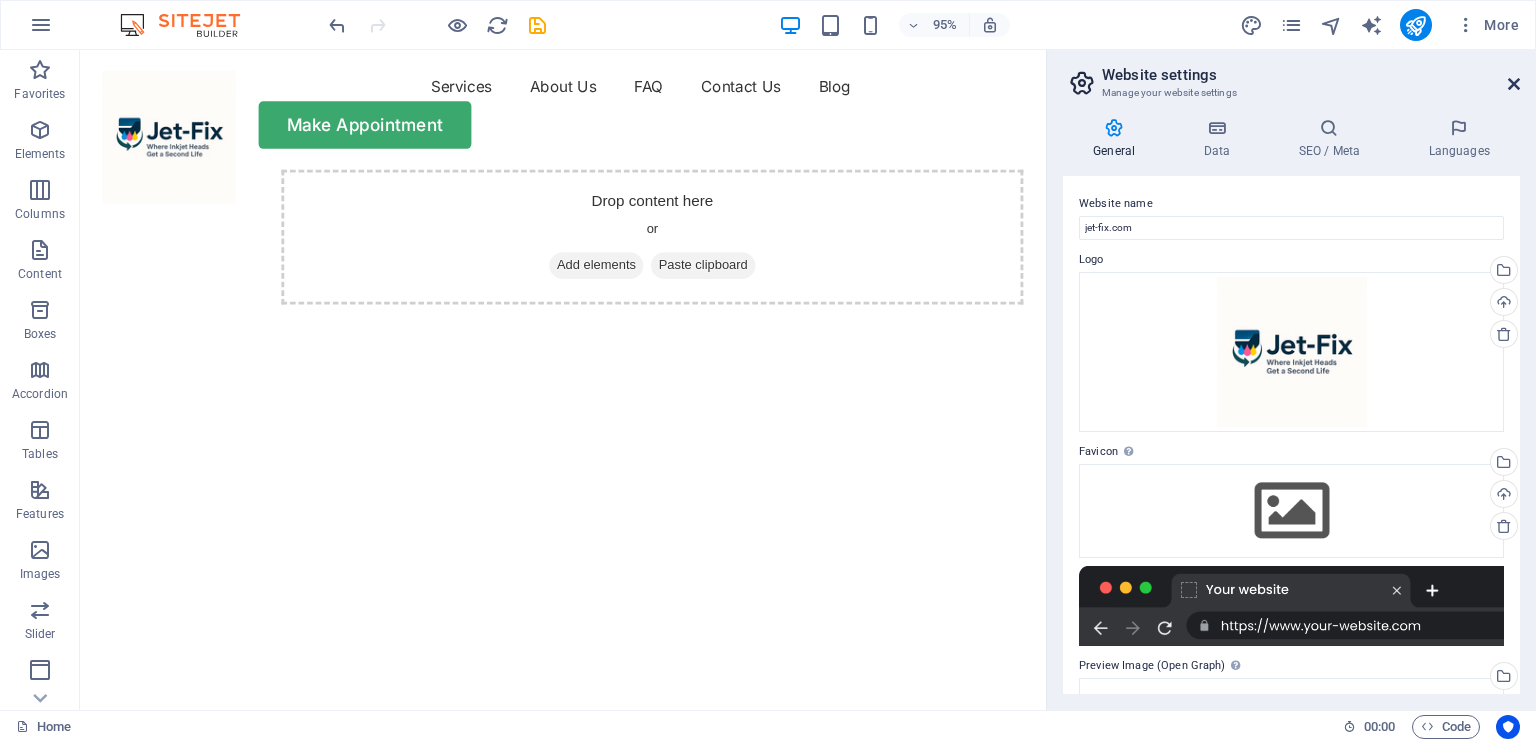 click at bounding box center (1514, 84) 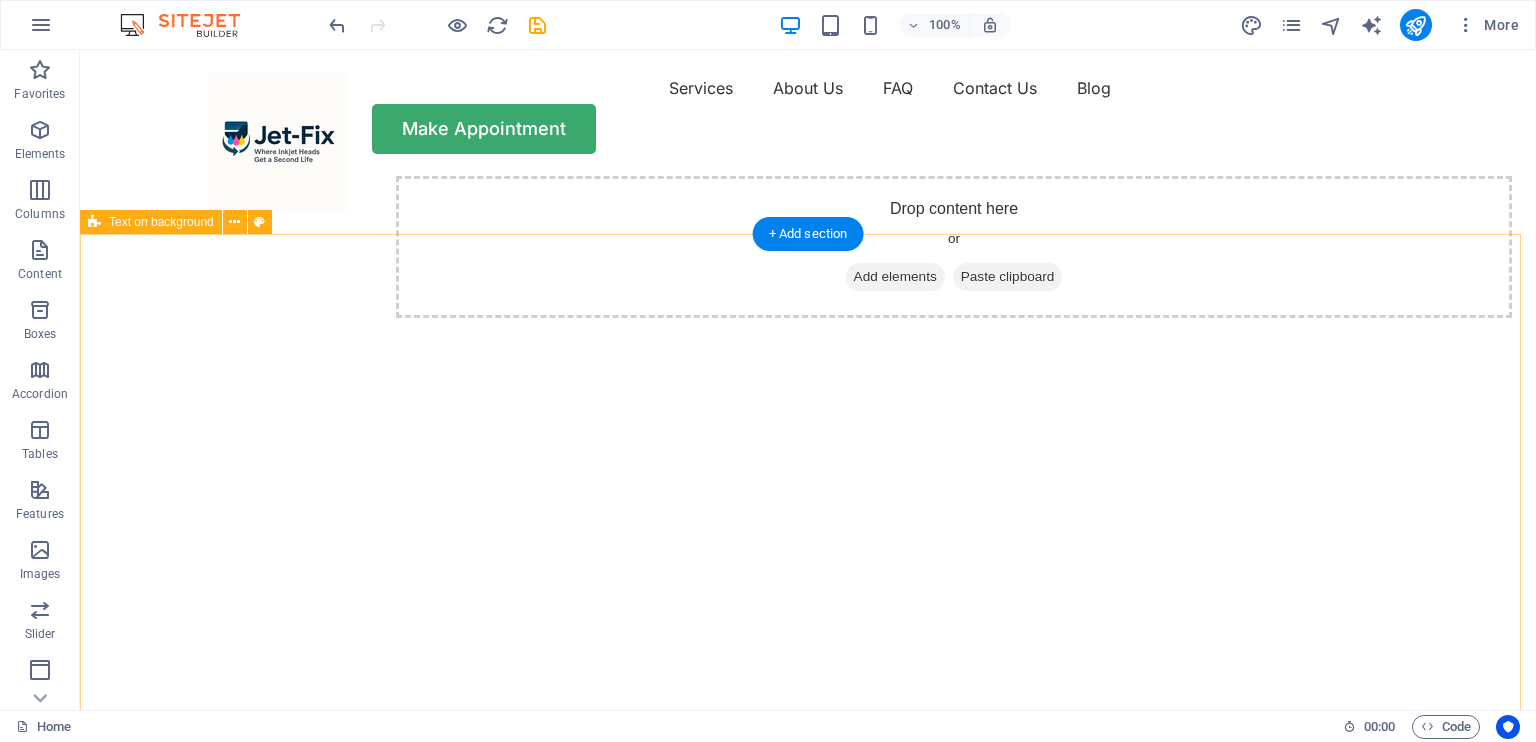 click on "Paste clipboard" at bounding box center (1008, 277) 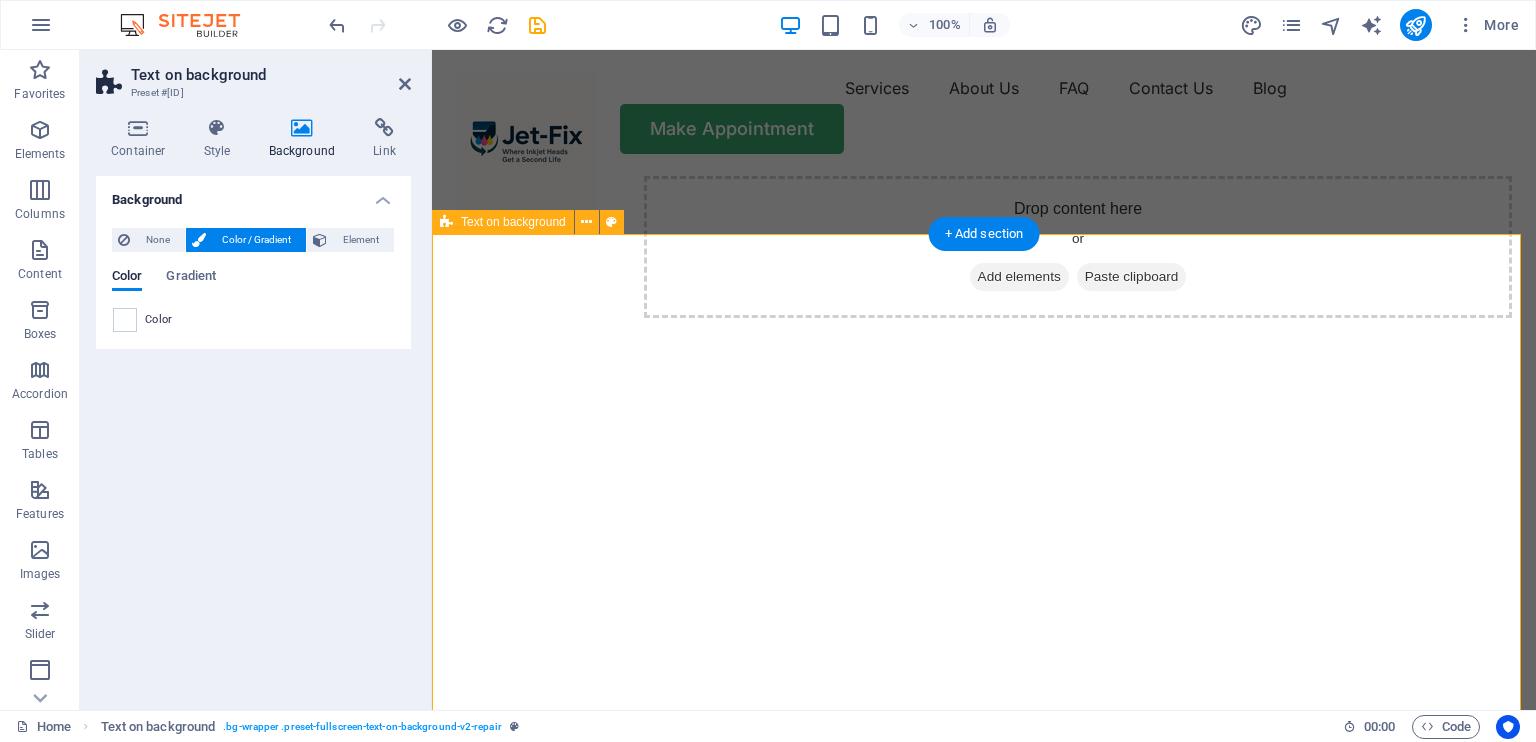 click on "Drop content here or  Add elements  Paste clipboard" at bounding box center [1078, 247] 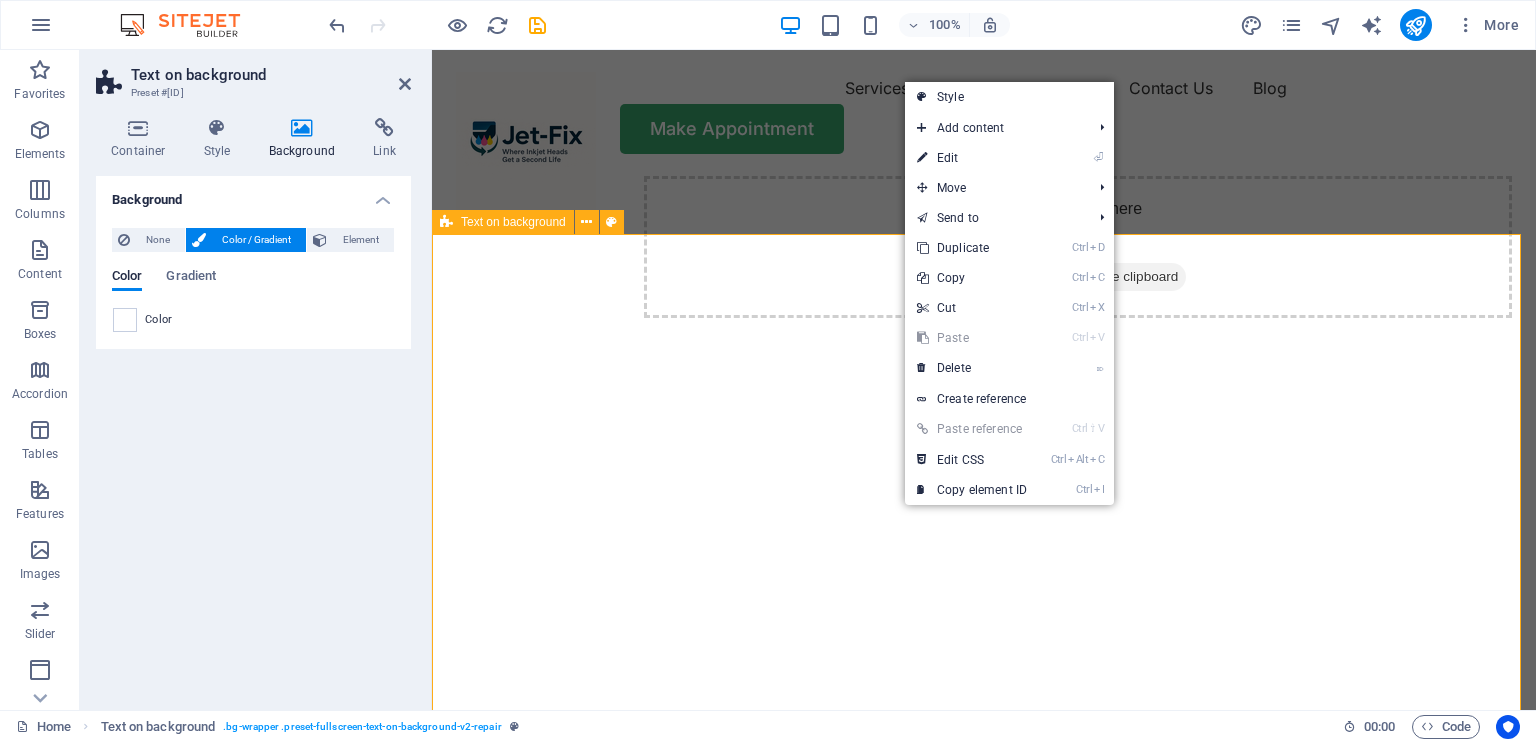 click on "Drop content here or  Add elements  Paste clipboard" at bounding box center [1078, 247] 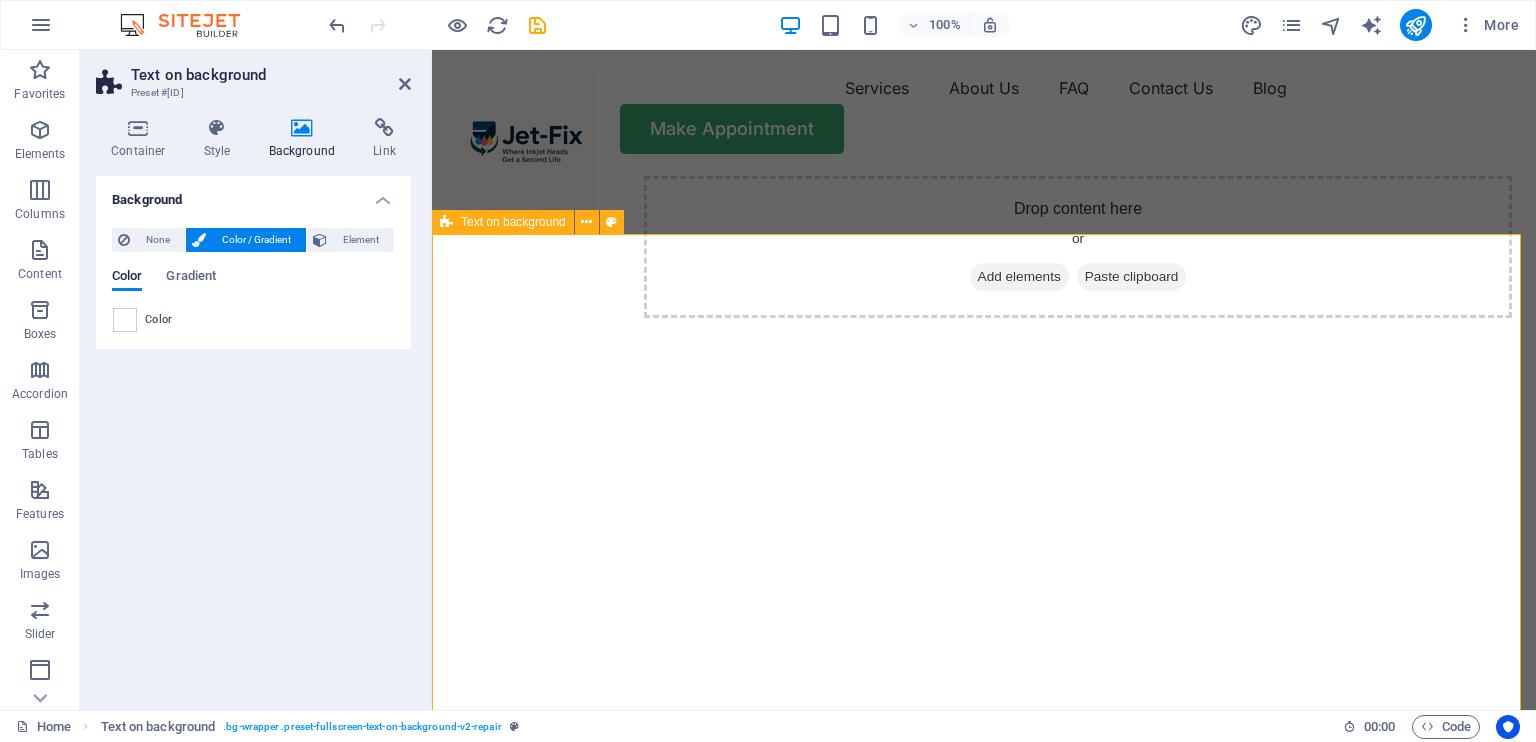 click on "Paste clipboard" at bounding box center (1132, 277) 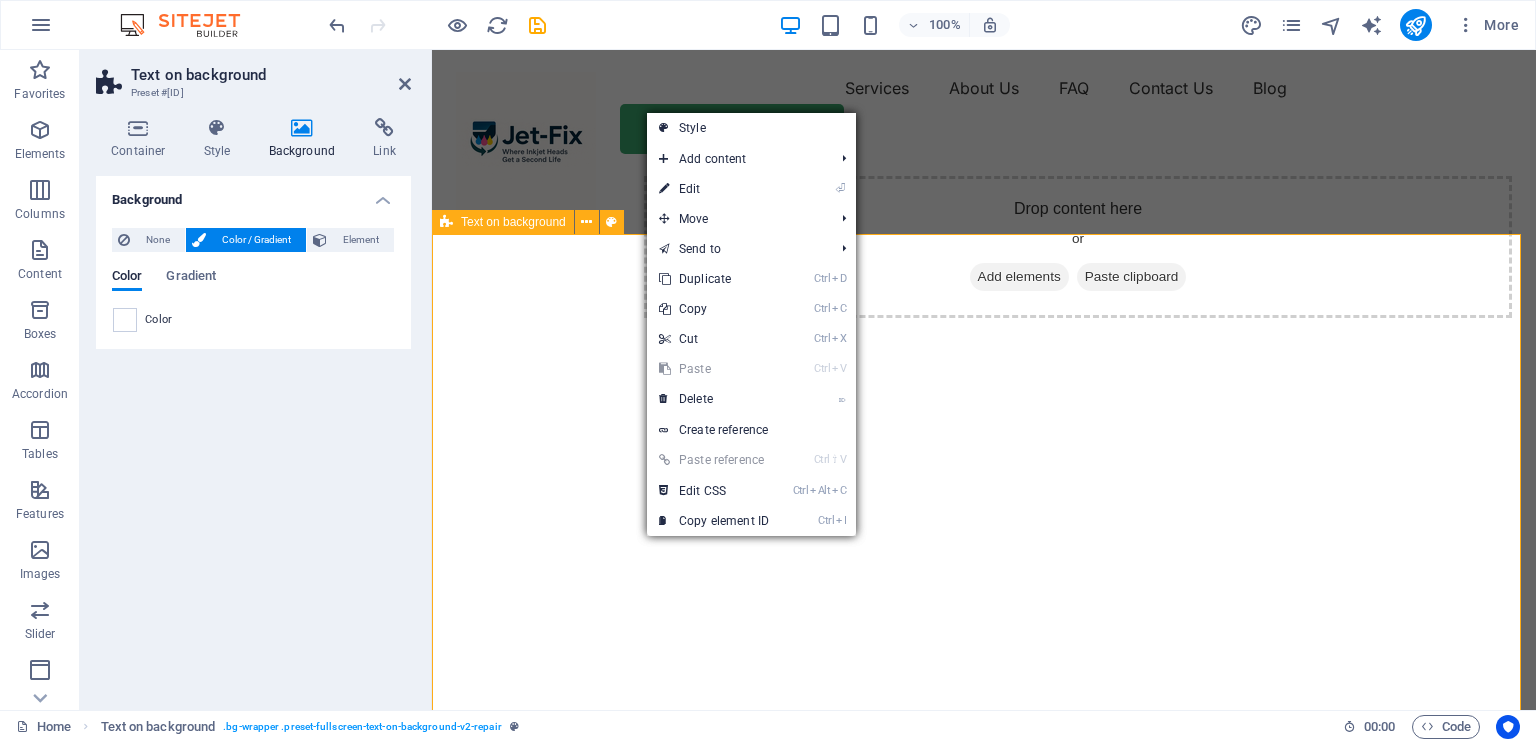 click on "Drop content here or  Add elements  Paste clipboard" at bounding box center [1078, 247] 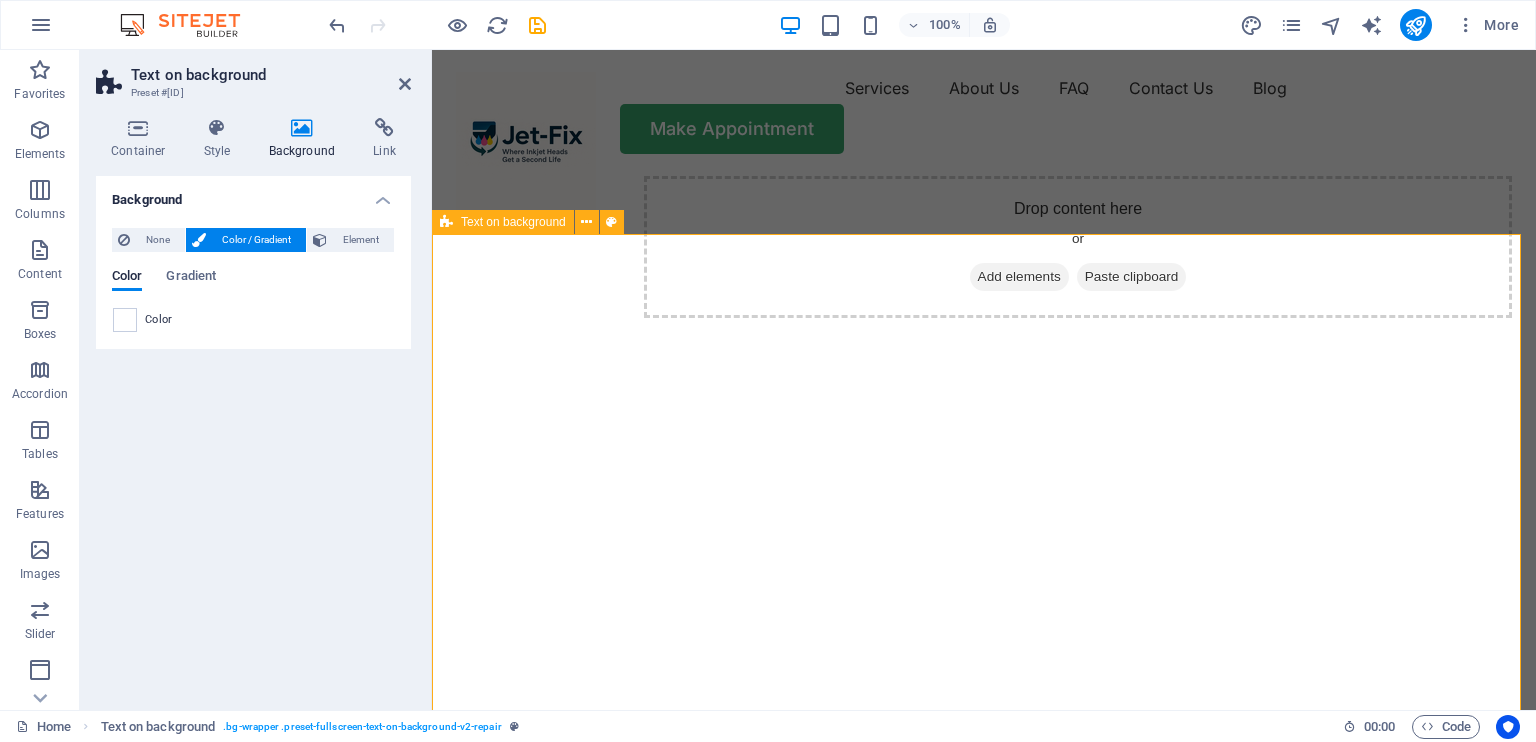 click on "Drop content here or  Add elements  Paste clipboard" at bounding box center (984, 488) 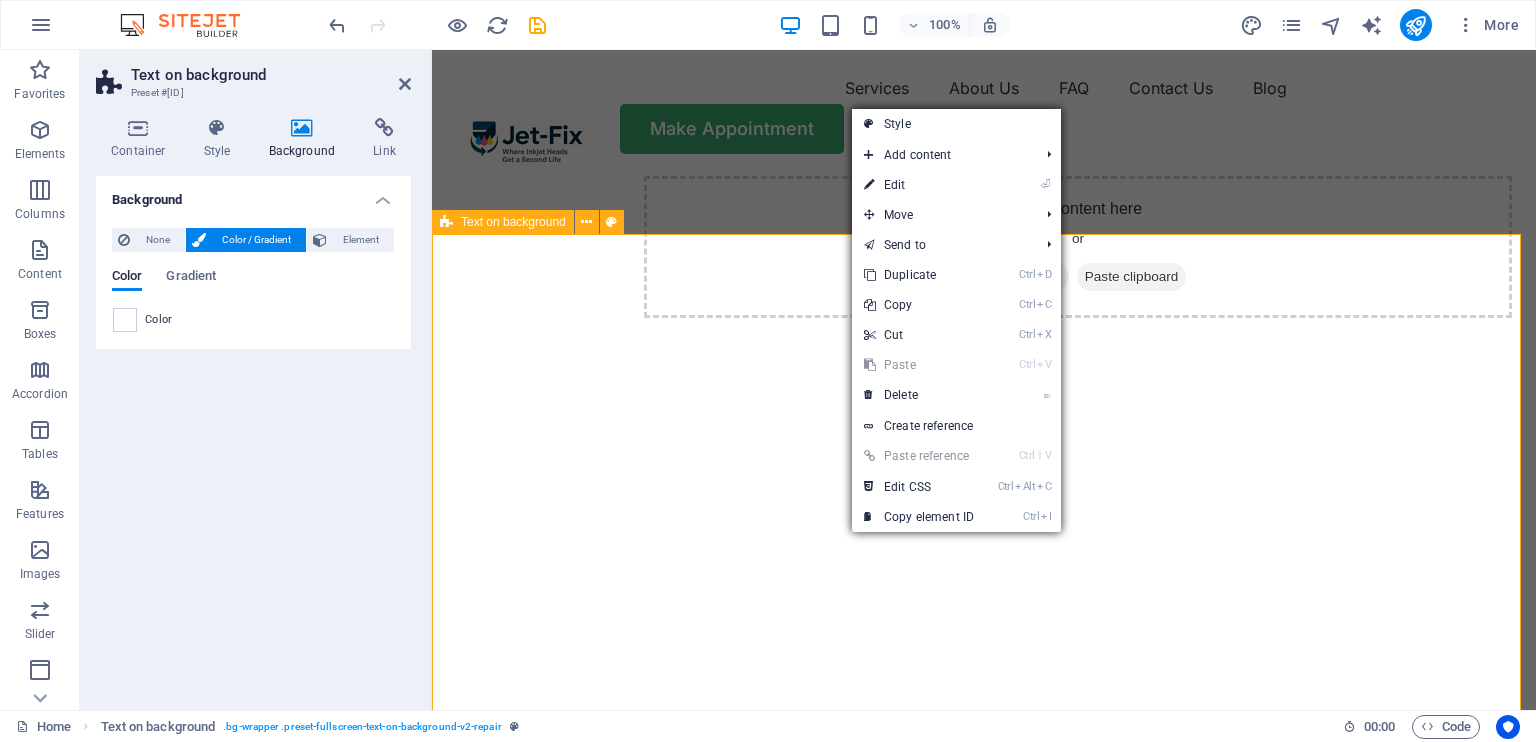 click on "Drop content here or  Add elements  Paste clipboard" at bounding box center (1078, 247) 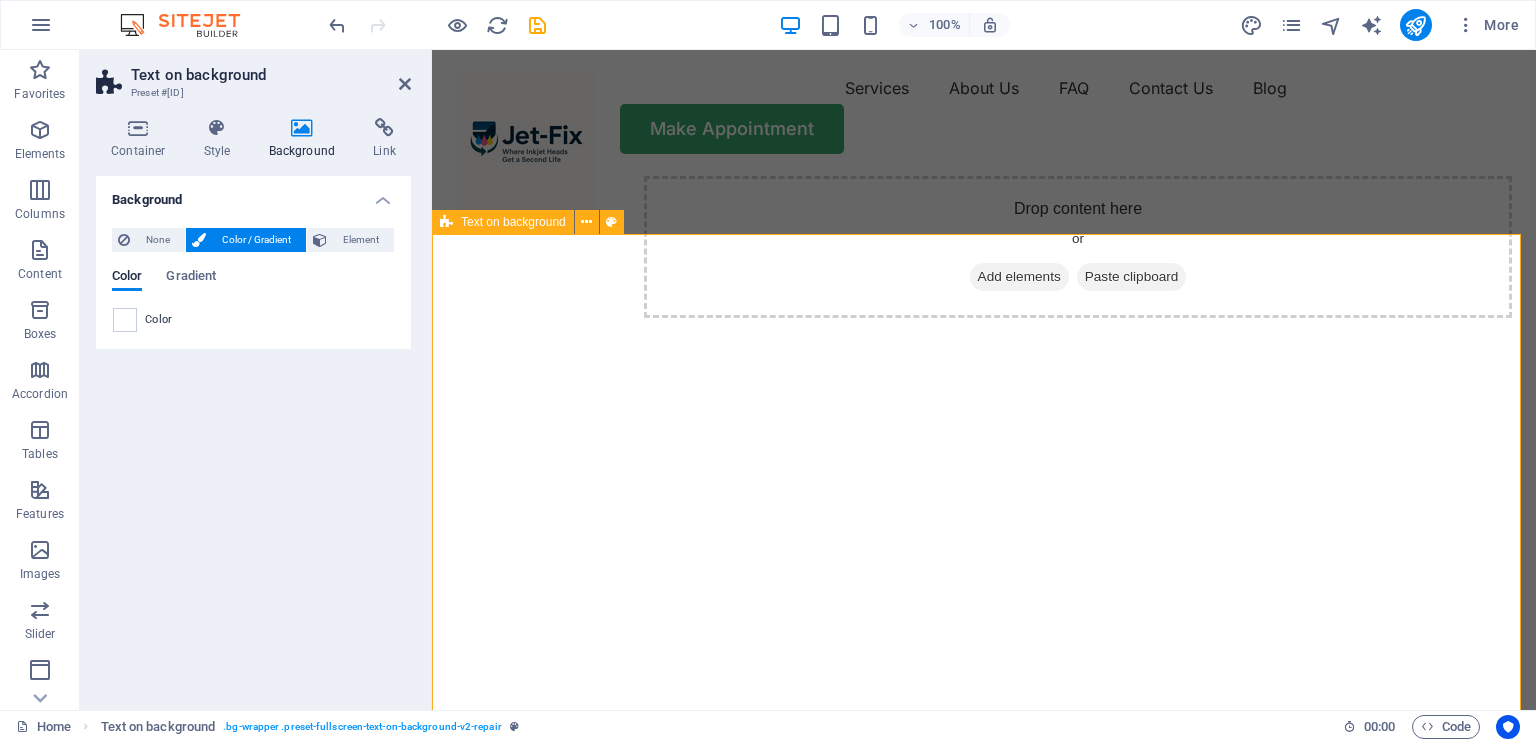 click on "Paste clipboard" at bounding box center (1132, 277) 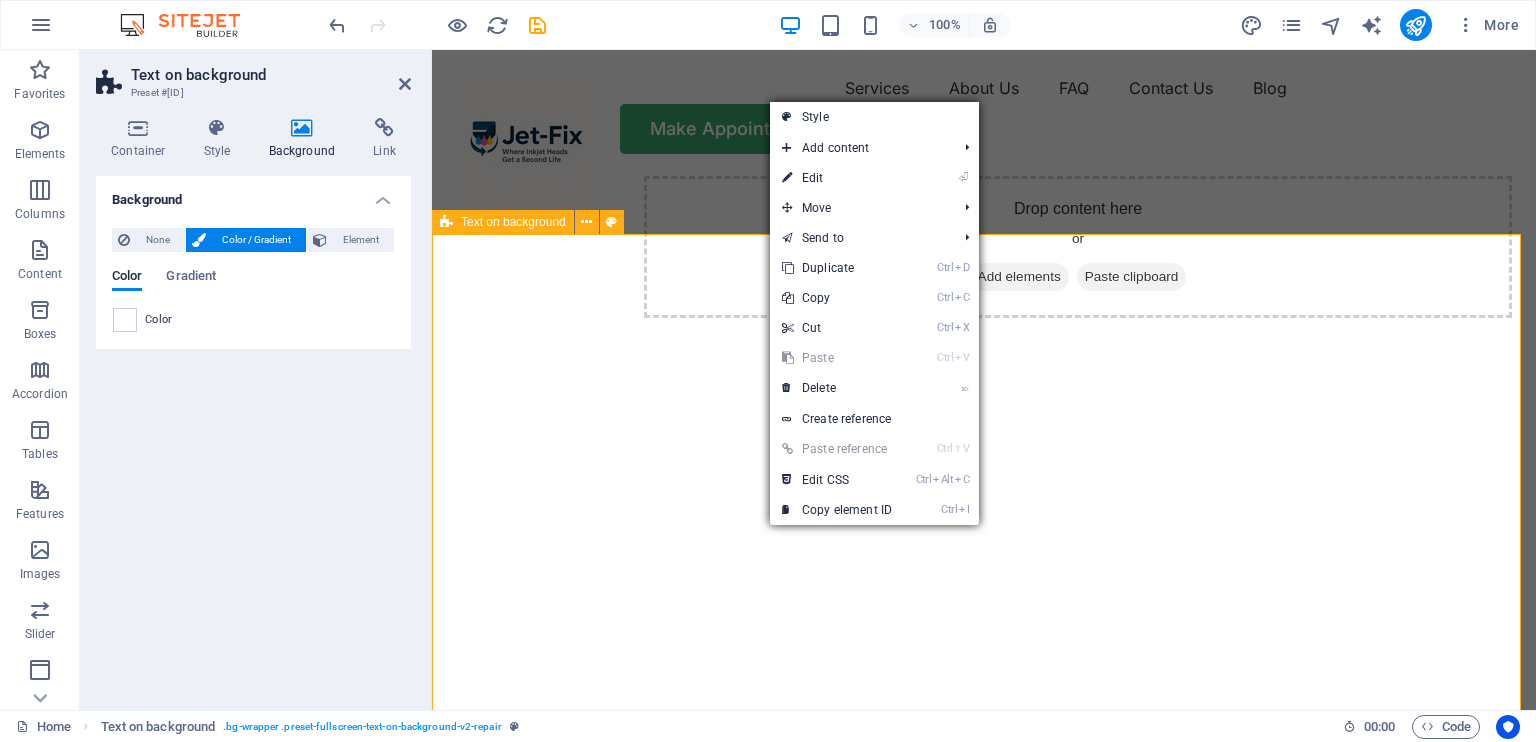 click on "Drop content here or  Add elements  Paste clipboard" at bounding box center (1078, 247) 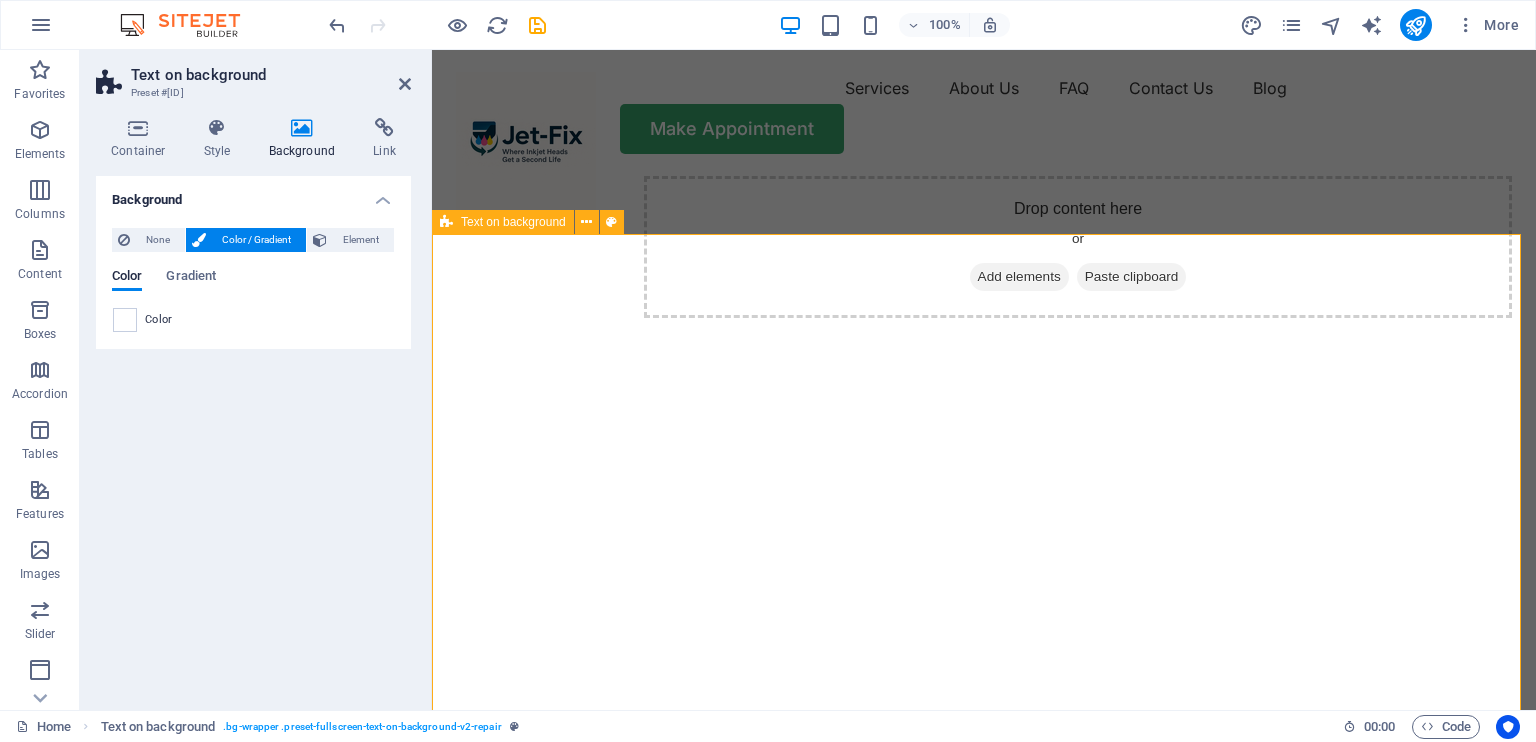 drag, startPoint x: 1084, startPoint y: 522, endPoint x: 1092, endPoint y: 533, distance: 13.601471 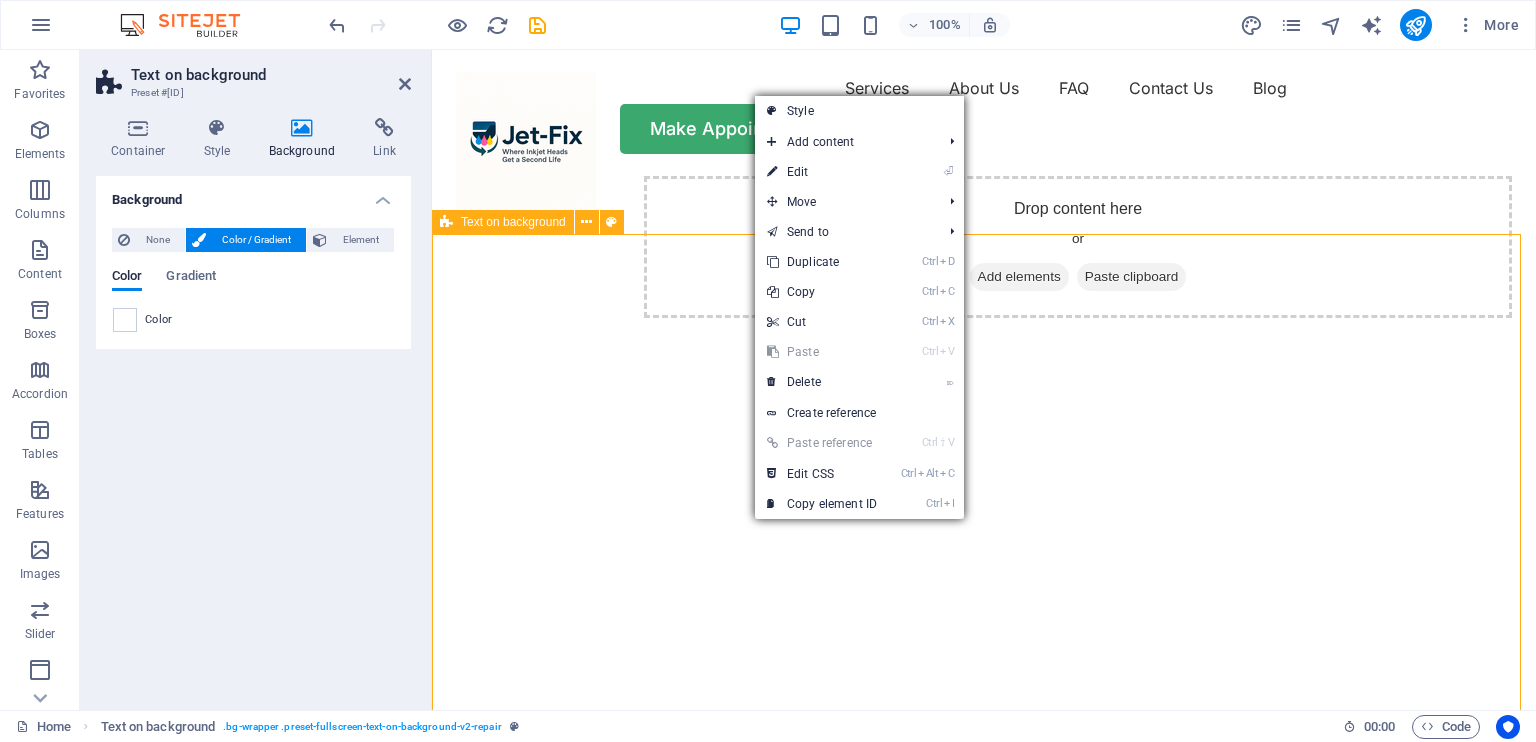 click on "Drop content here or  Add elements  Paste clipboard" at bounding box center (1078, 247) 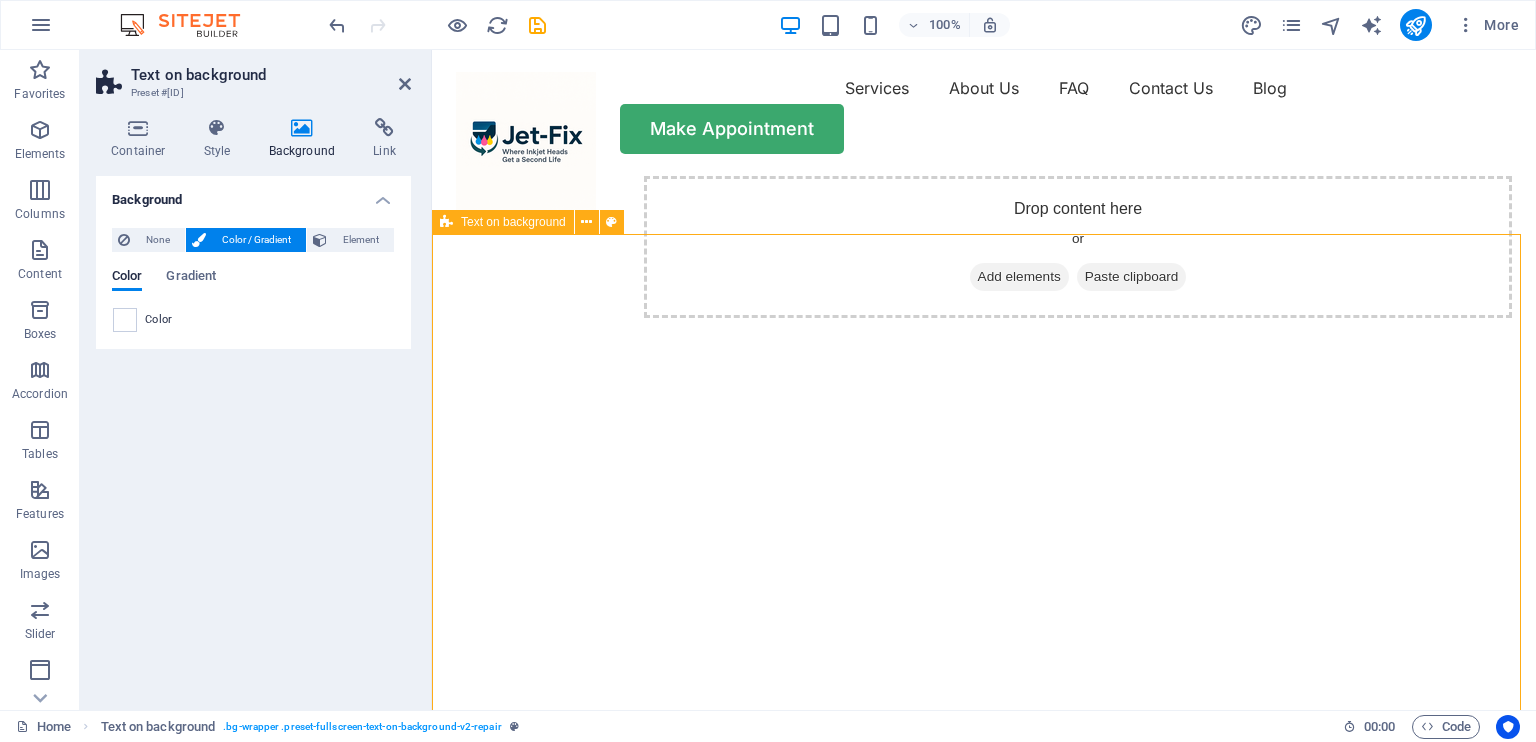 click on "Paste clipboard" at bounding box center (1132, 277) 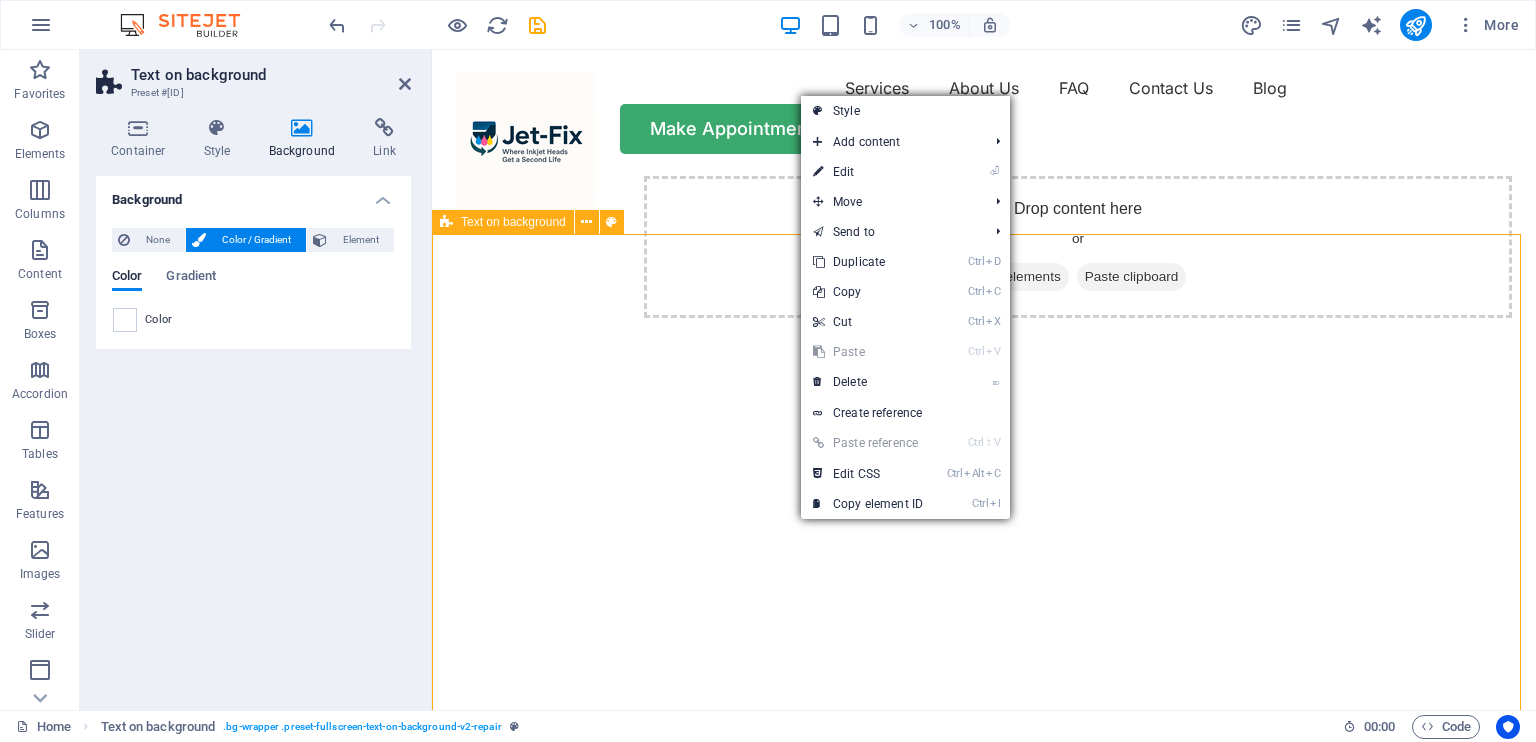 click on "Drop content here or  Add elements  Paste clipboard" at bounding box center [1078, 247] 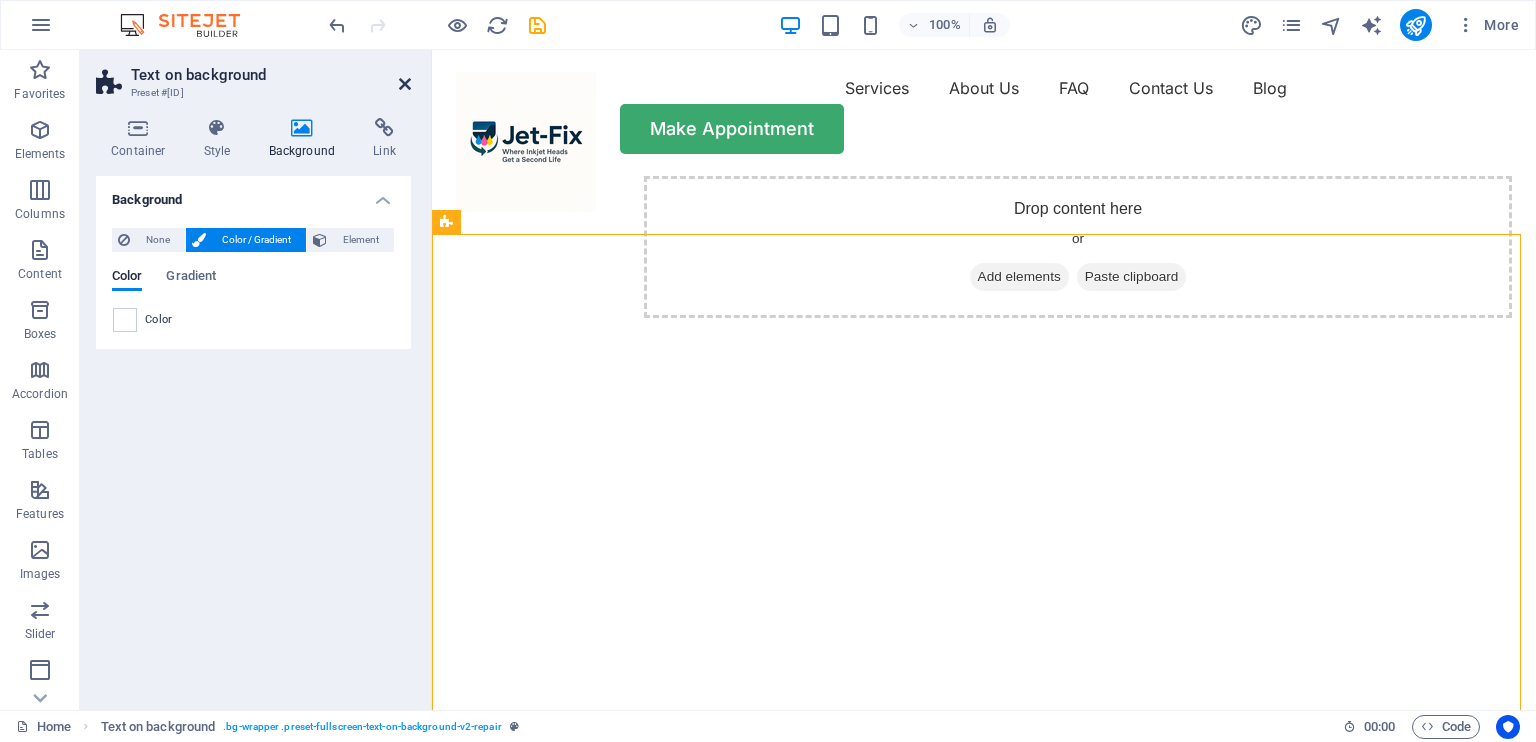 click at bounding box center [405, 84] 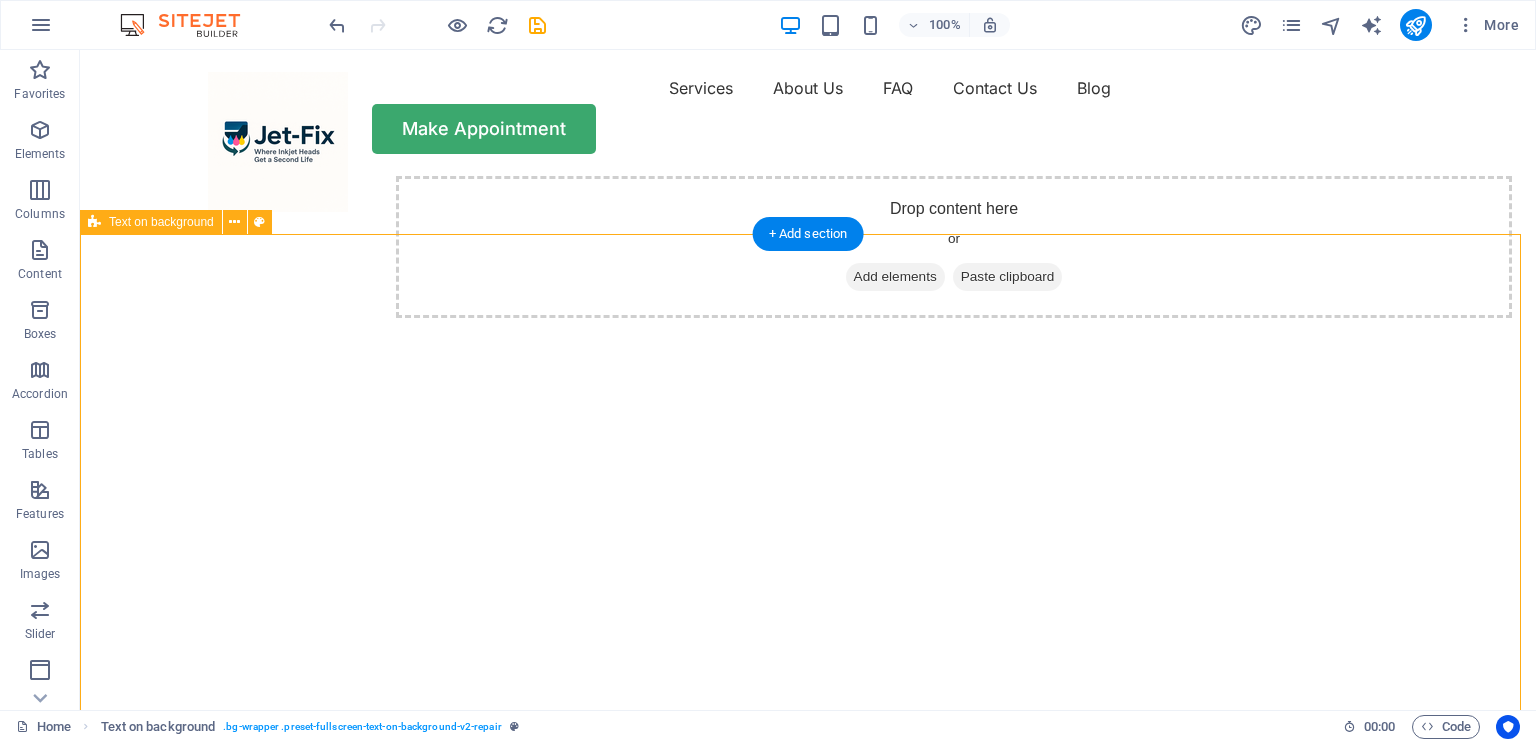 click on "Add elements" at bounding box center [895, 277] 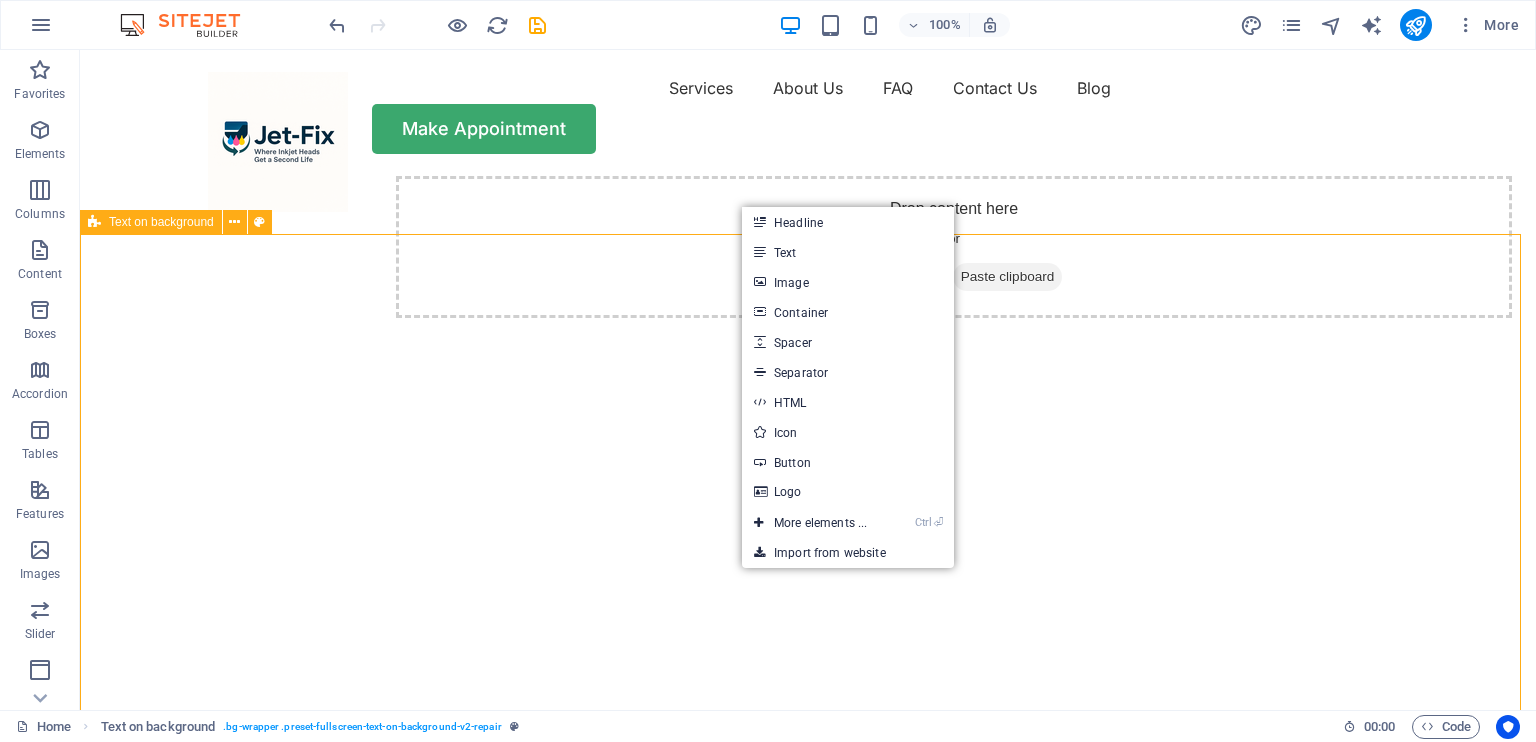 click on "Drop content here or  Add elements  Paste clipboard" at bounding box center (954, 247) 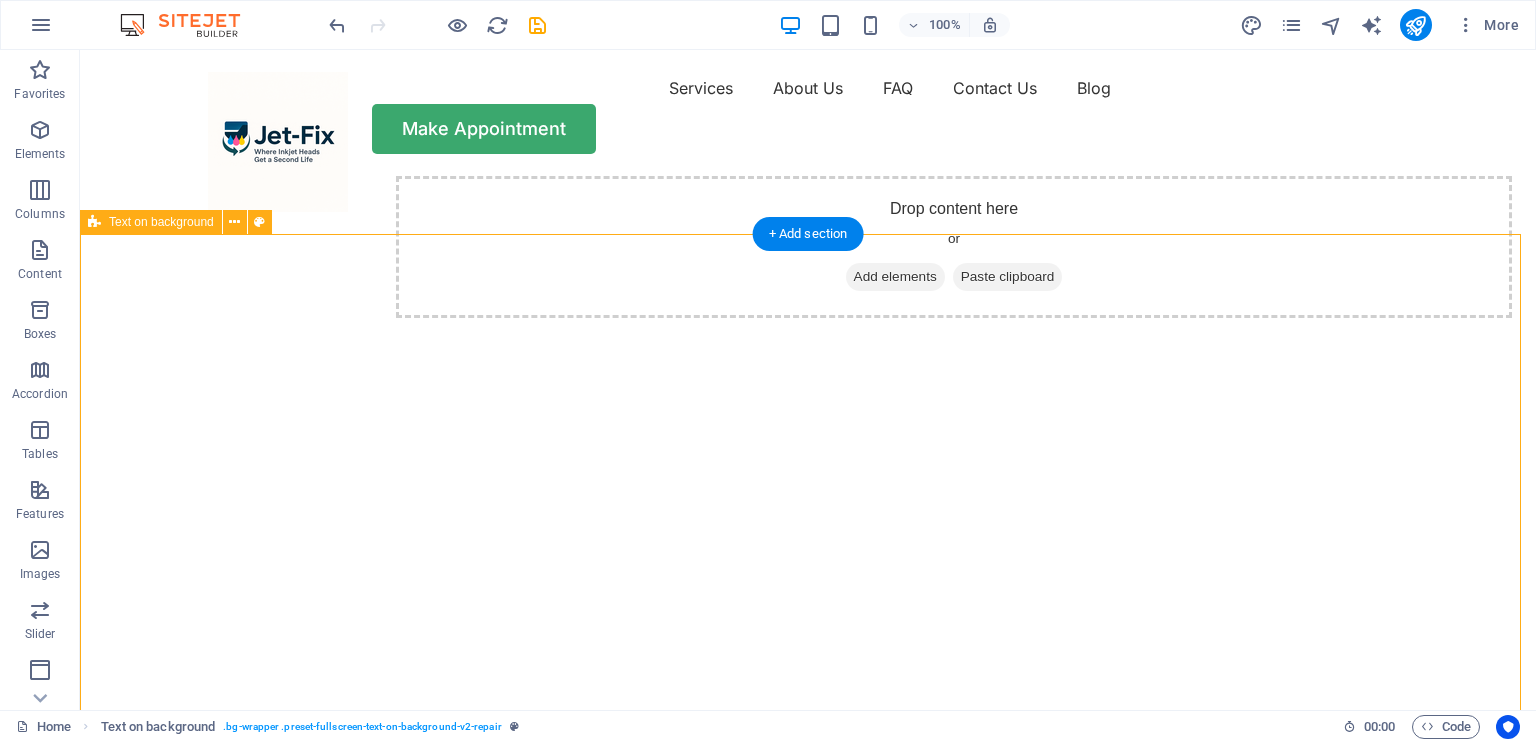 click on "Paste clipboard" at bounding box center (1008, 277) 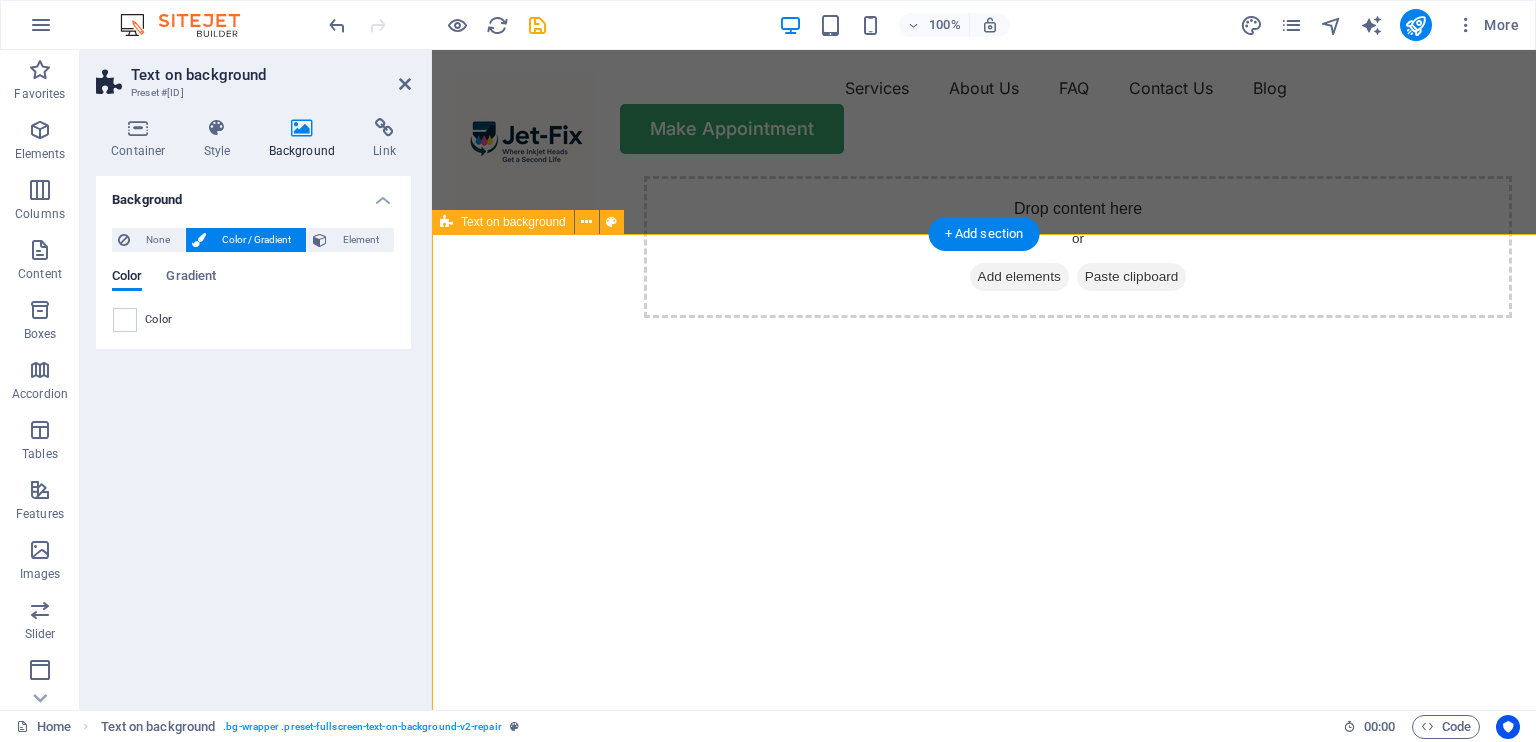 click on "Drop content here or  Add elements  Paste clipboard" at bounding box center (1078, 247) 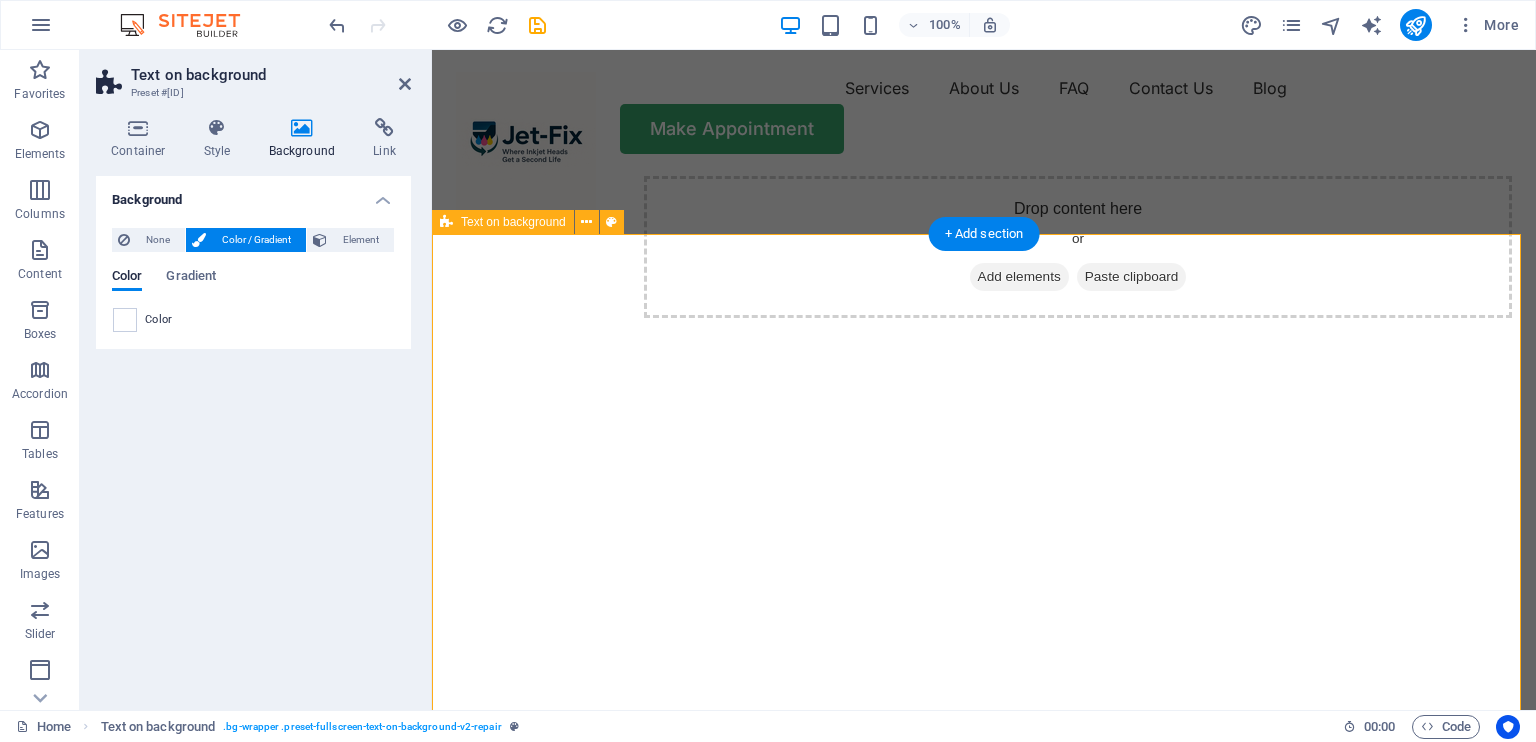 click on "Drop content here or  Add elements  Paste clipboard" at bounding box center (1078, 247) 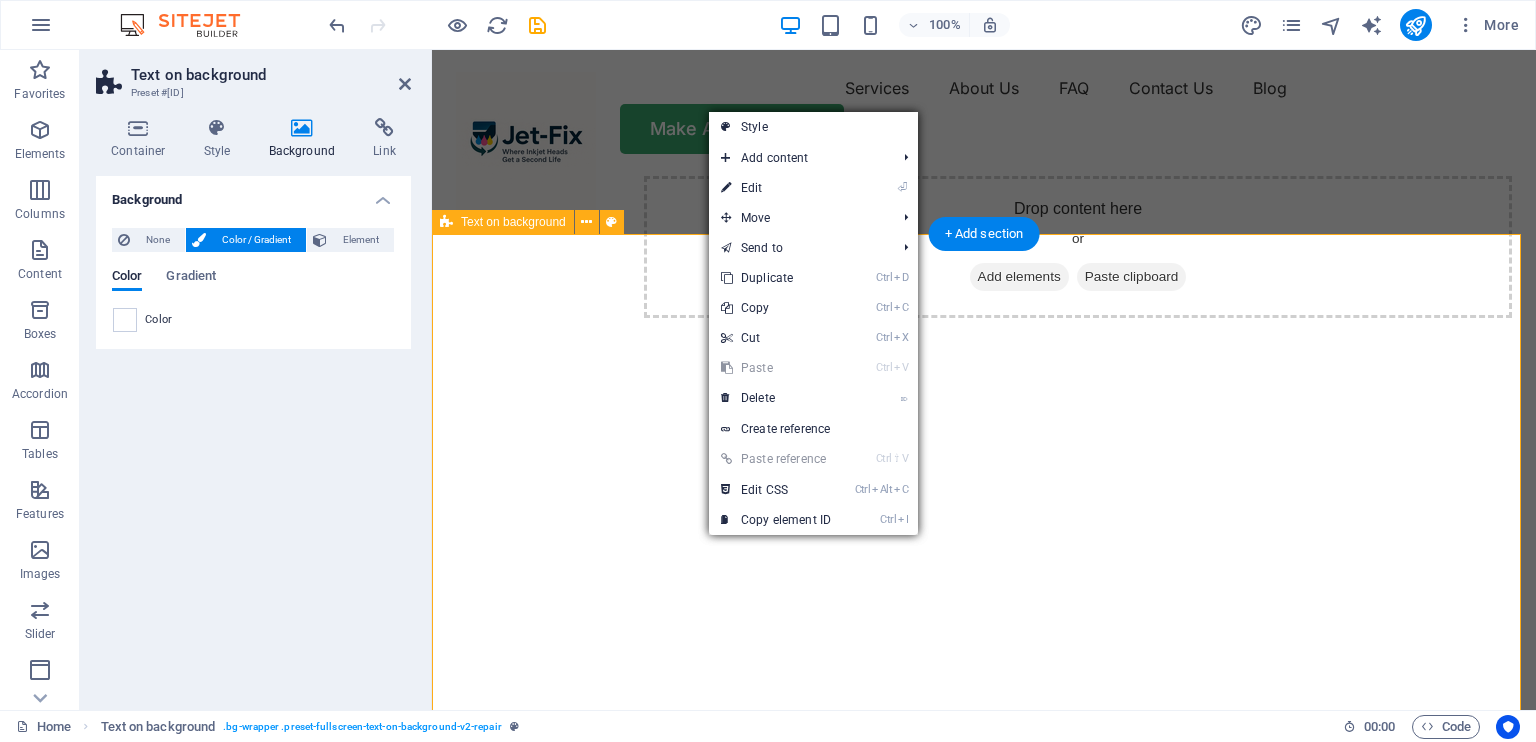 click on "Drop content here or  Add elements  Paste clipboard" at bounding box center (1078, 247) 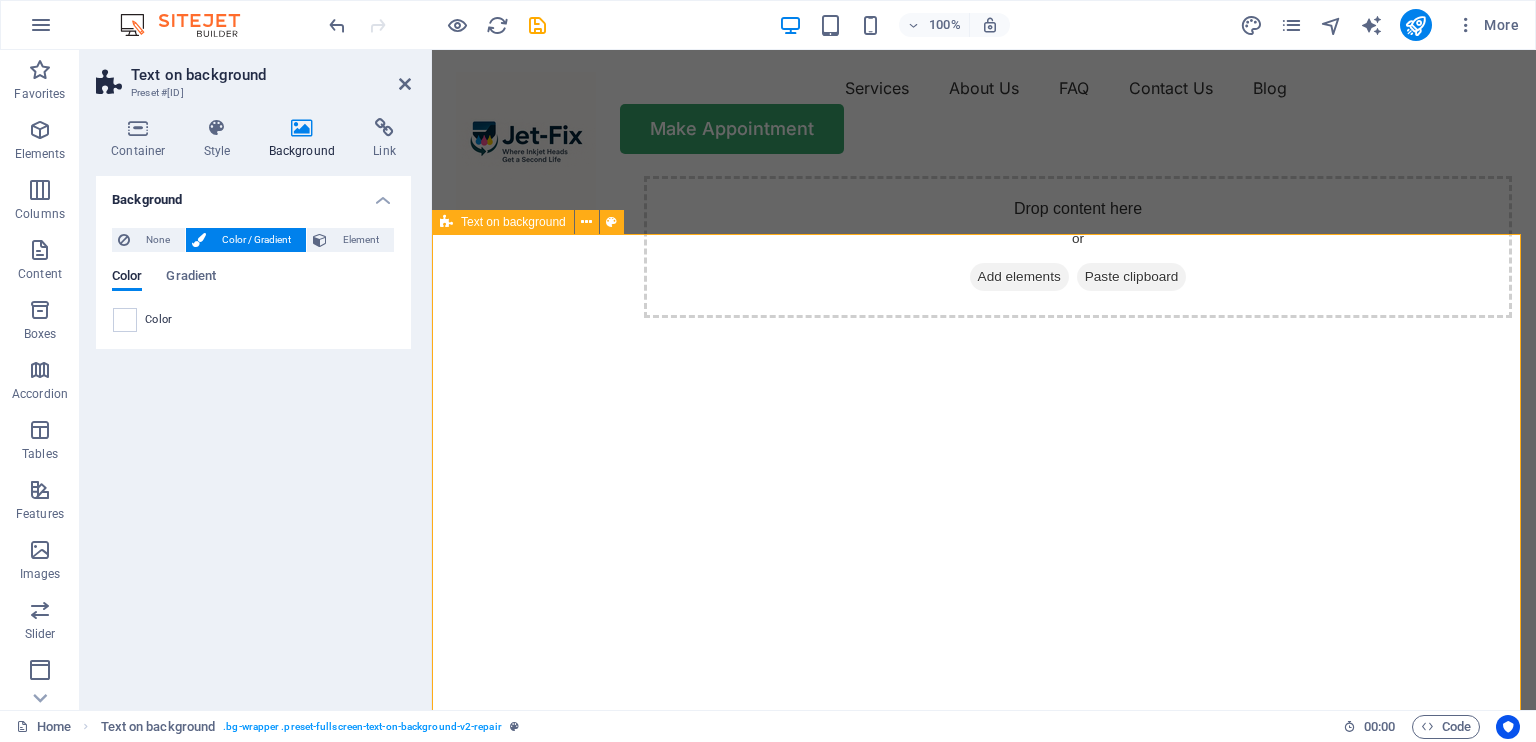 click on "Paste clipboard" at bounding box center (1132, 277) 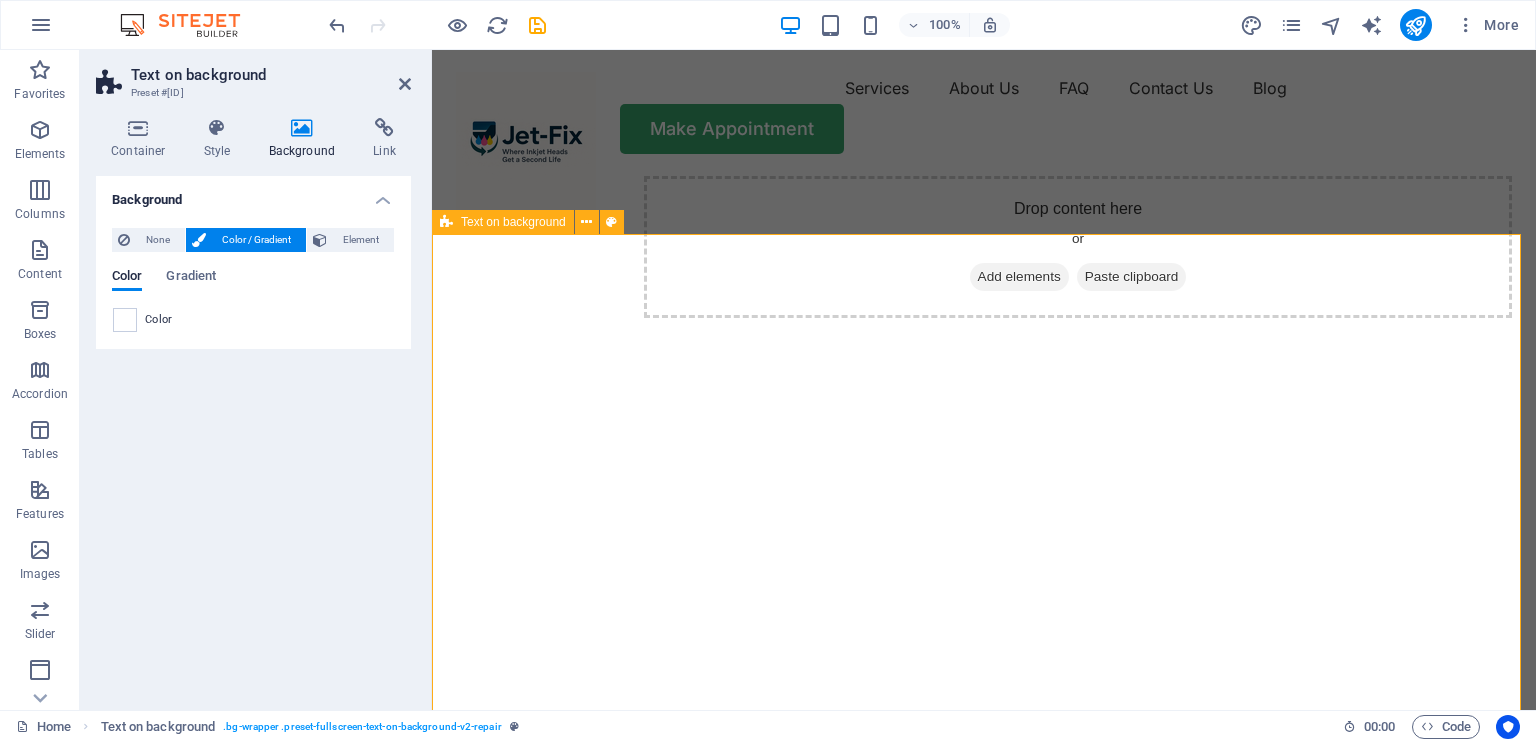 click on "Paste clipboard" at bounding box center (1132, 277) 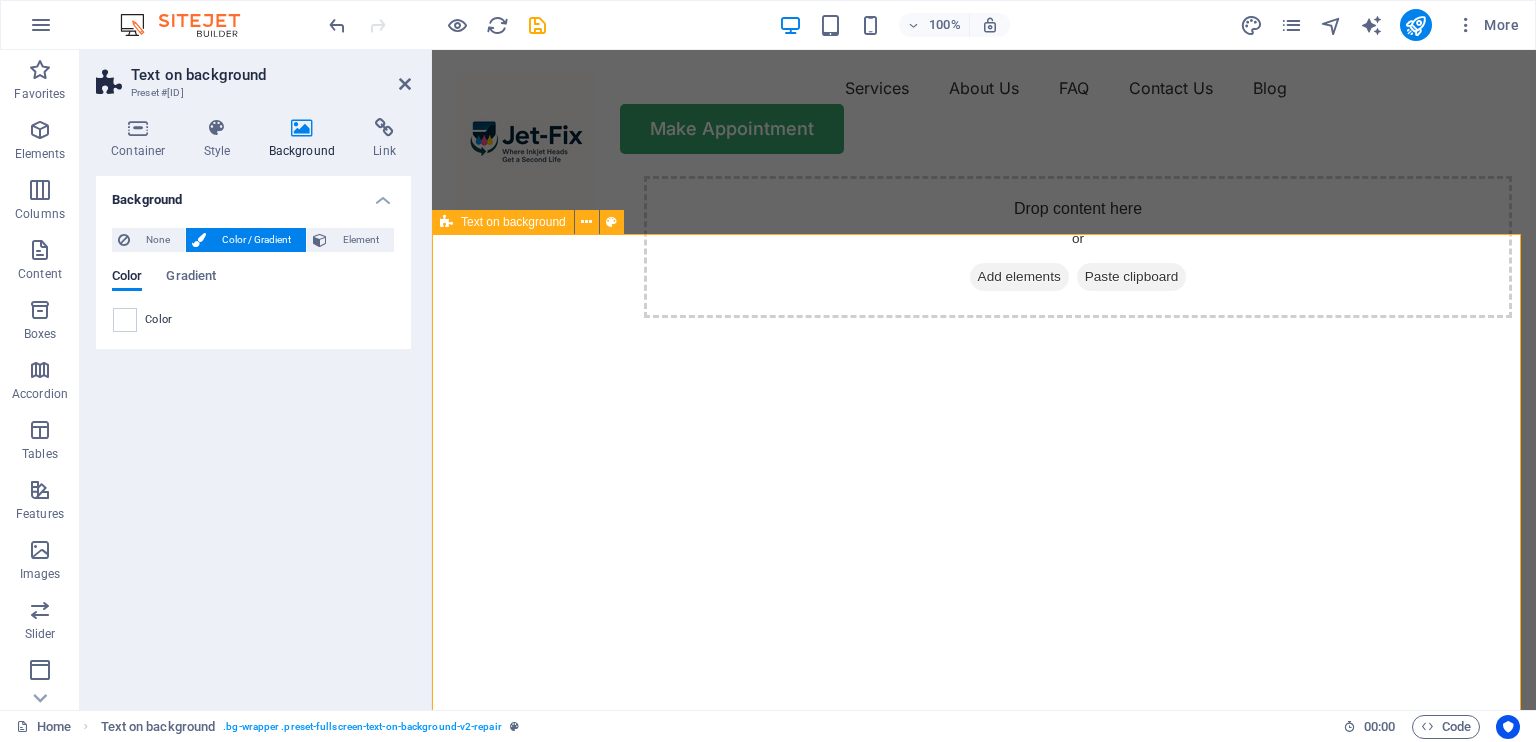 click on "Paste clipboard" at bounding box center (1132, 277) 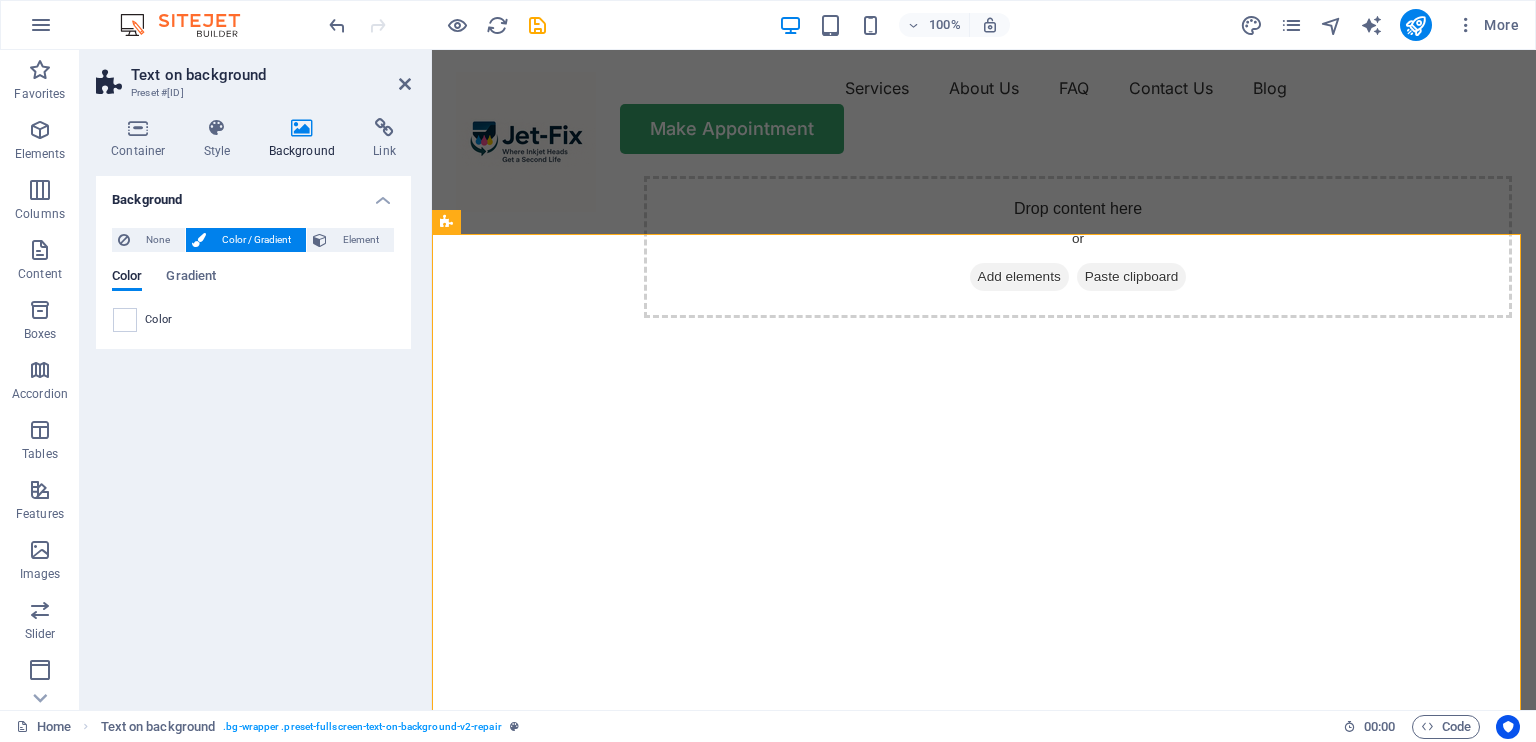 click on "Color" at bounding box center [253, 320] 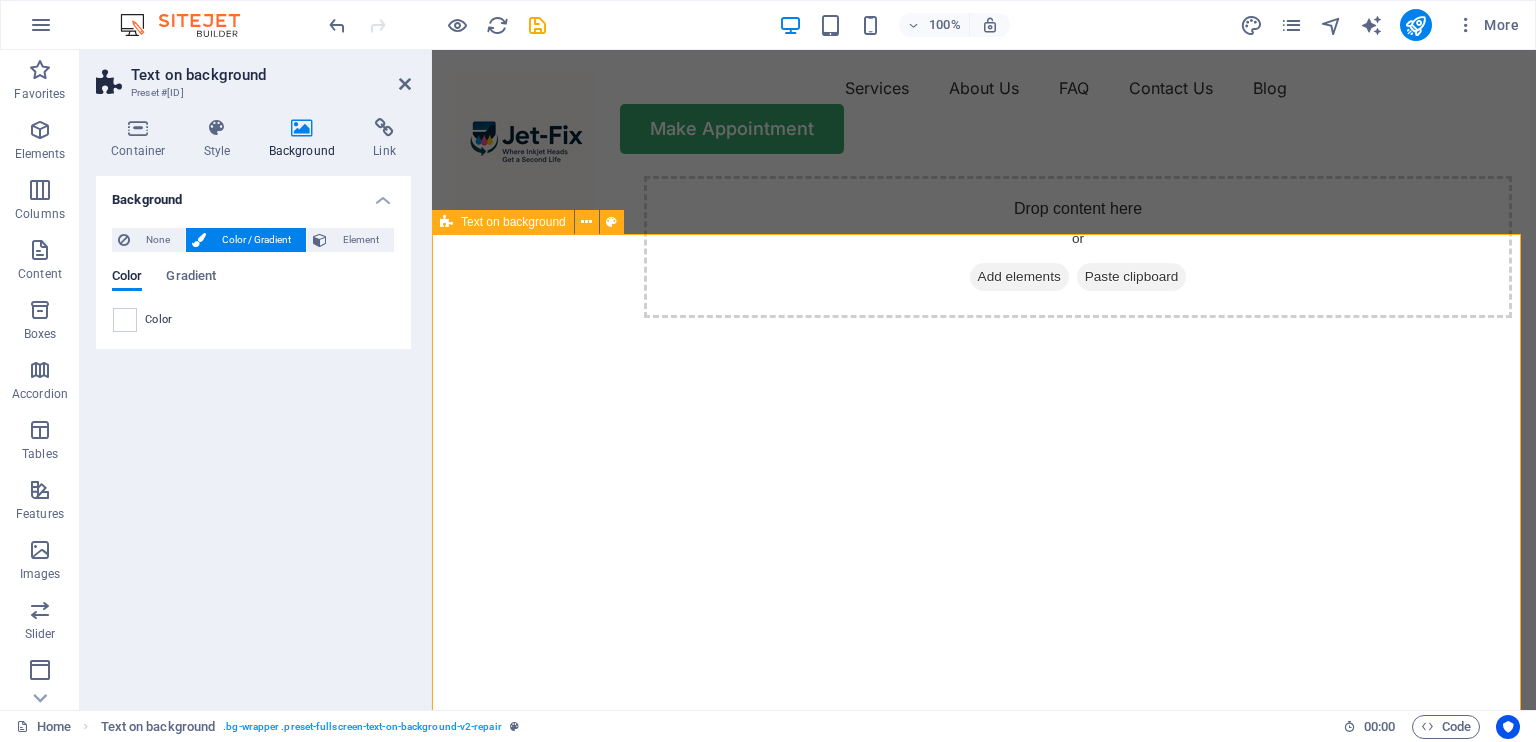 click on "Drop content here or  Add elements  Paste clipboard" at bounding box center [1078, 247] 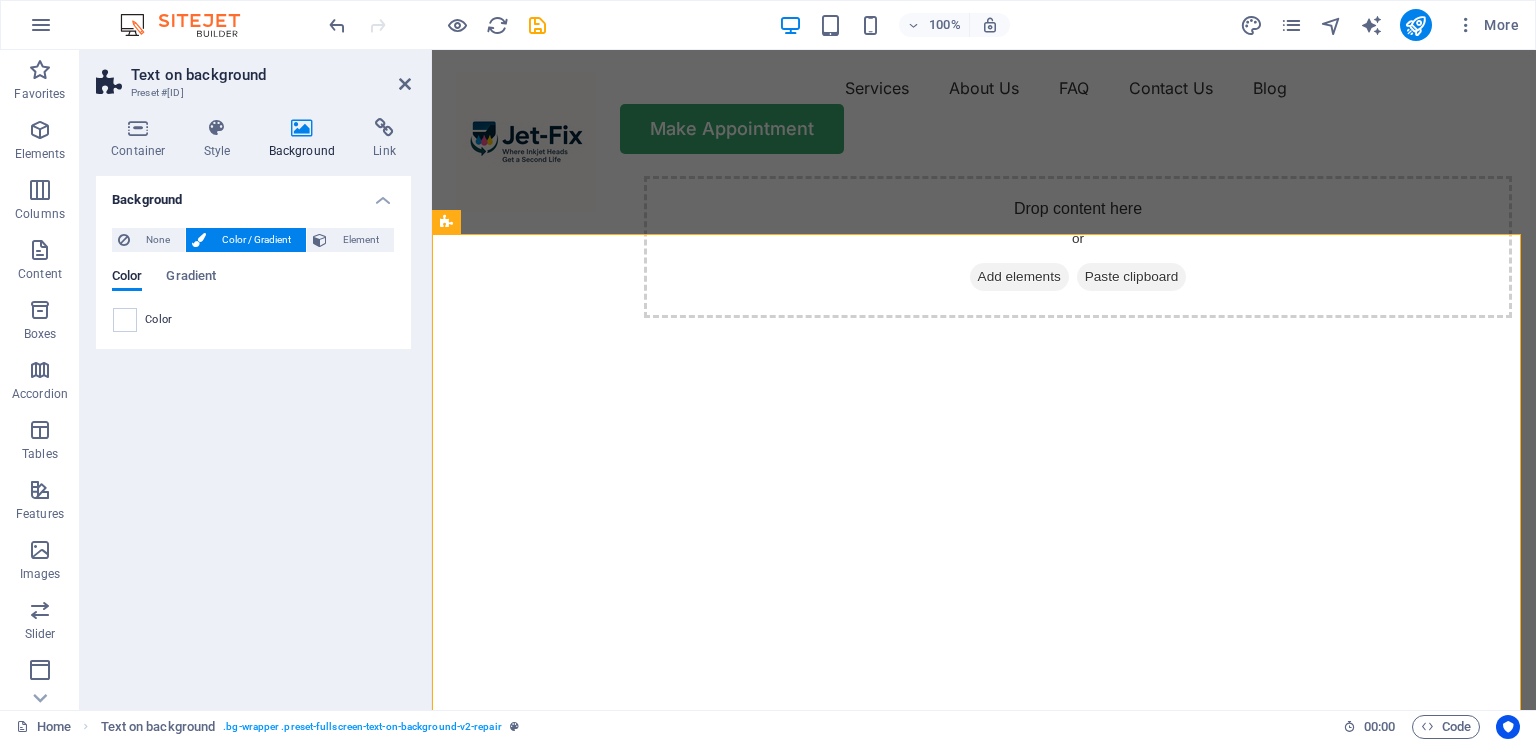 click on "Text on background" at bounding box center (271, 75) 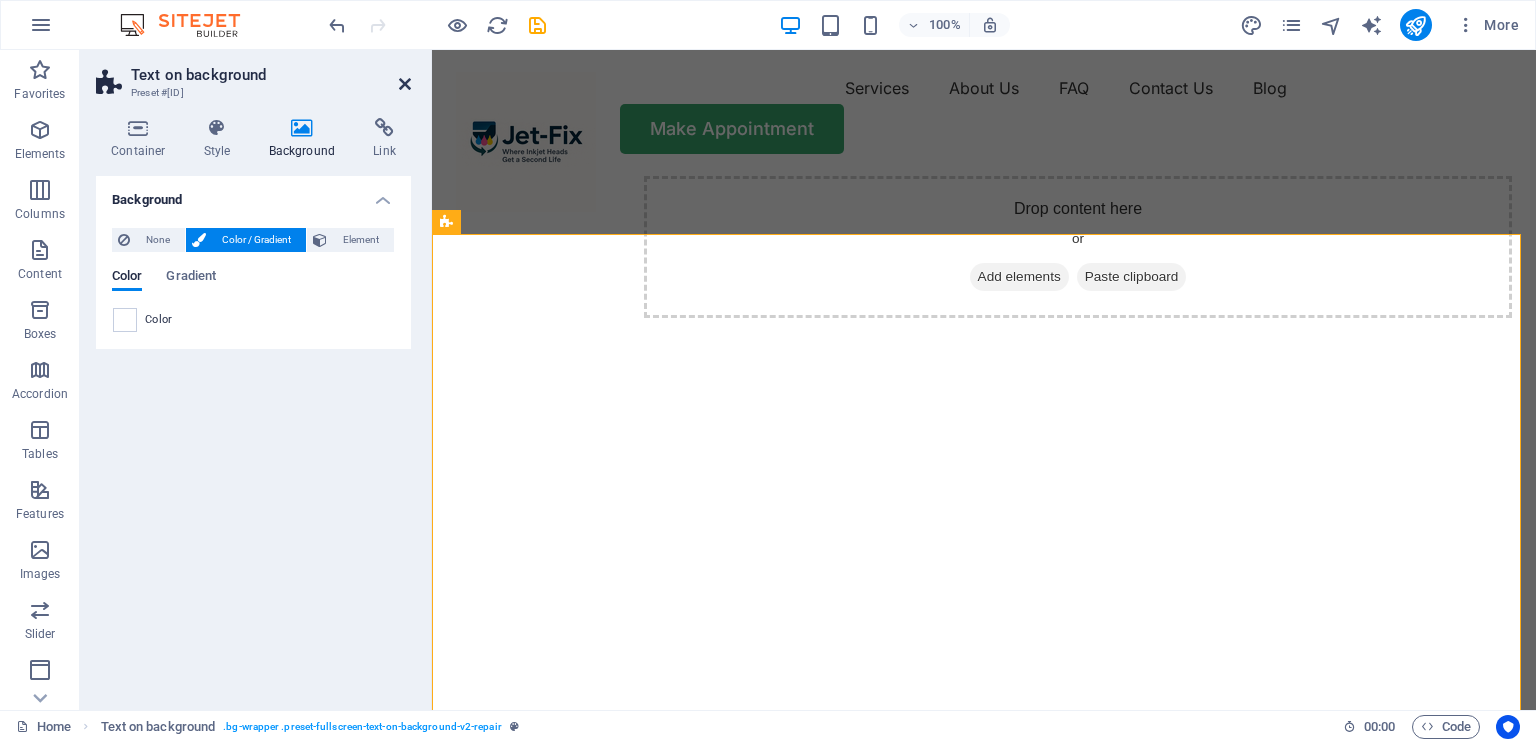 click at bounding box center (405, 84) 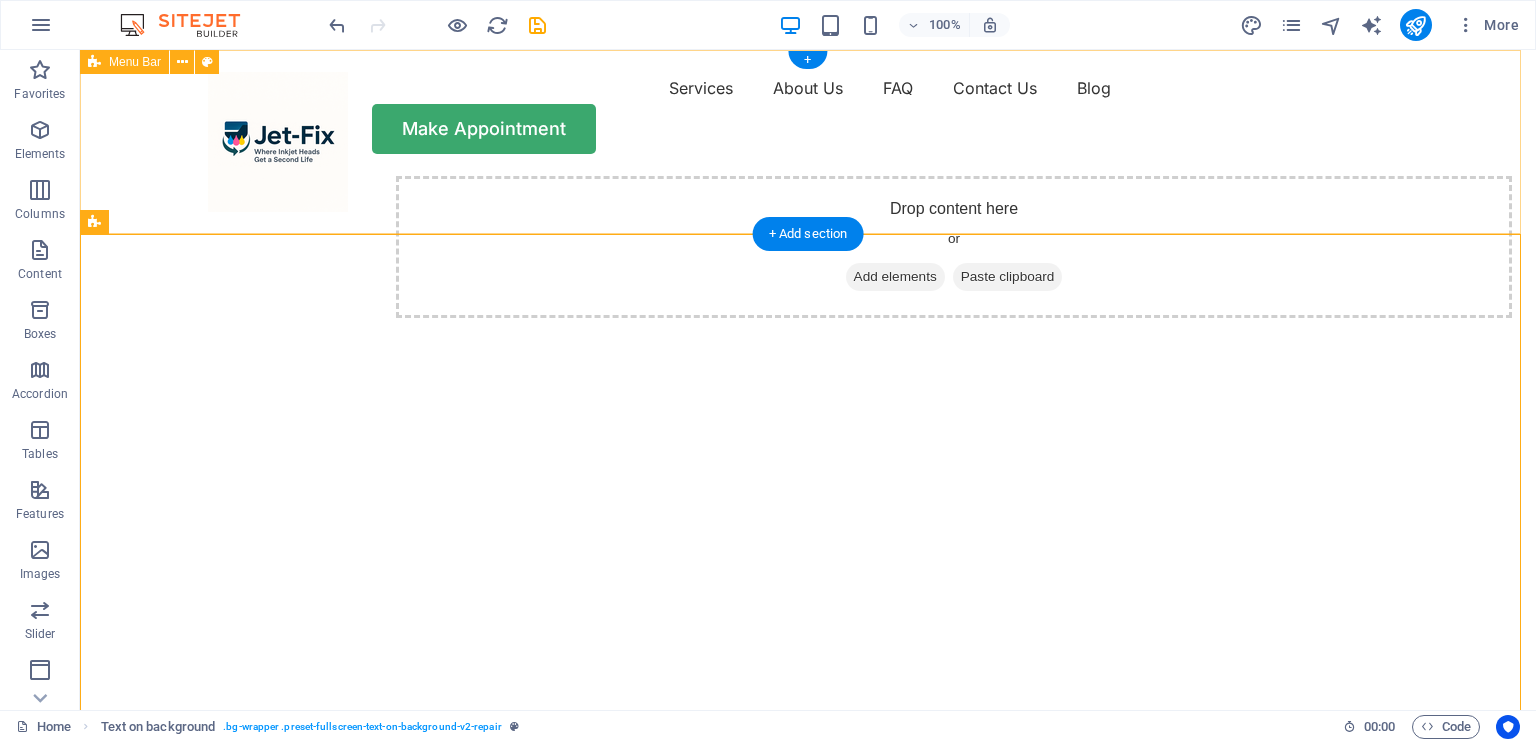 click on "Services About Us FAQ Contact Us Blog Make Appointment" at bounding box center [808, 113] 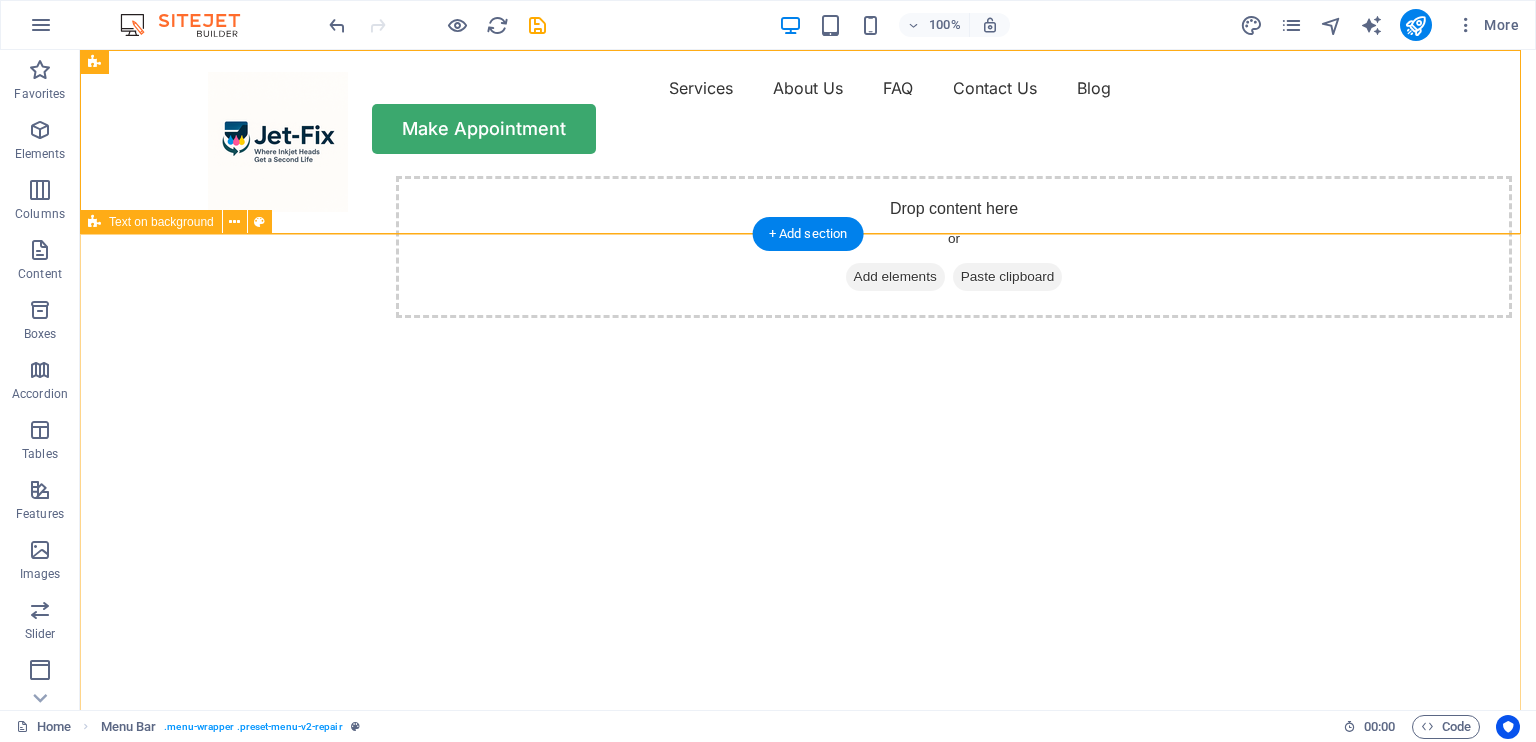 click on "Drop content here or  Add elements  Paste clipboard" at bounding box center [808, 488] 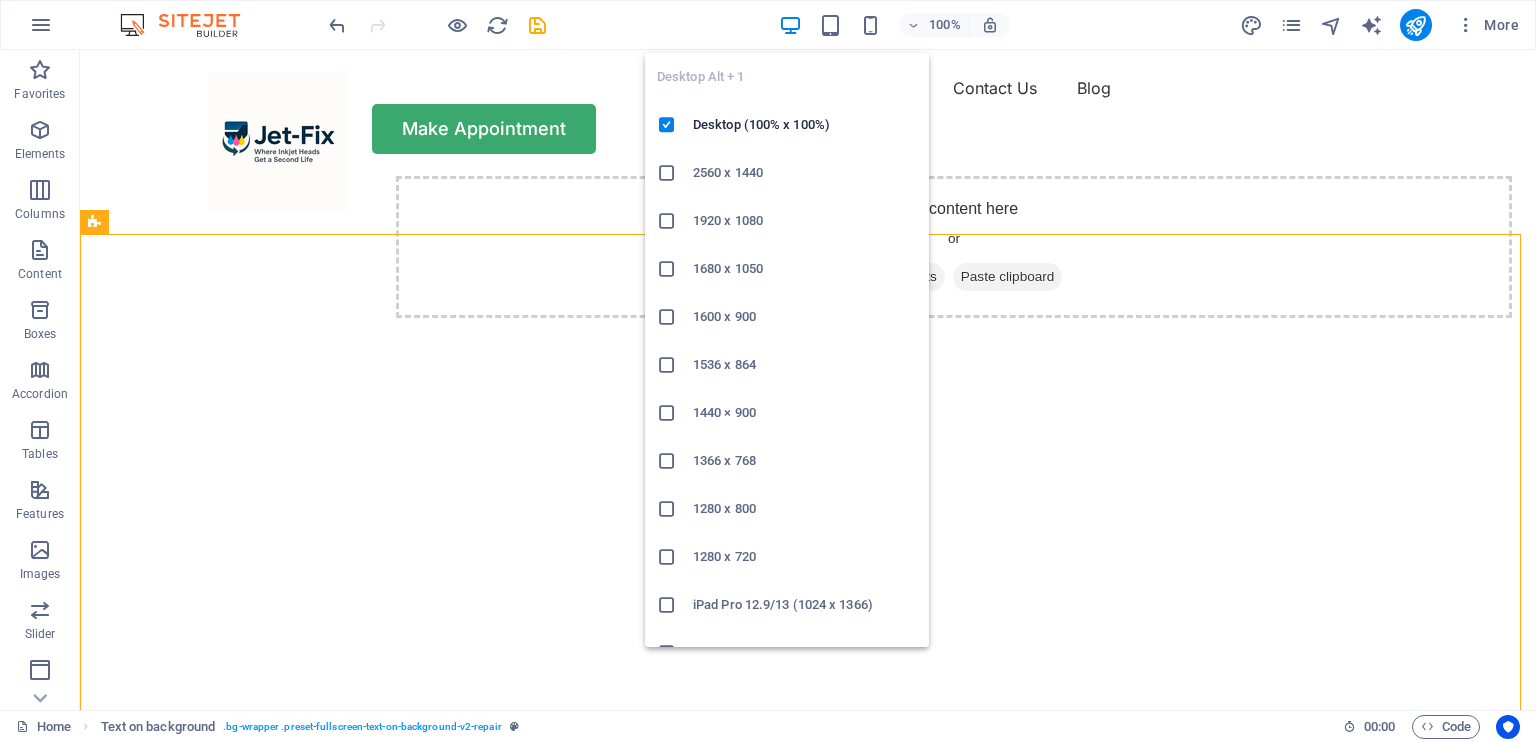 click at bounding box center (790, 25) 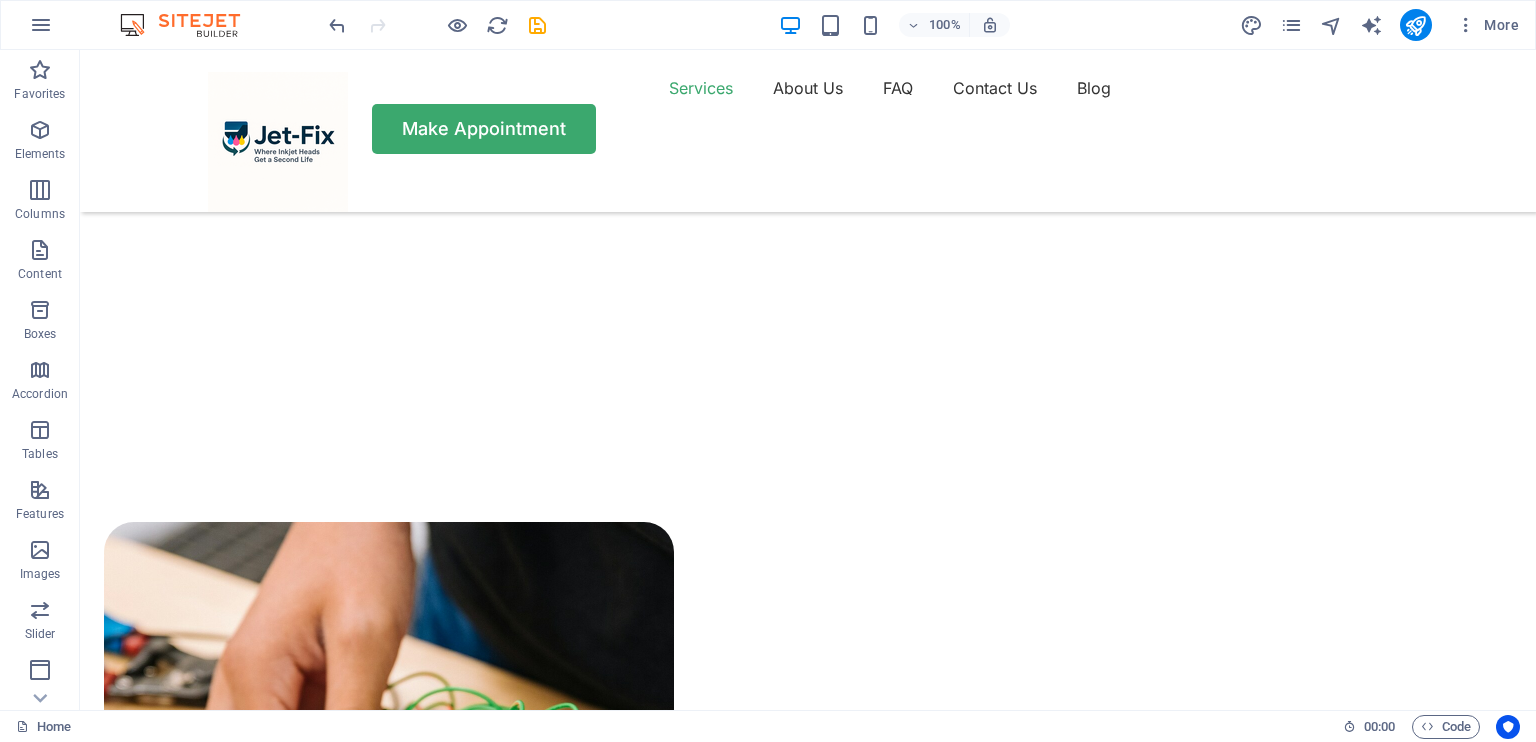scroll, scrollTop: 0, scrollLeft: 0, axis: both 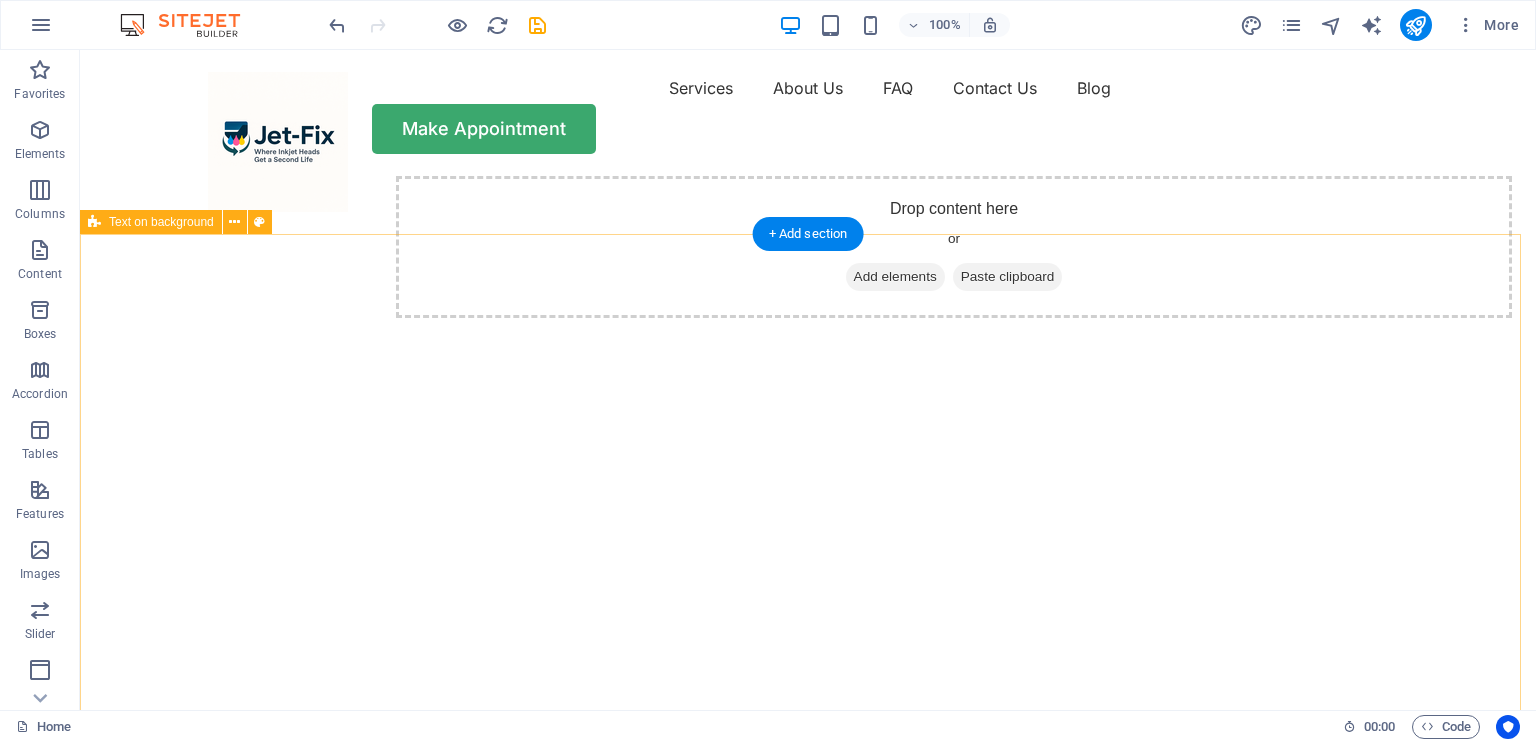 click on "Drop content here or  Add elements  Paste clipboard" at bounding box center [808, 488] 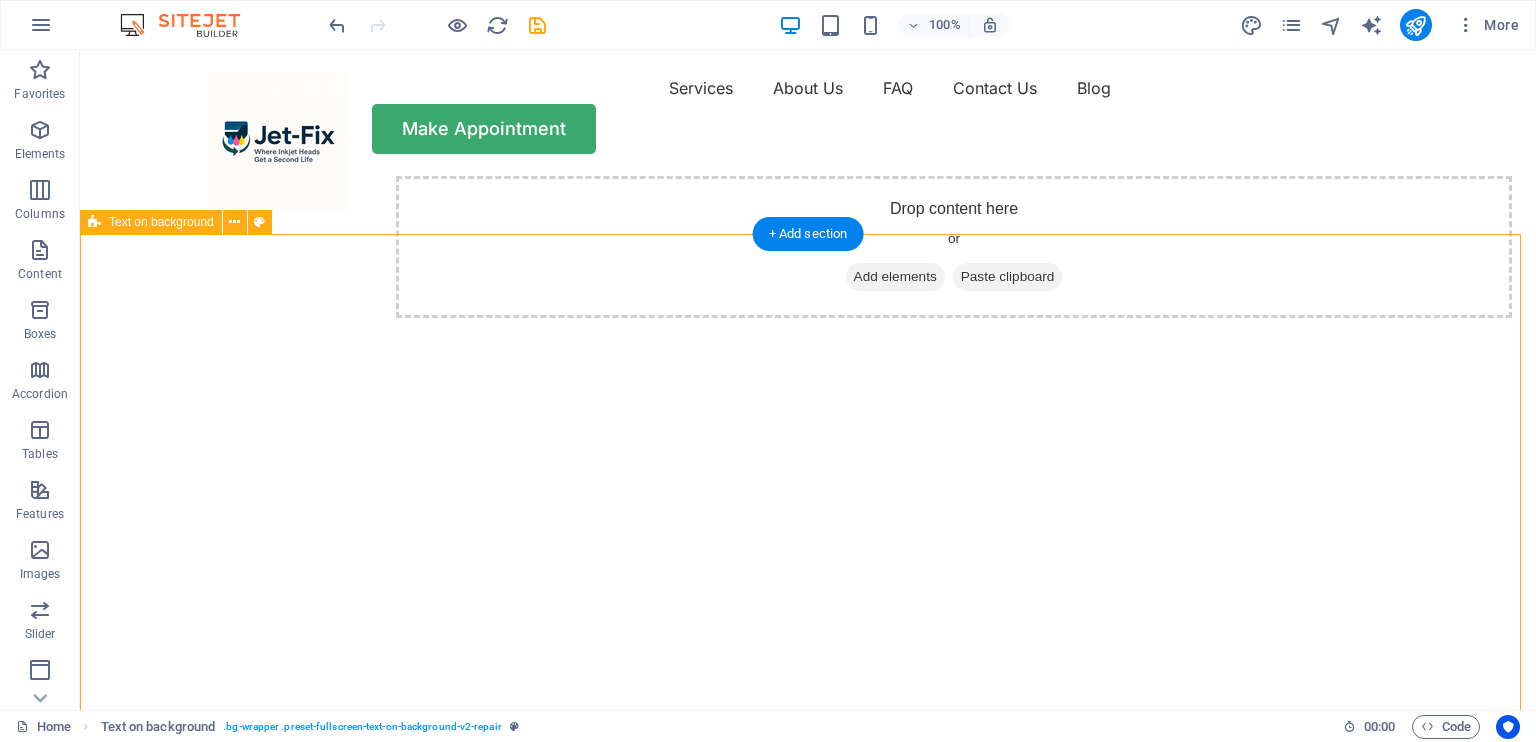 click on "Drop content here or  Add elements  Paste clipboard" at bounding box center (808, 488) 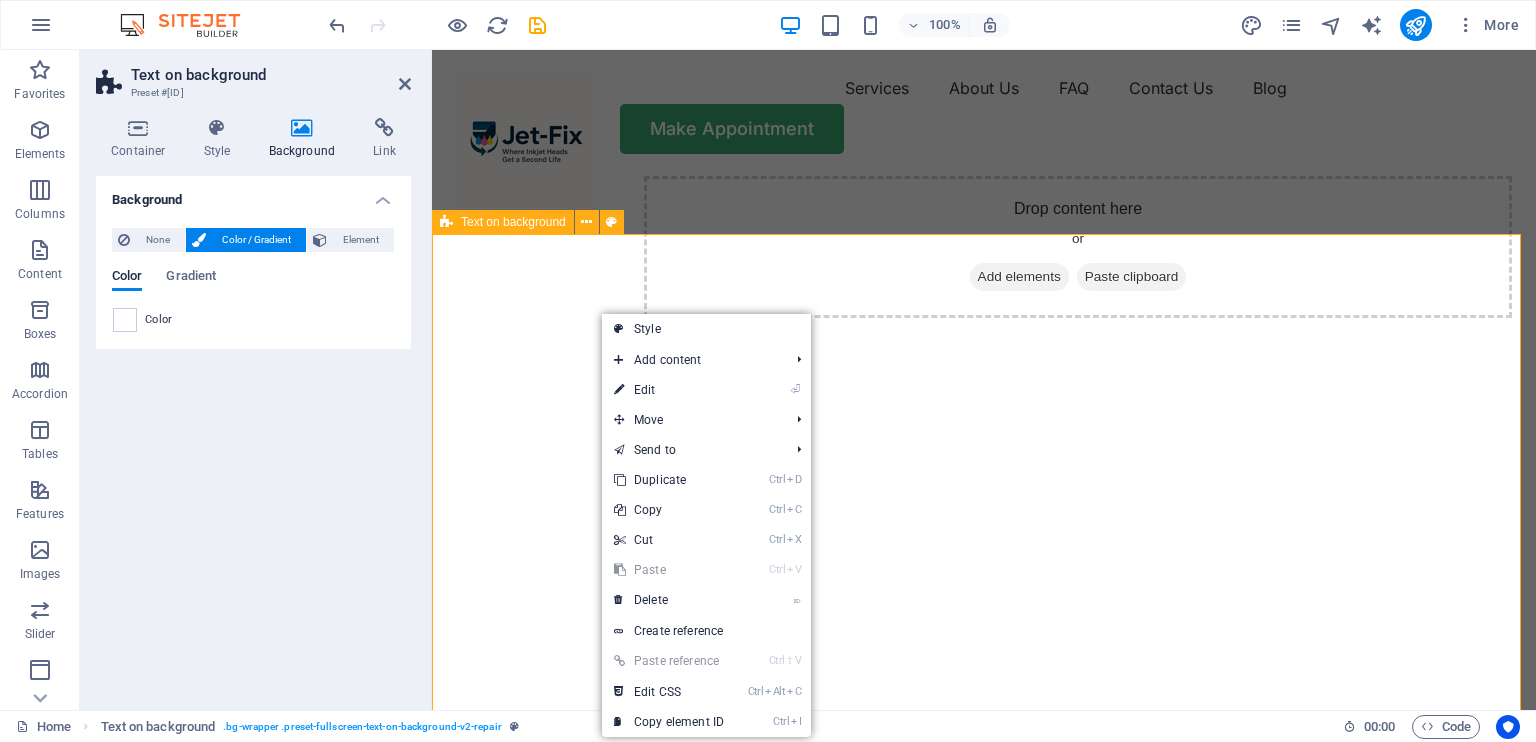 drag, startPoint x: 1033, startPoint y: 363, endPoint x: 576, endPoint y: 315, distance: 459.5139 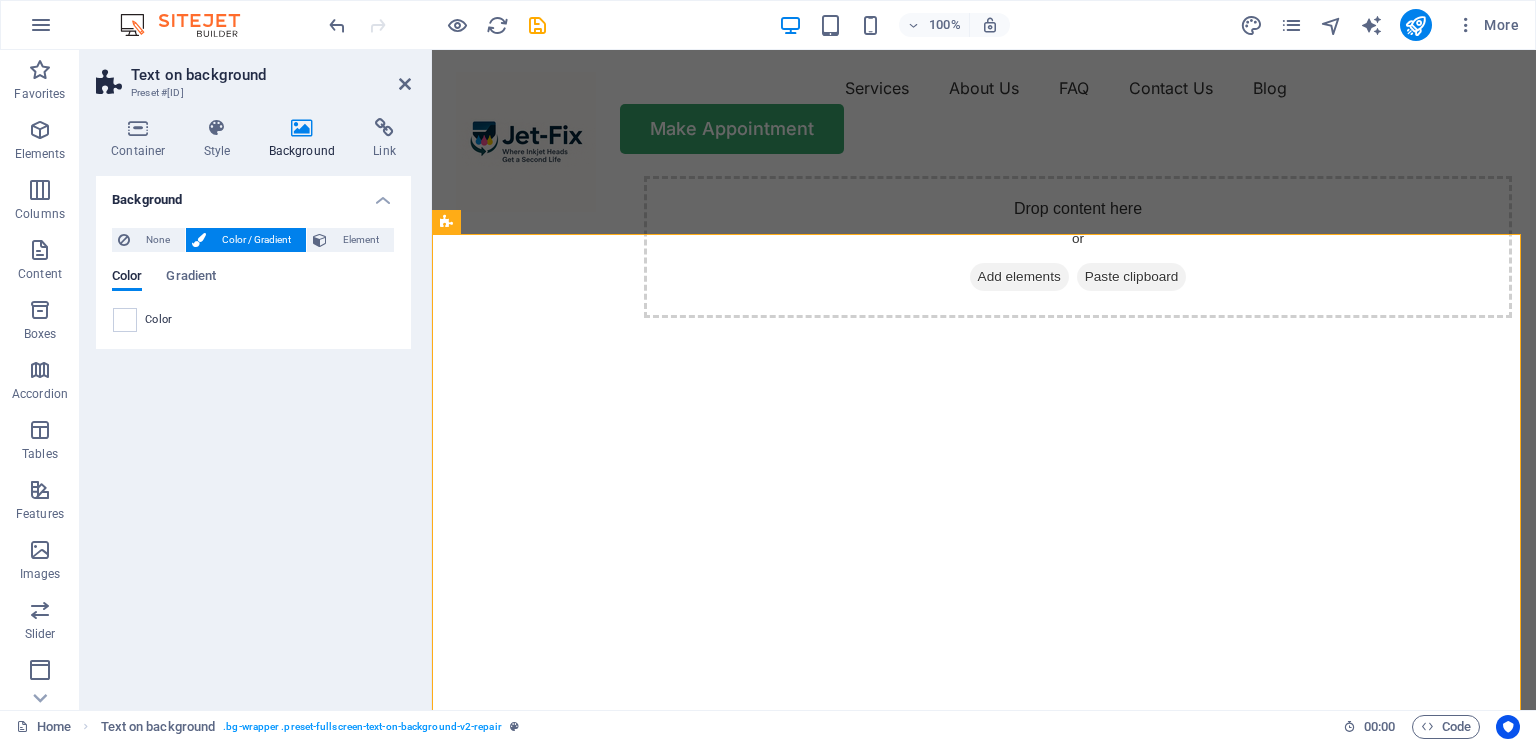 click at bounding box center (302, 128) 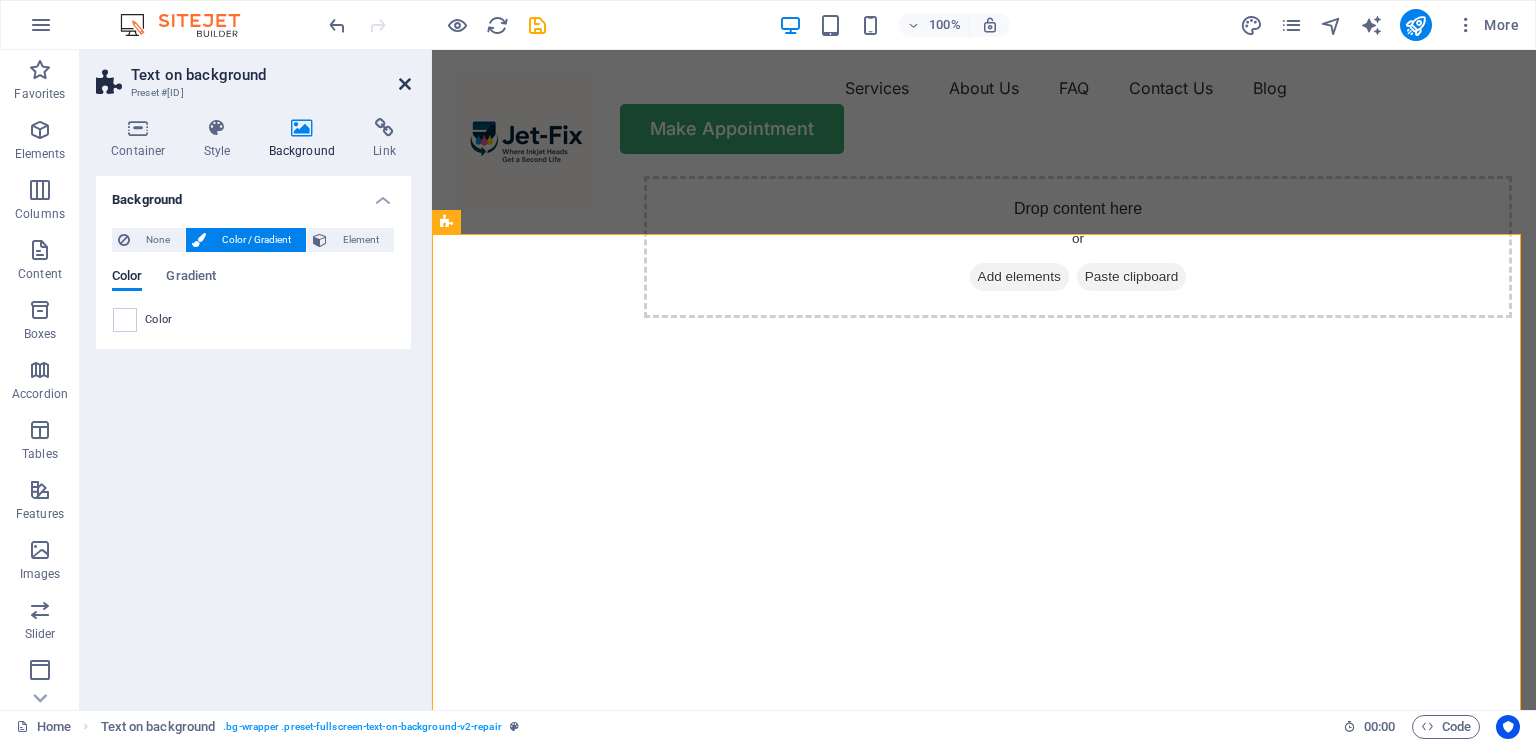 click at bounding box center (405, 84) 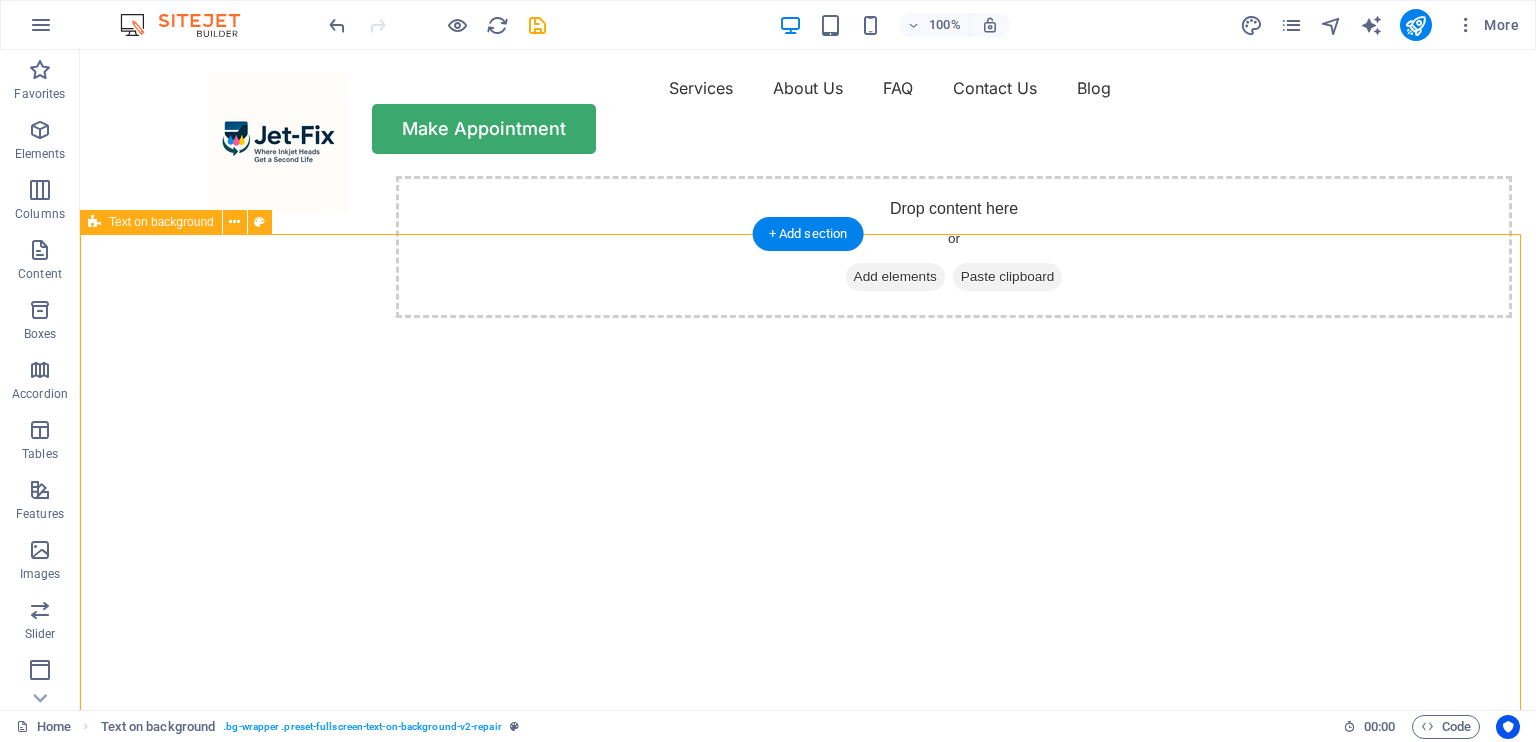 click on "Drop content here or  Add elements  Paste clipboard" at bounding box center [808, 488] 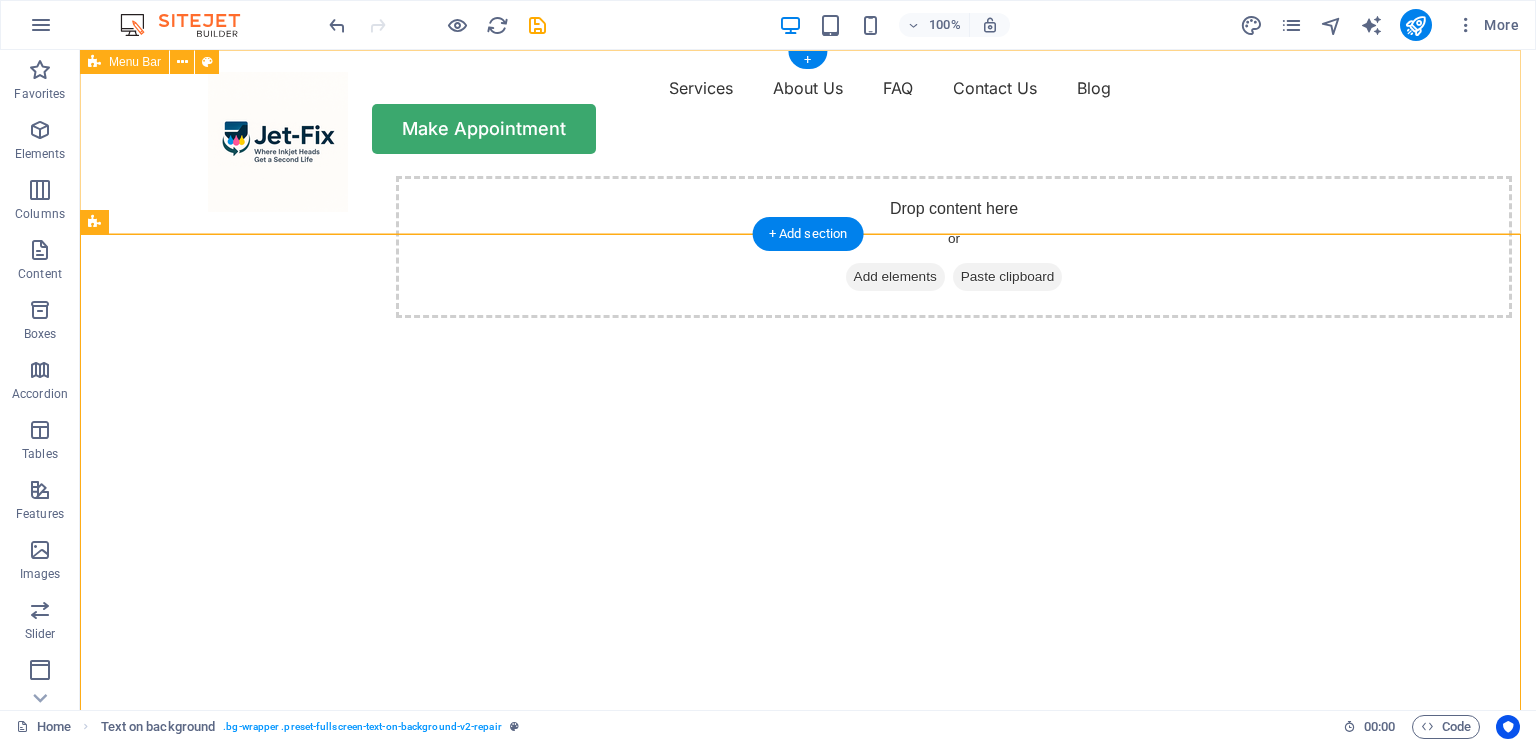 click on "Services About Us FAQ Contact Us Blog Make Appointment" at bounding box center (808, 113) 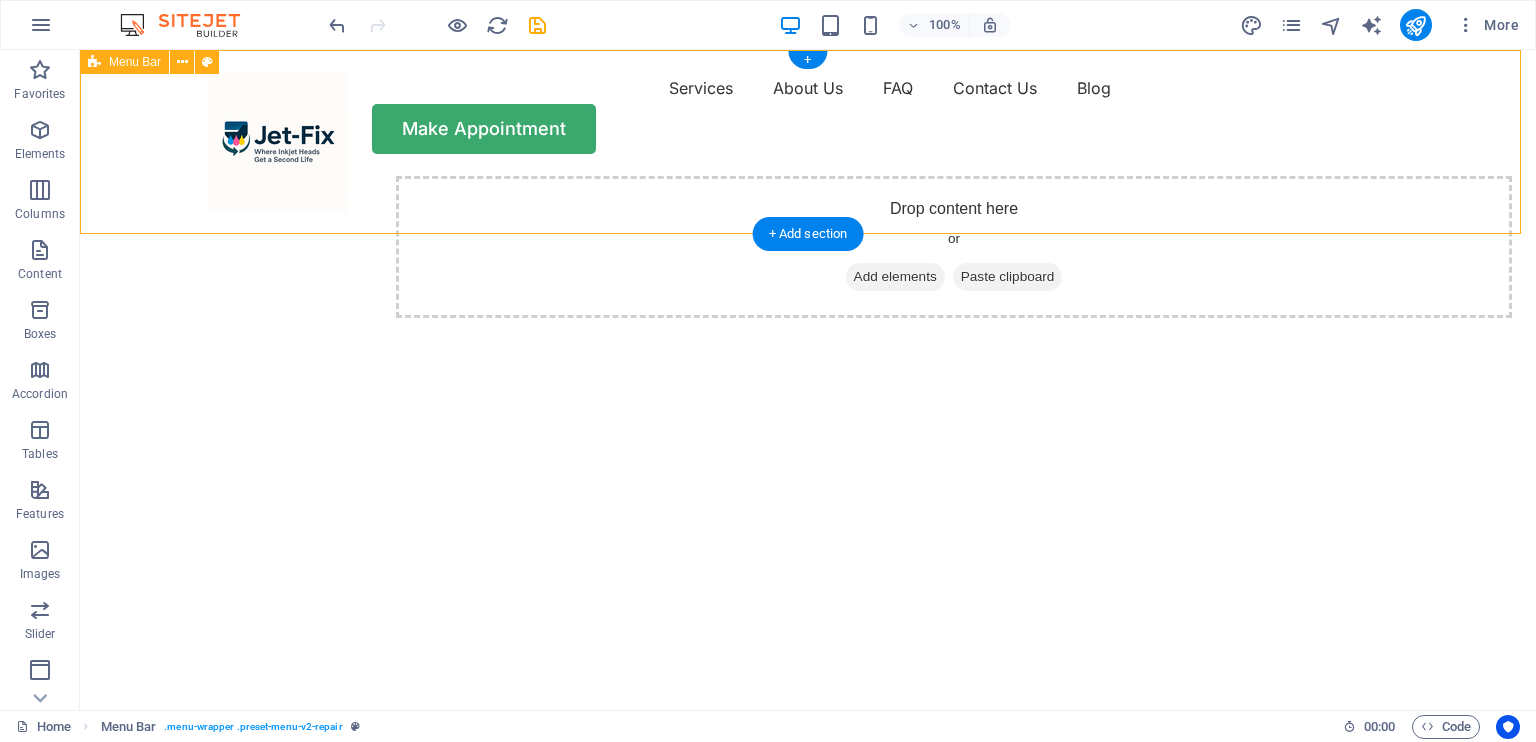 click on "Services About Us FAQ Contact Us Blog Make Appointment" at bounding box center [808, 113] 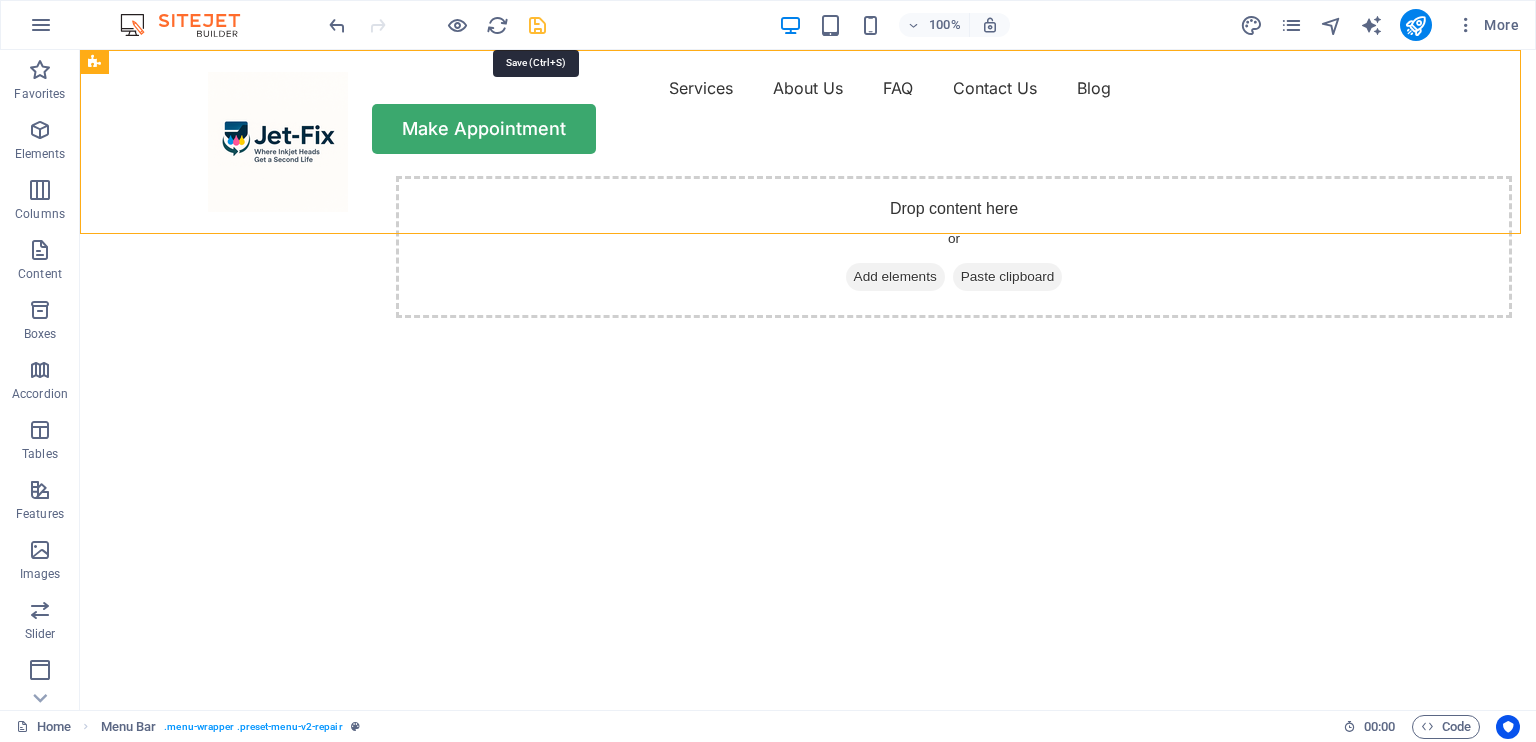 click at bounding box center [537, 25] 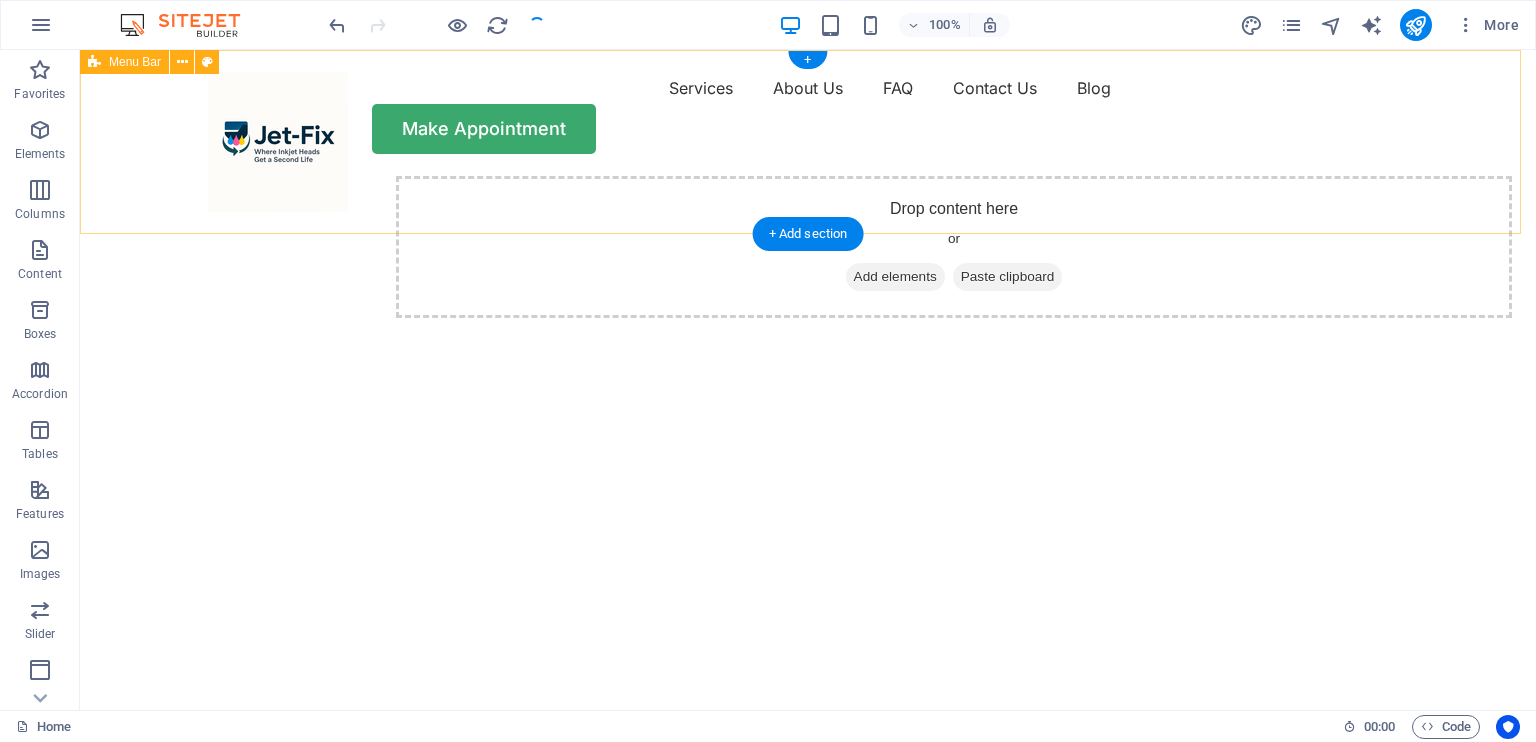 click on "Services About Us FAQ Contact Us Blog Make Appointment" at bounding box center [808, 113] 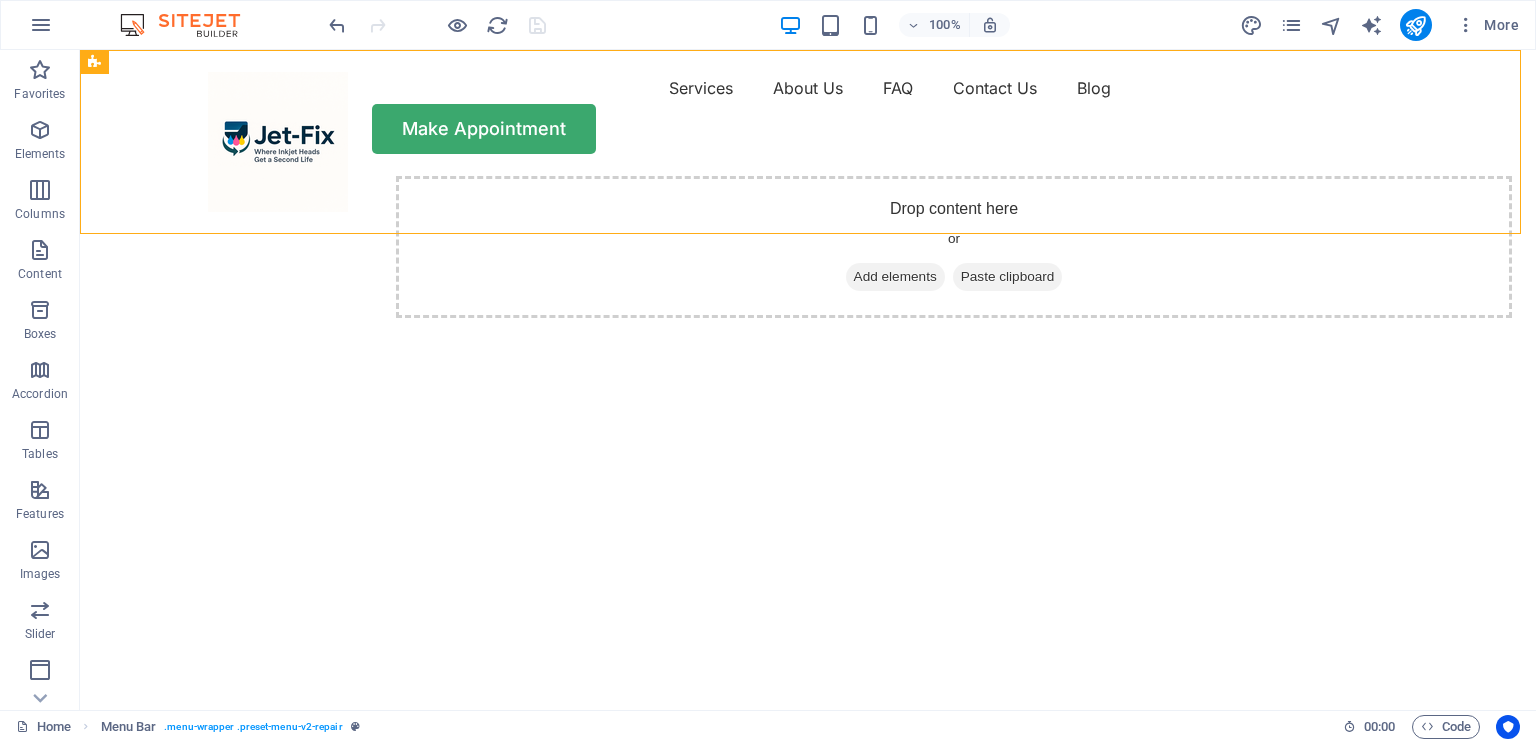 scroll, scrollTop: 50, scrollLeft: 0, axis: vertical 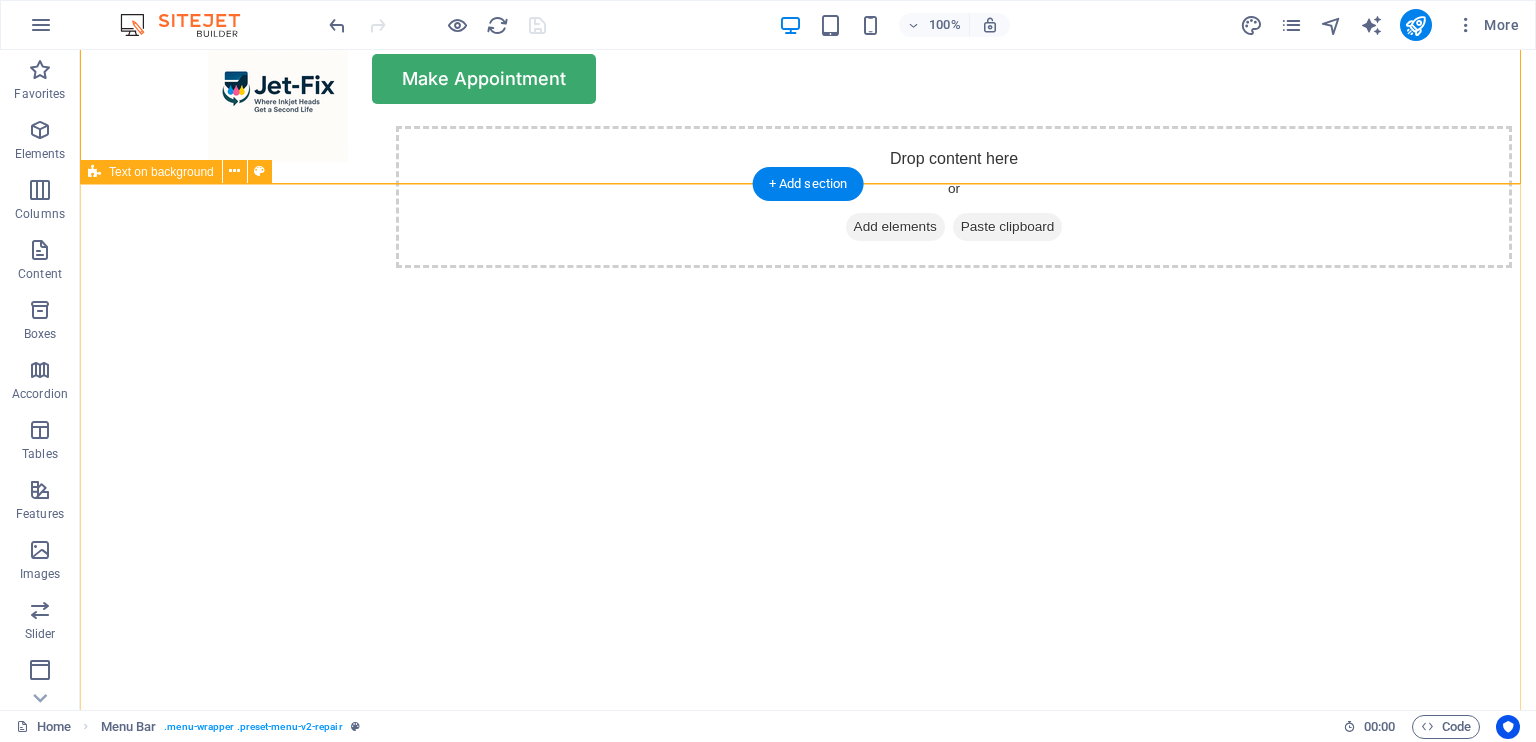click on "Drop content here or  Add elements  Paste clipboard" at bounding box center [954, 197] 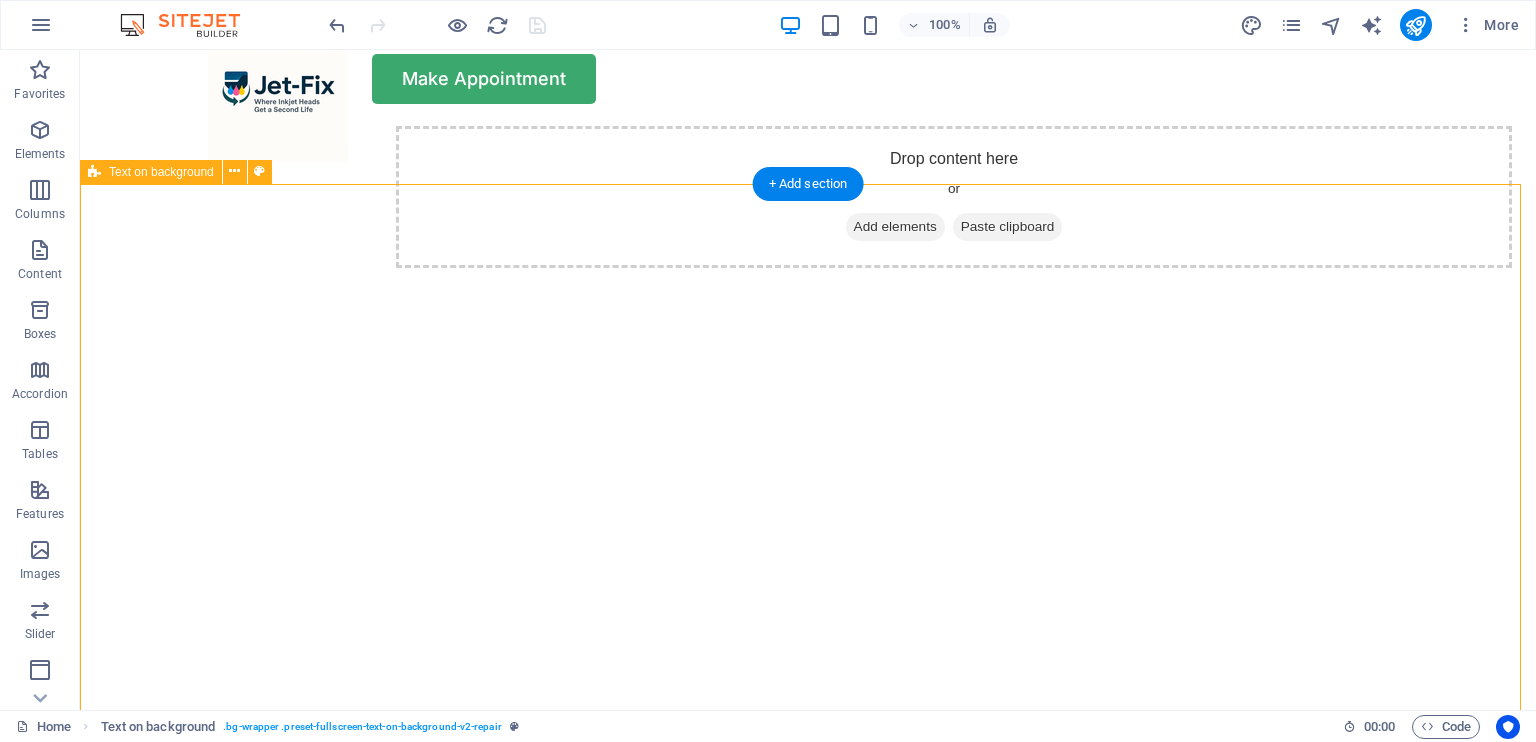 click on "Drop content here or  Add elements  Paste clipboard" at bounding box center [954, 197] 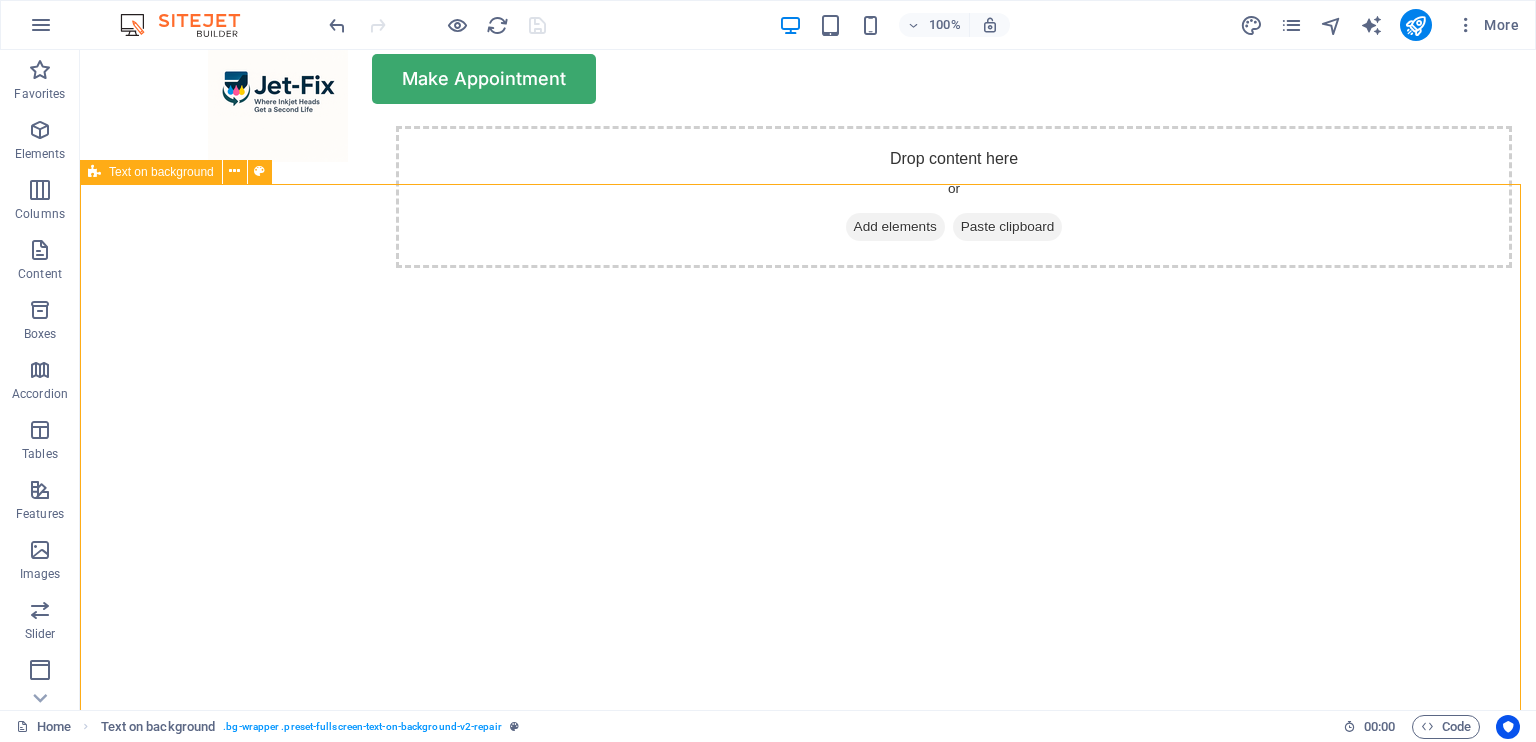 click at bounding box center [94, 172] 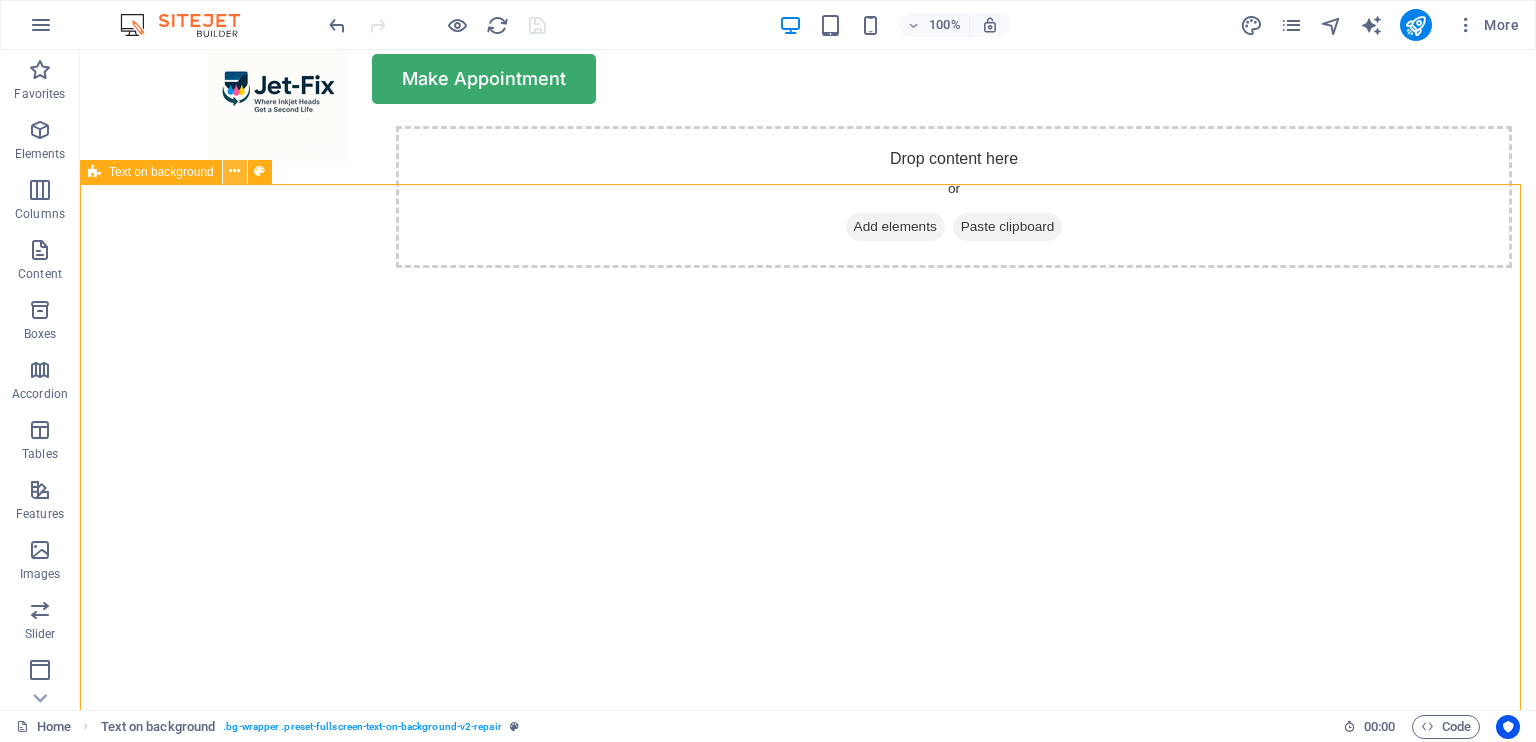 click at bounding box center [234, 171] 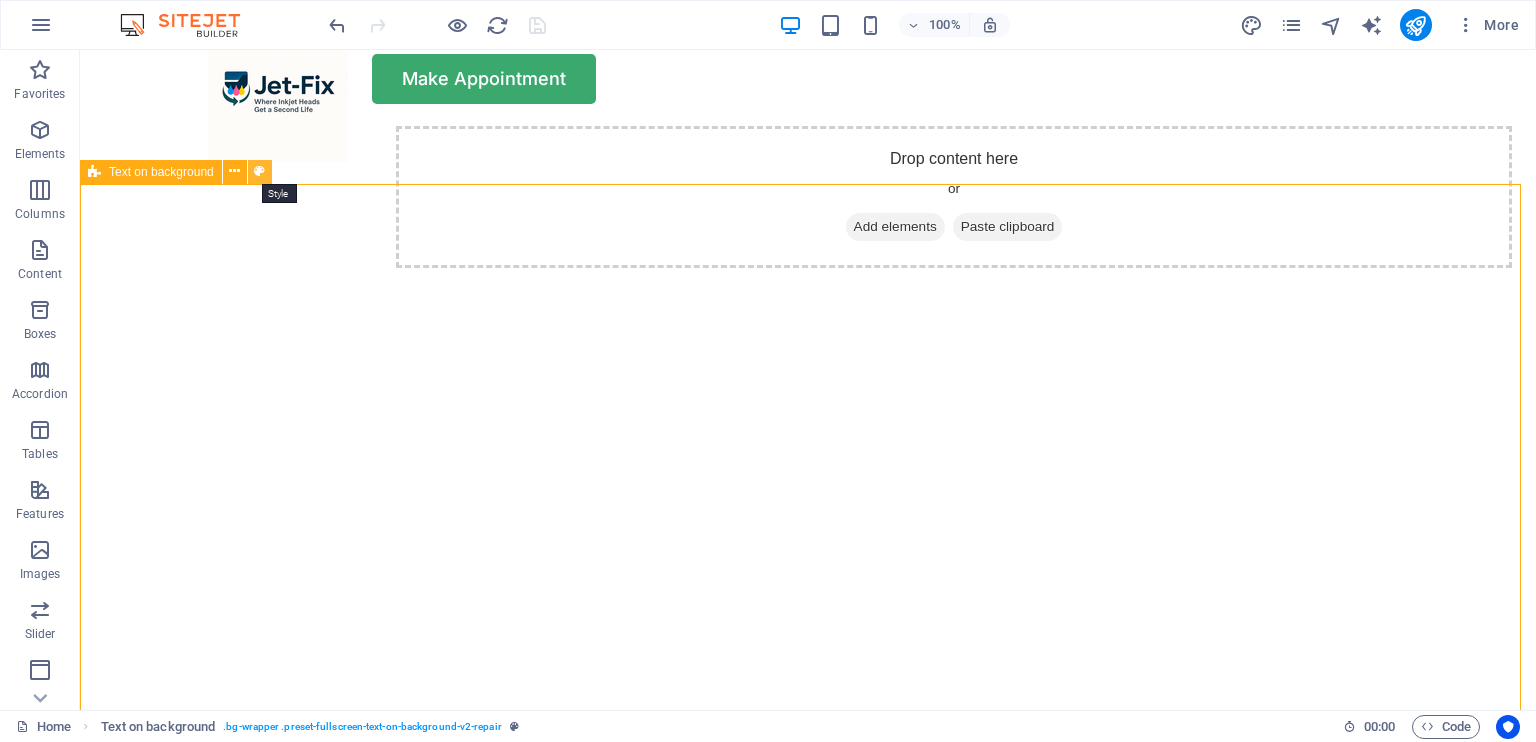 click at bounding box center [259, 171] 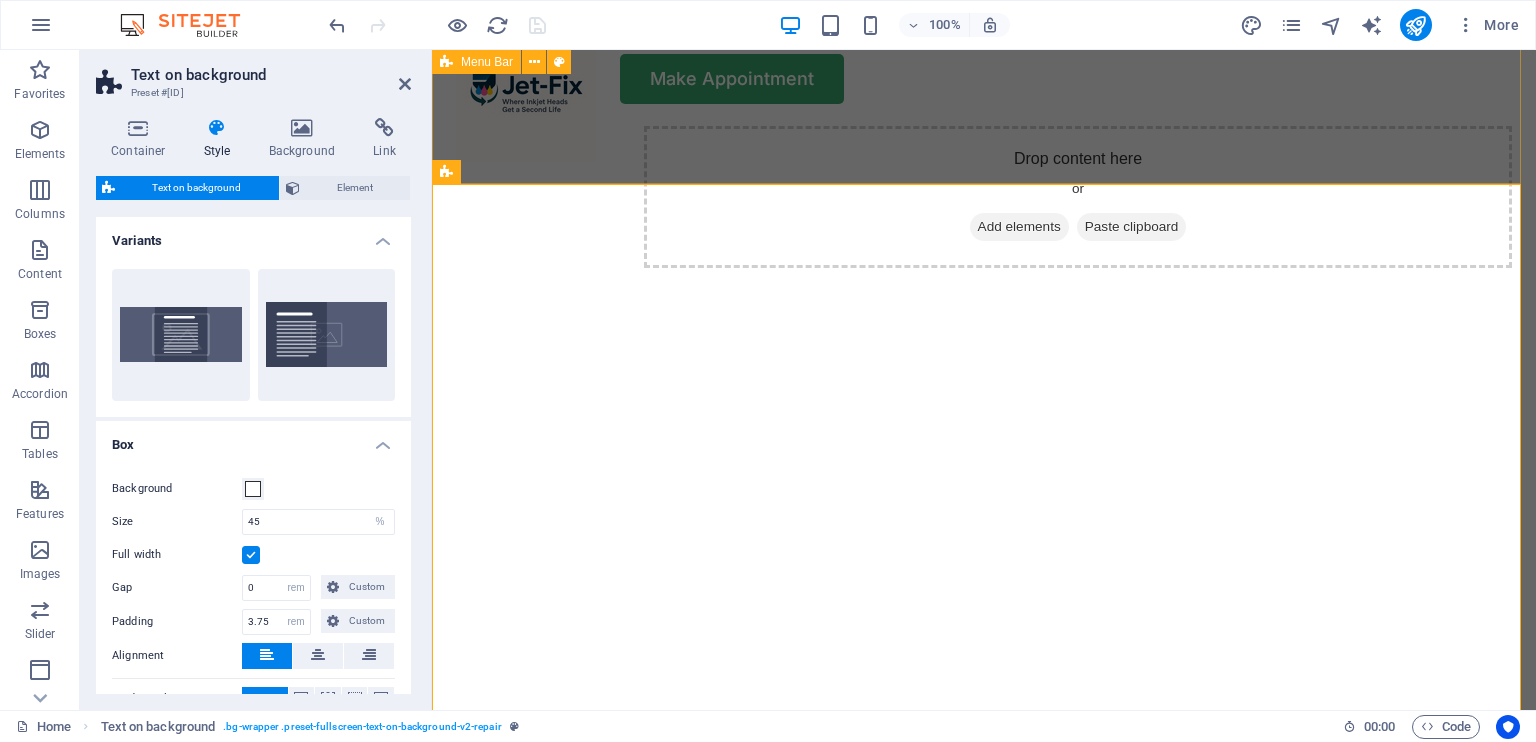 click on "Services About Us FAQ Contact Us Blog Make Appointment" at bounding box center (984, 63) 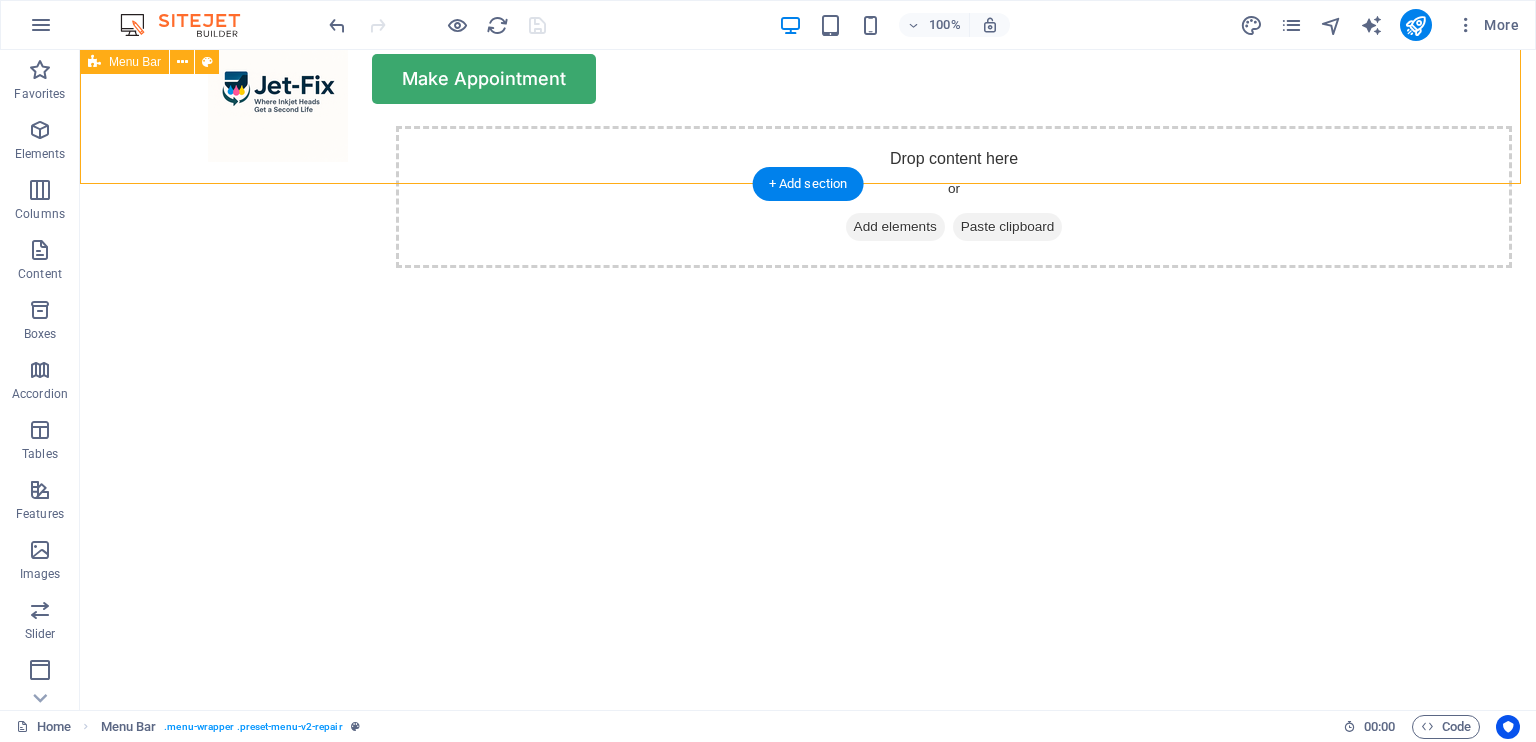 click on "Services About Us FAQ Contact Us Blog Make Appointment" at bounding box center [808, 63] 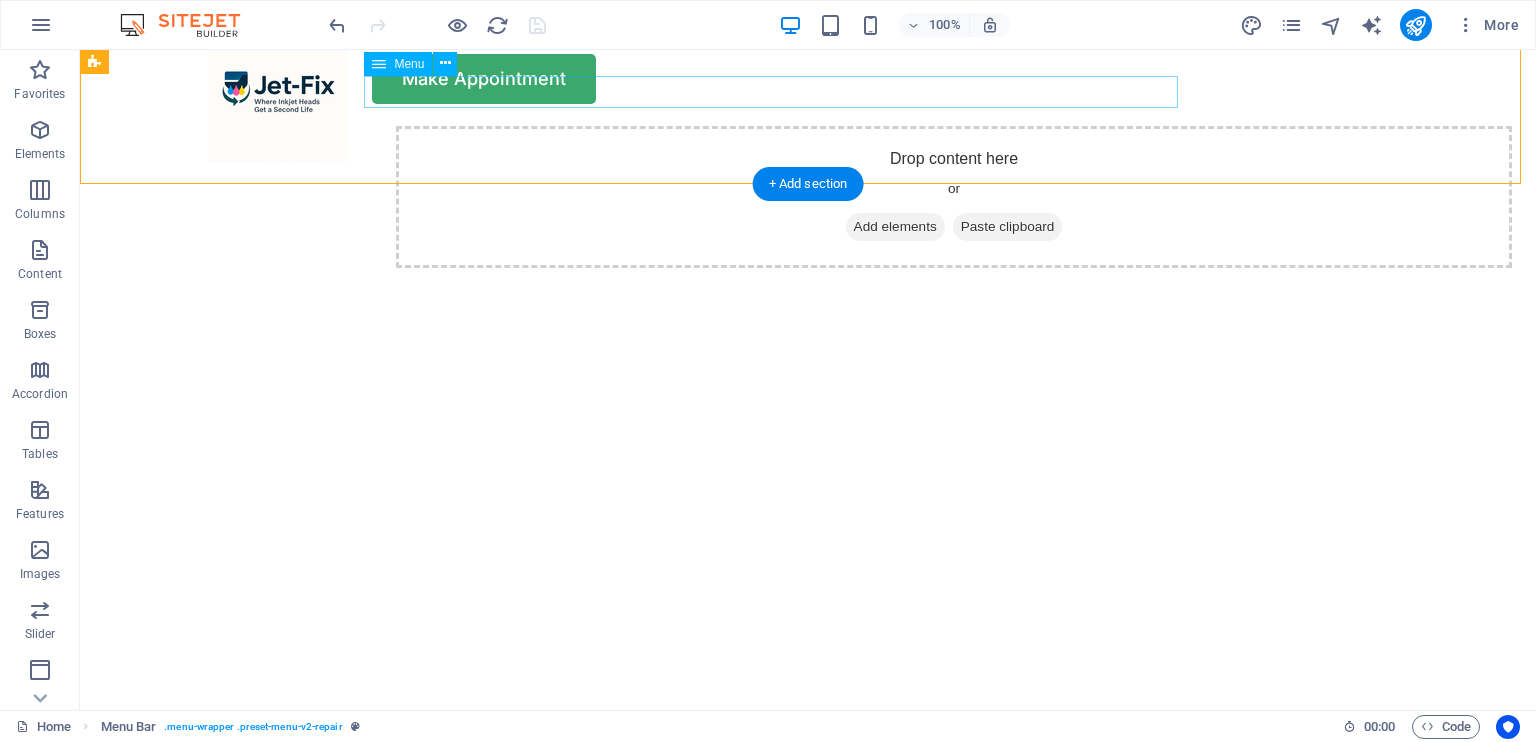 click on "Services About Us FAQ Contact Us Blog" at bounding box center [808, 38] 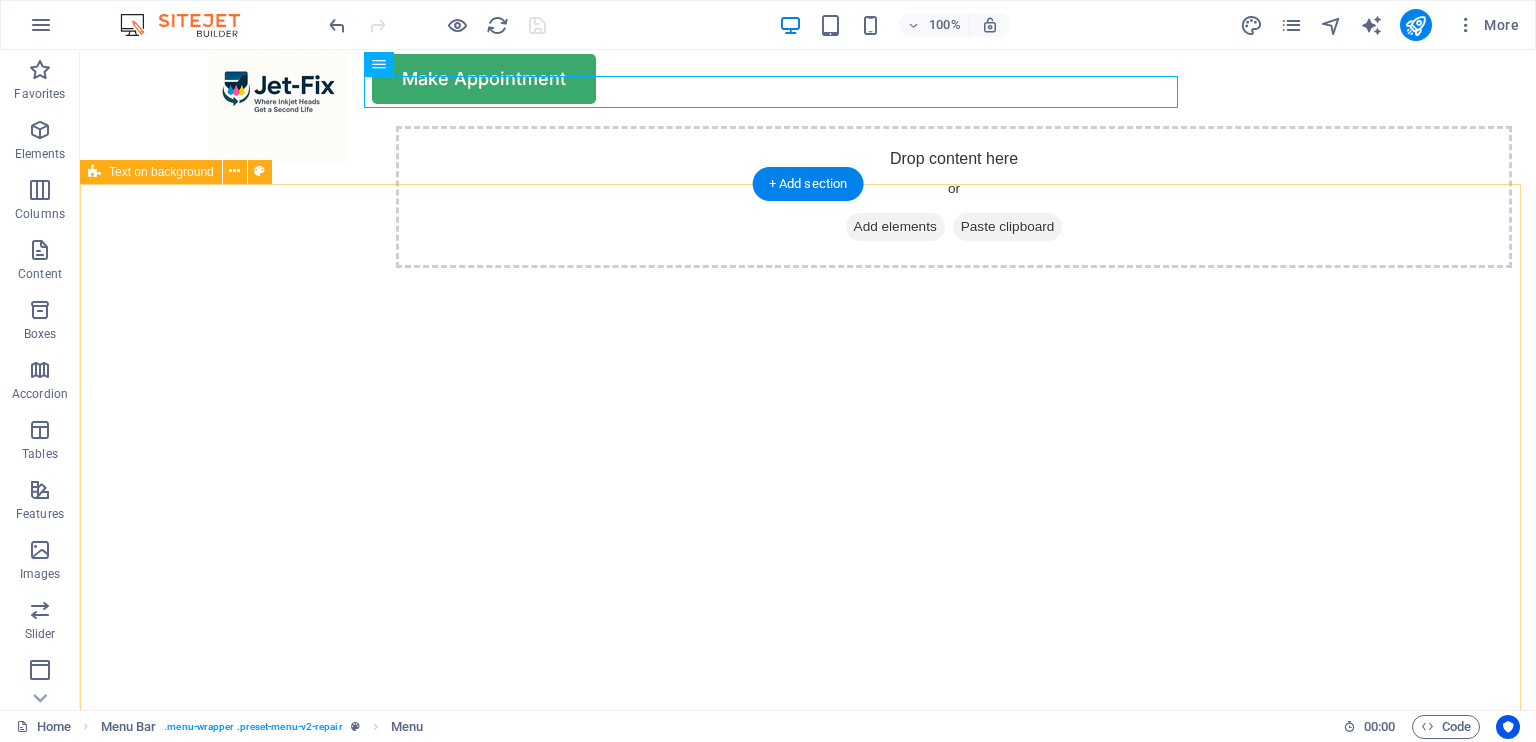 click on "Drop content here or  Add elements  Paste clipboard" at bounding box center [954, 197] 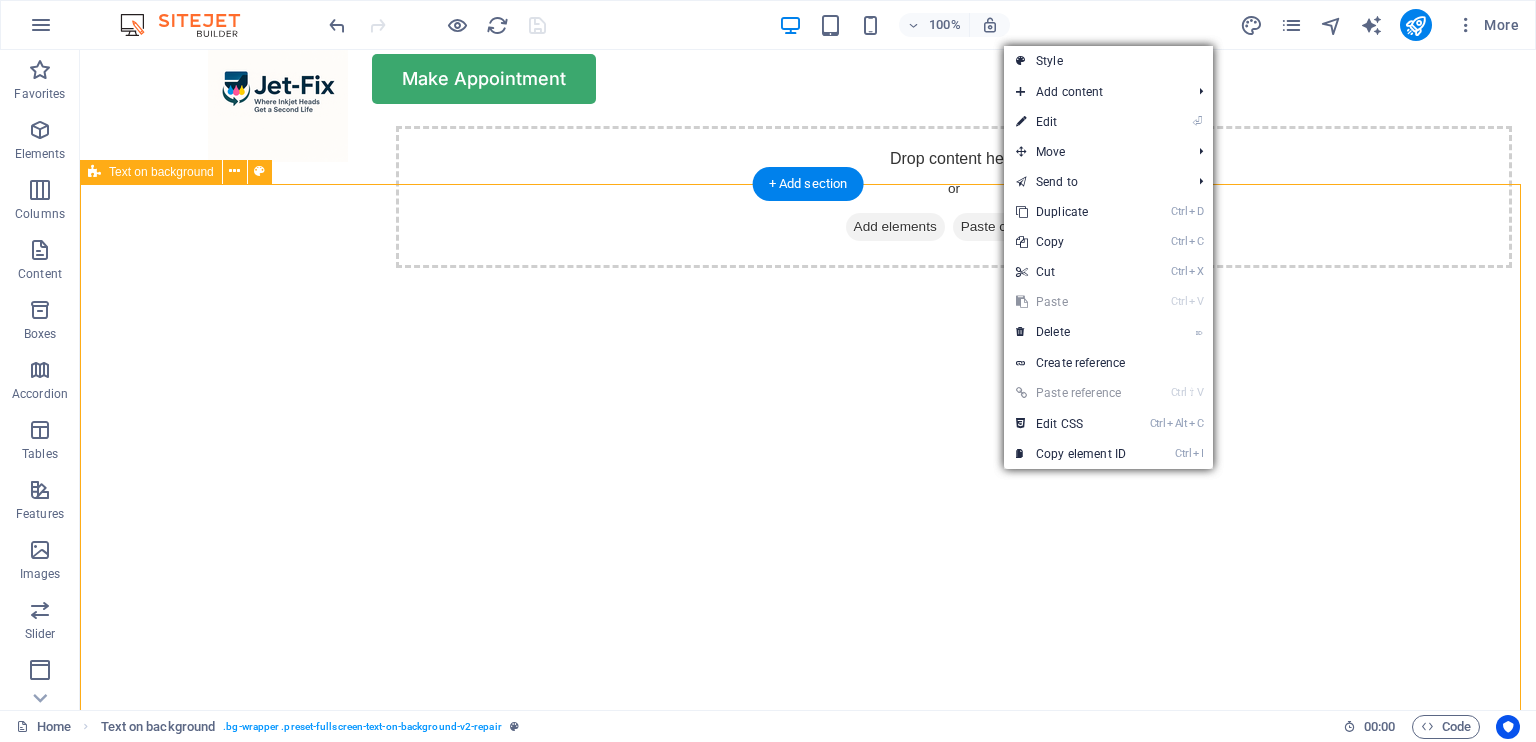 click on "Paste clipboard" at bounding box center (1008, 227) 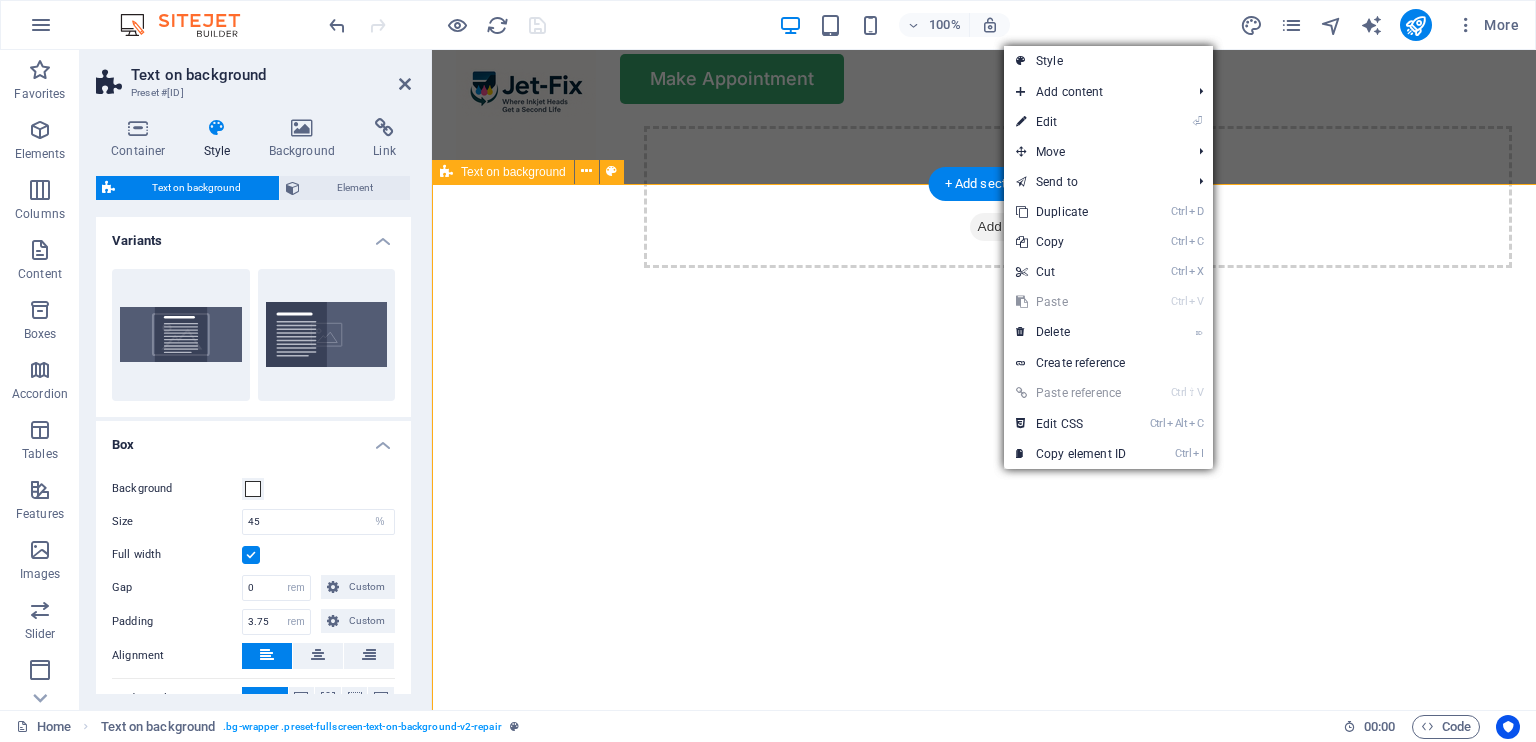 click on "Add elements" at bounding box center (1019, 227) 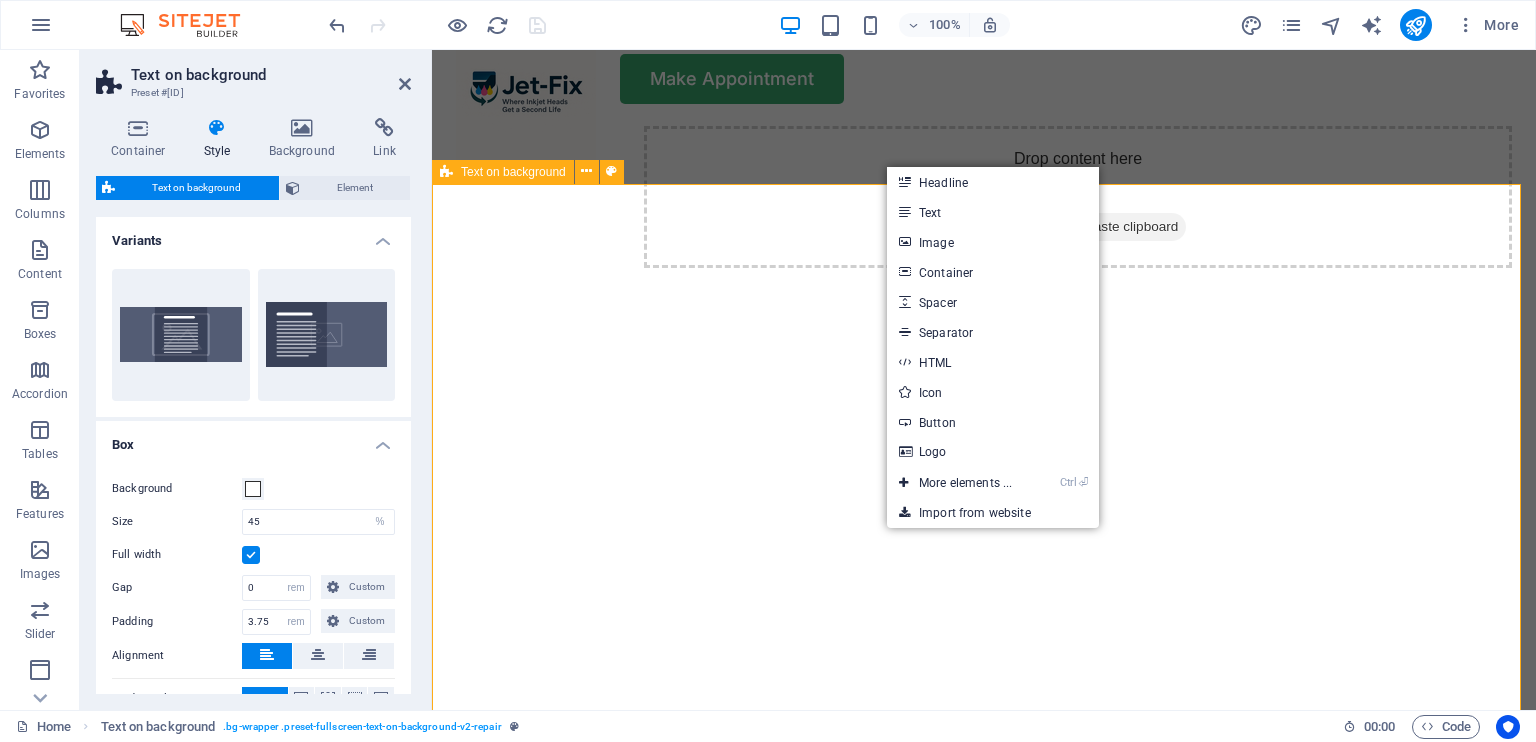 click on "Add elements" at bounding box center (1019, 227) 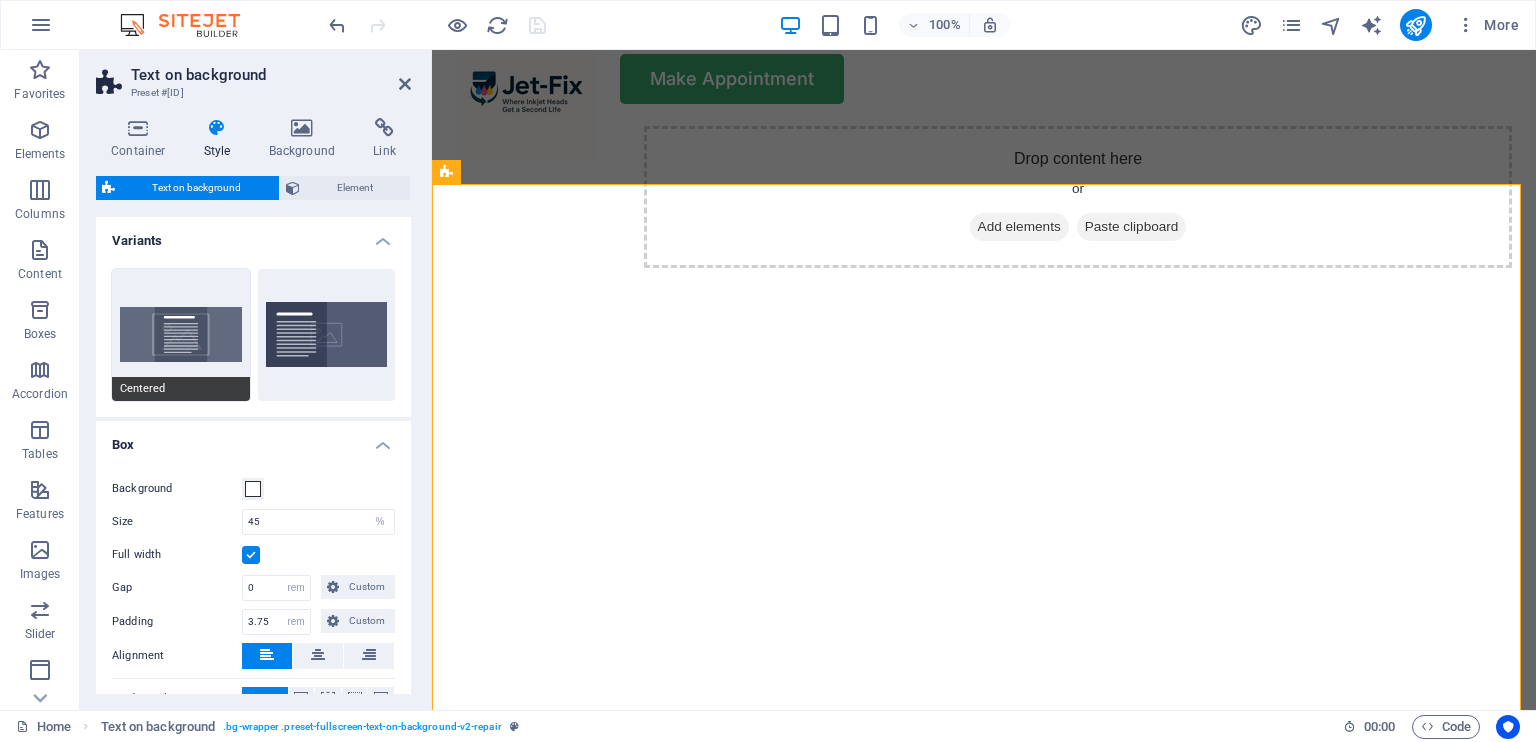 click on "Centered" at bounding box center (181, 335) 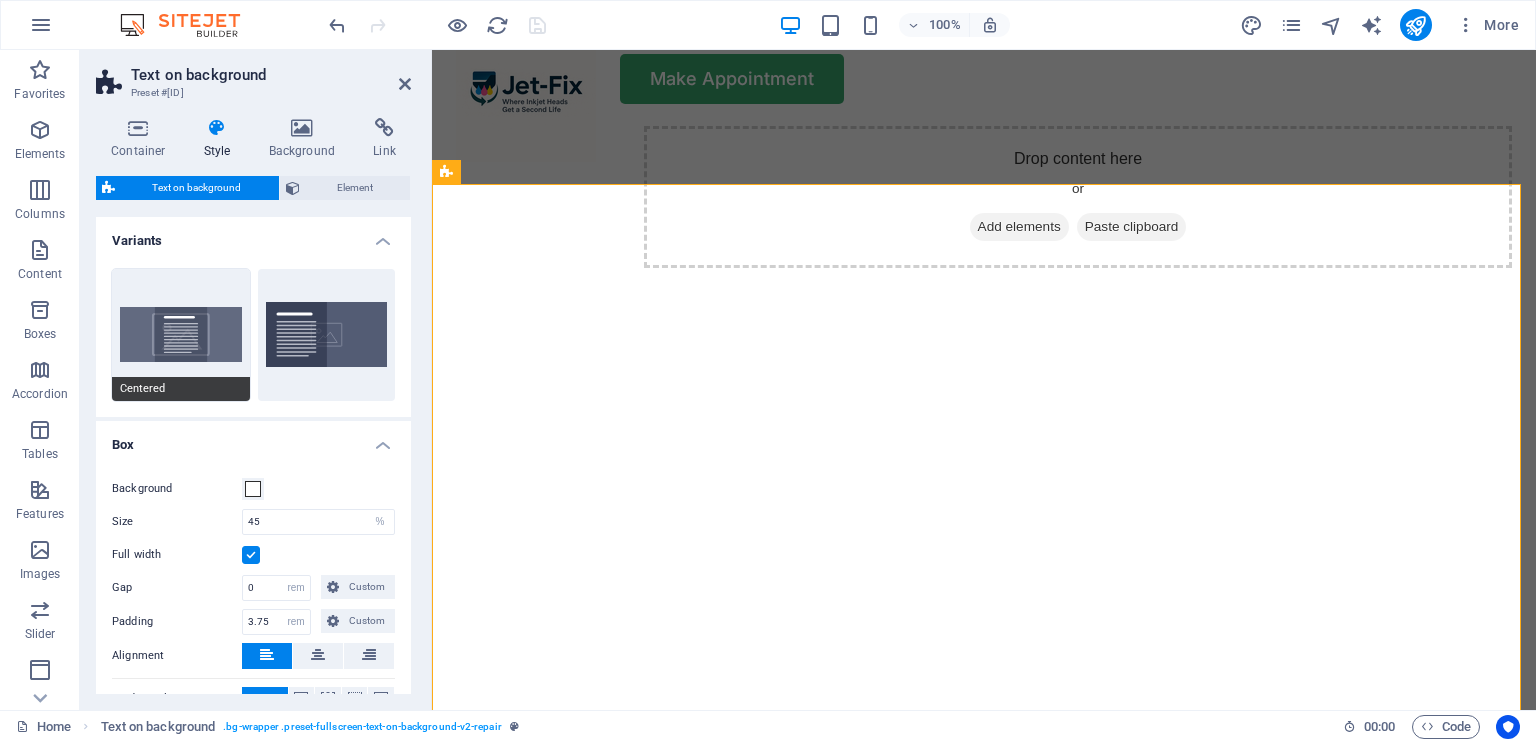 type on "4" 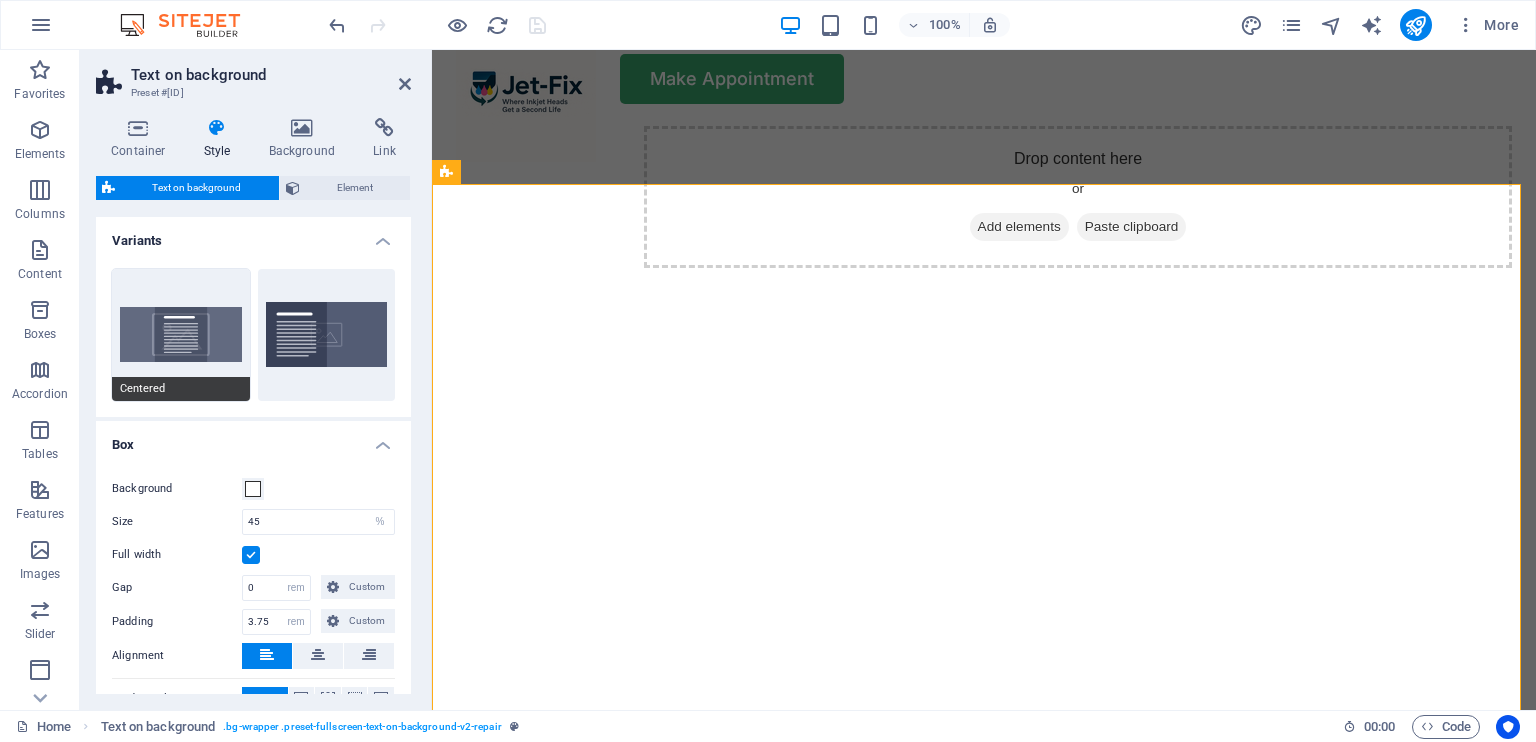 type on "0" 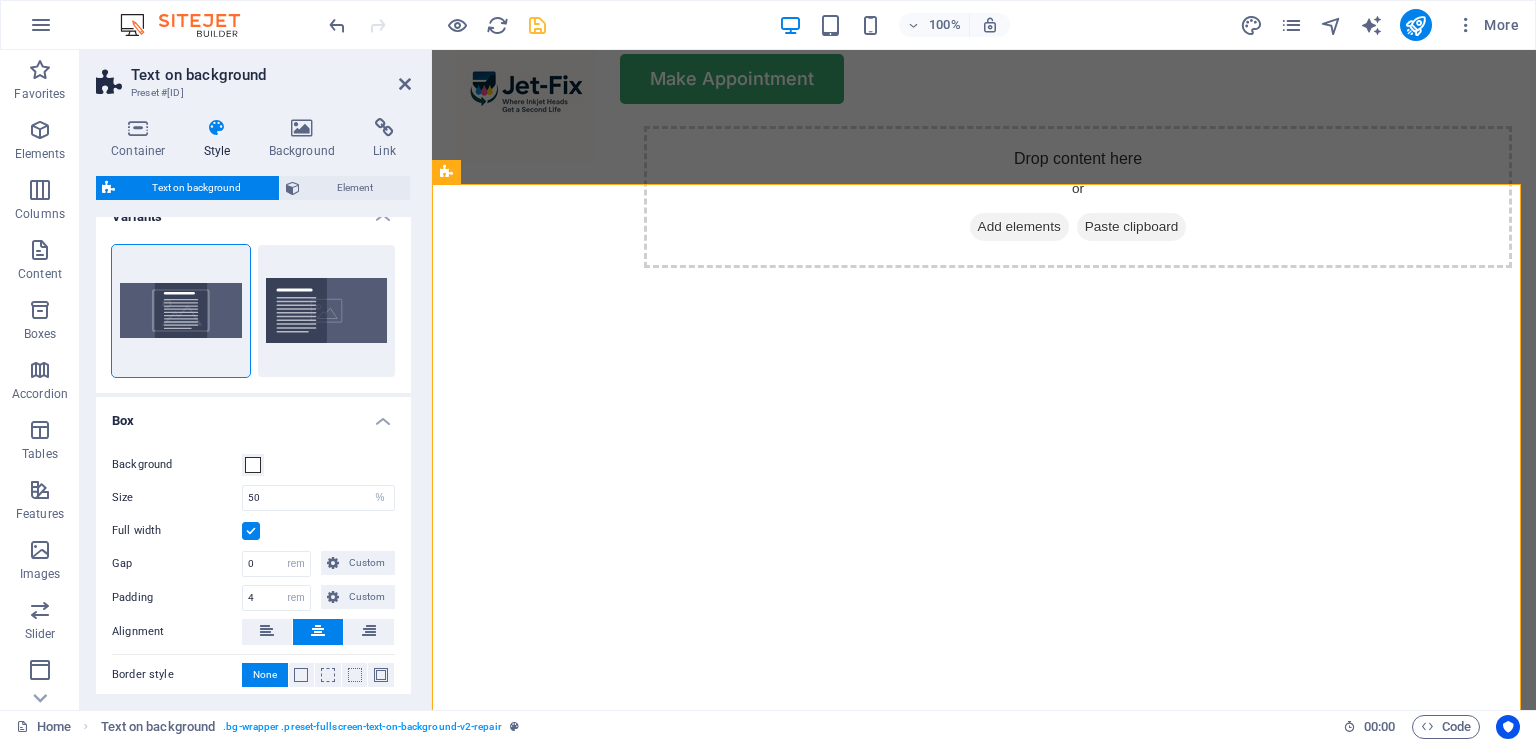 scroll, scrollTop: 0, scrollLeft: 0, axis: both 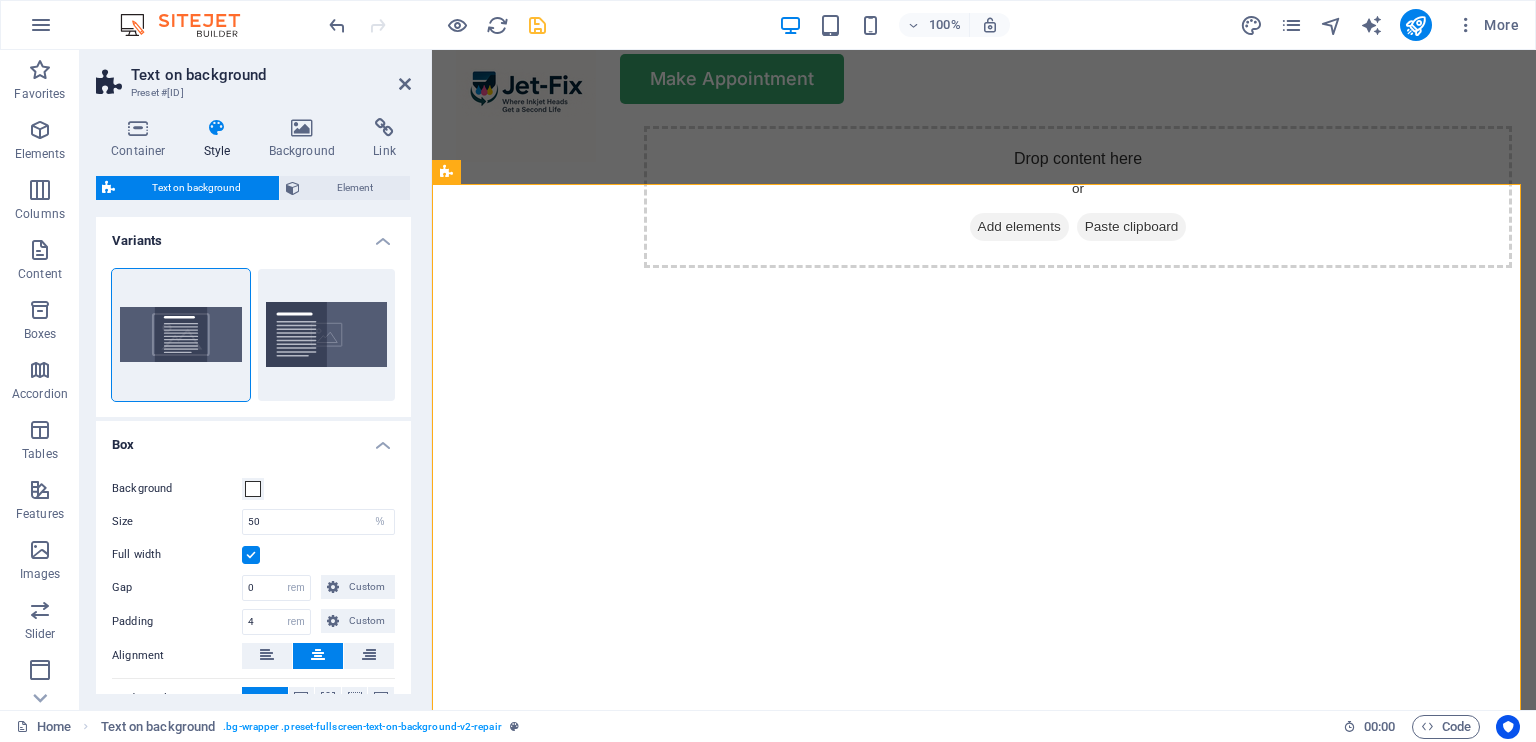 click on "Text on background" at bounding box center (197, 188) 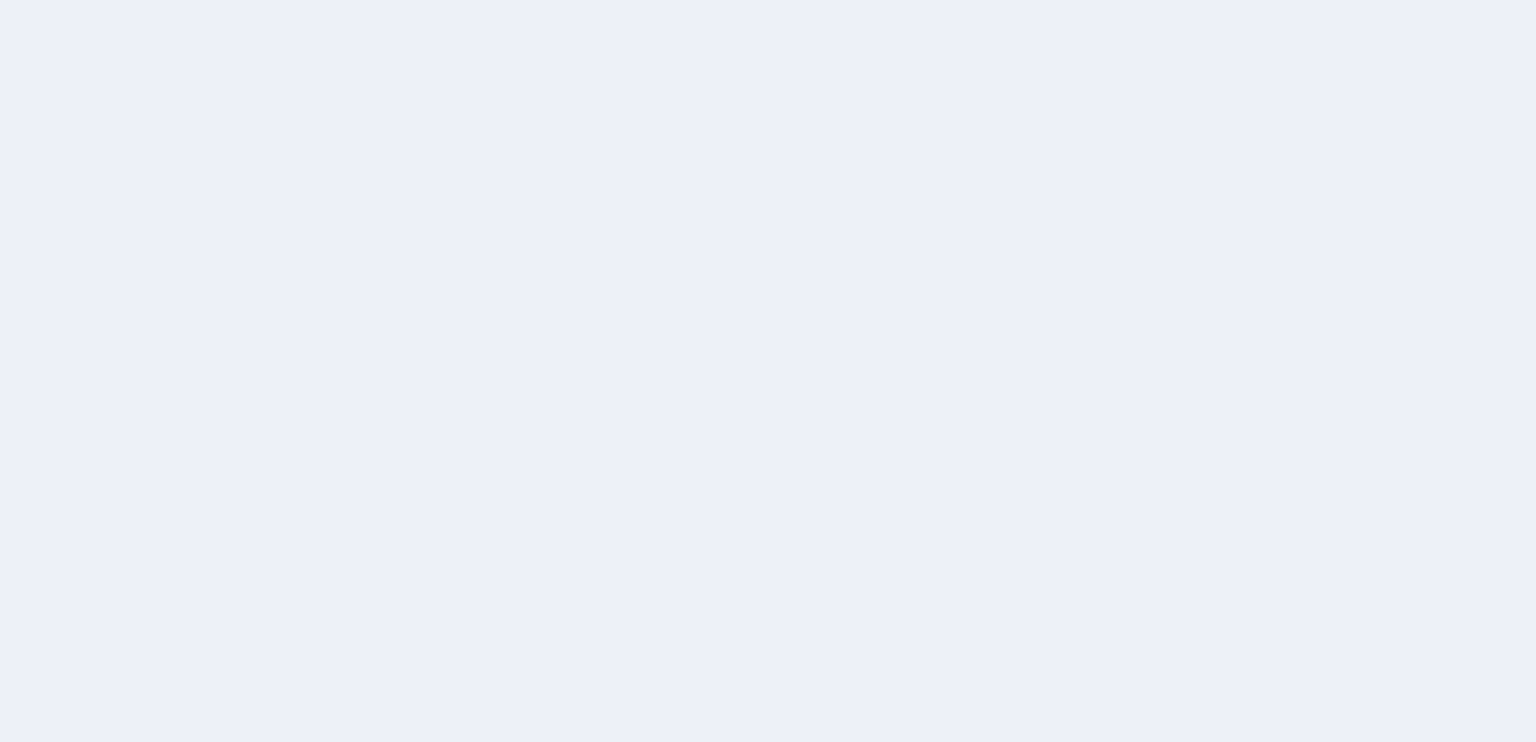 scroll, scrollTop: 0, scrollLeft: 0, axis: both 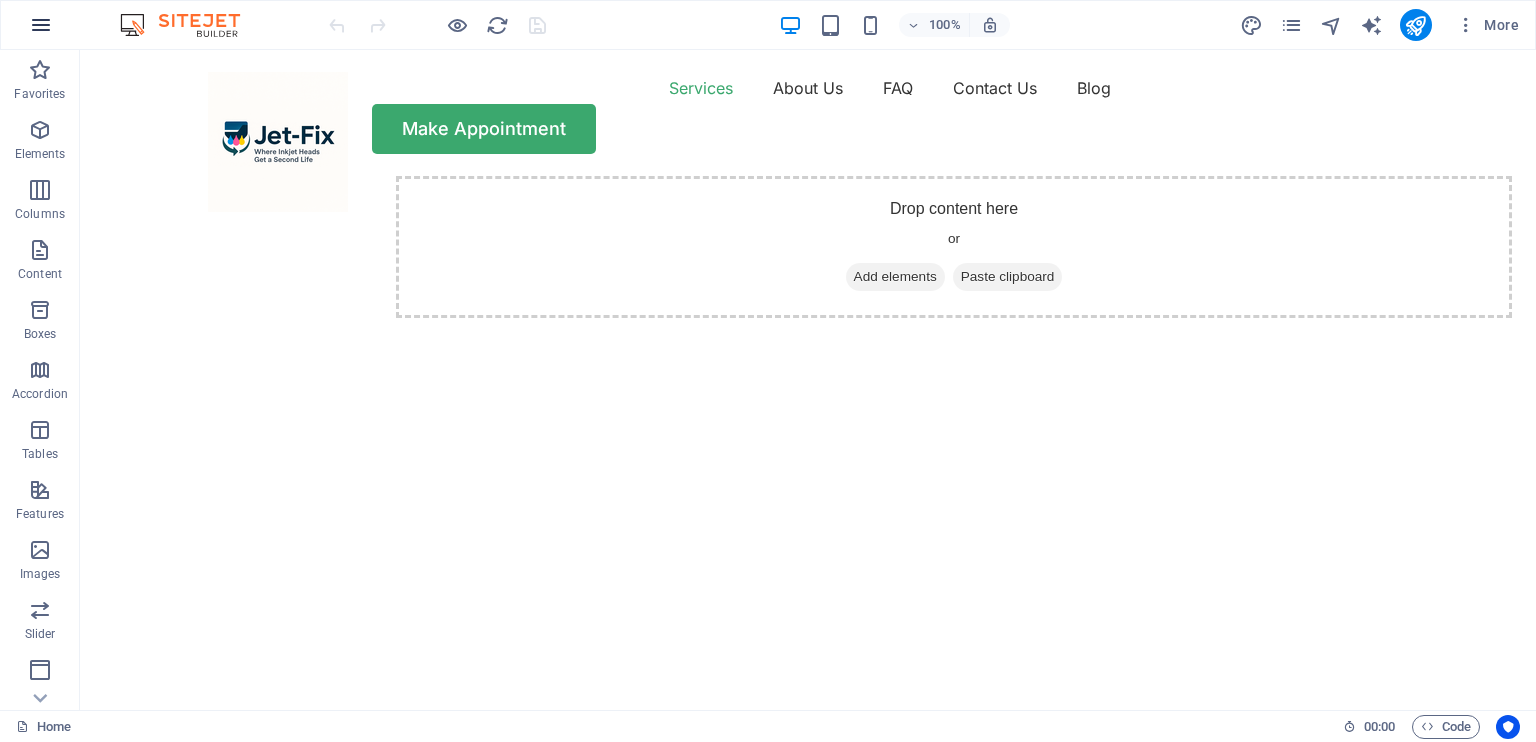 click at bounding box center (41, 25) 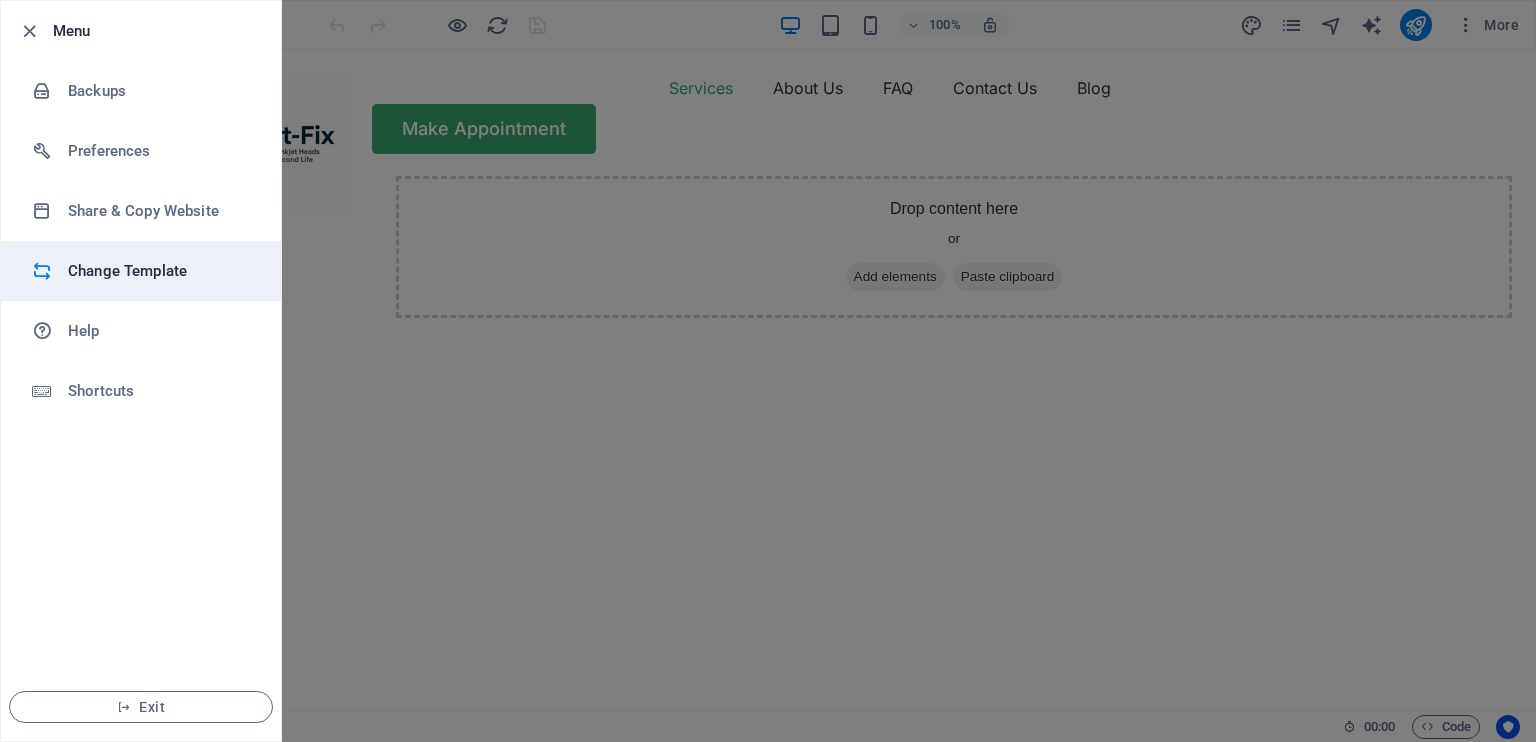 click on "Change Template" at bounding box center (160, 271) 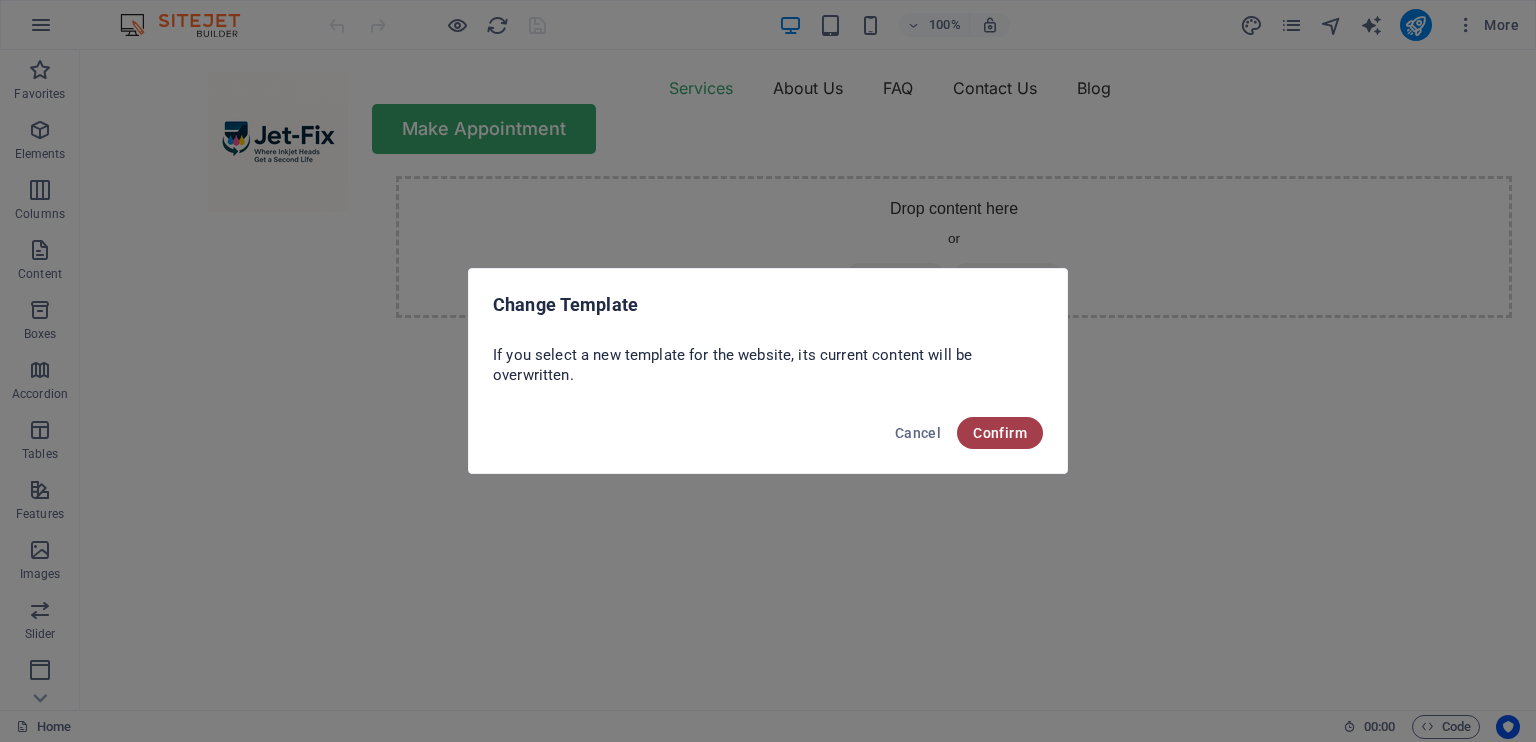 click on "Confirm" at bounding box center (1000, 433) 